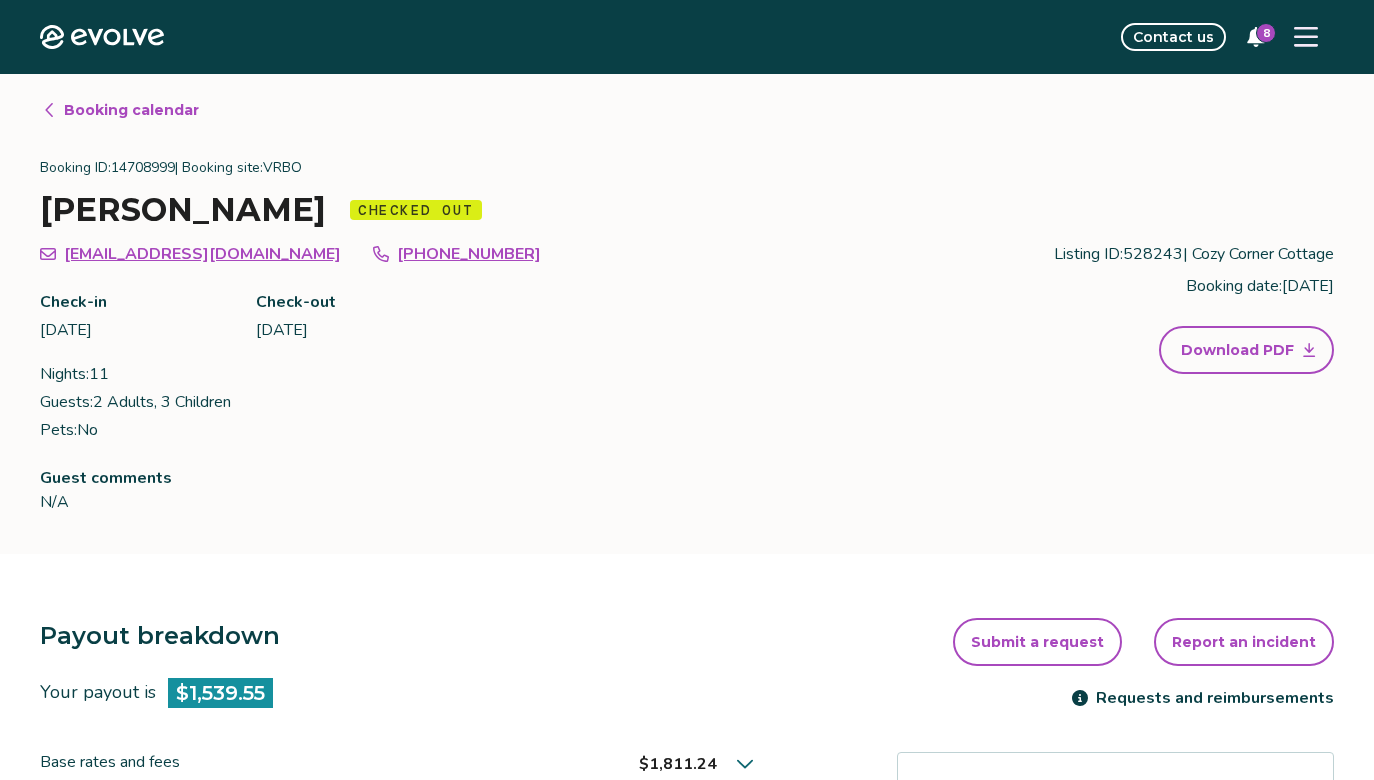 scroll, scrollTop: 0, scrollLeft: 0, axis: both 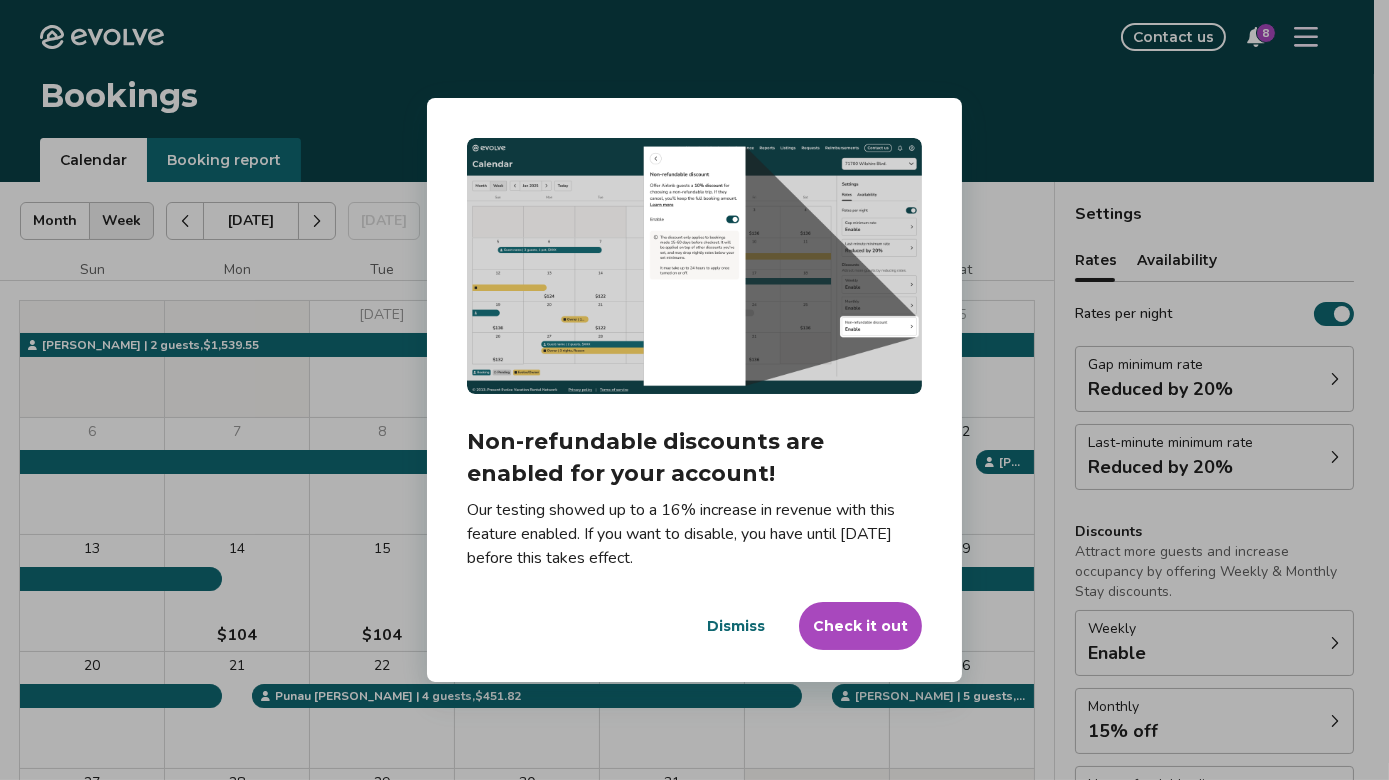 click on "Check it out" at bounding box center (860, 626) 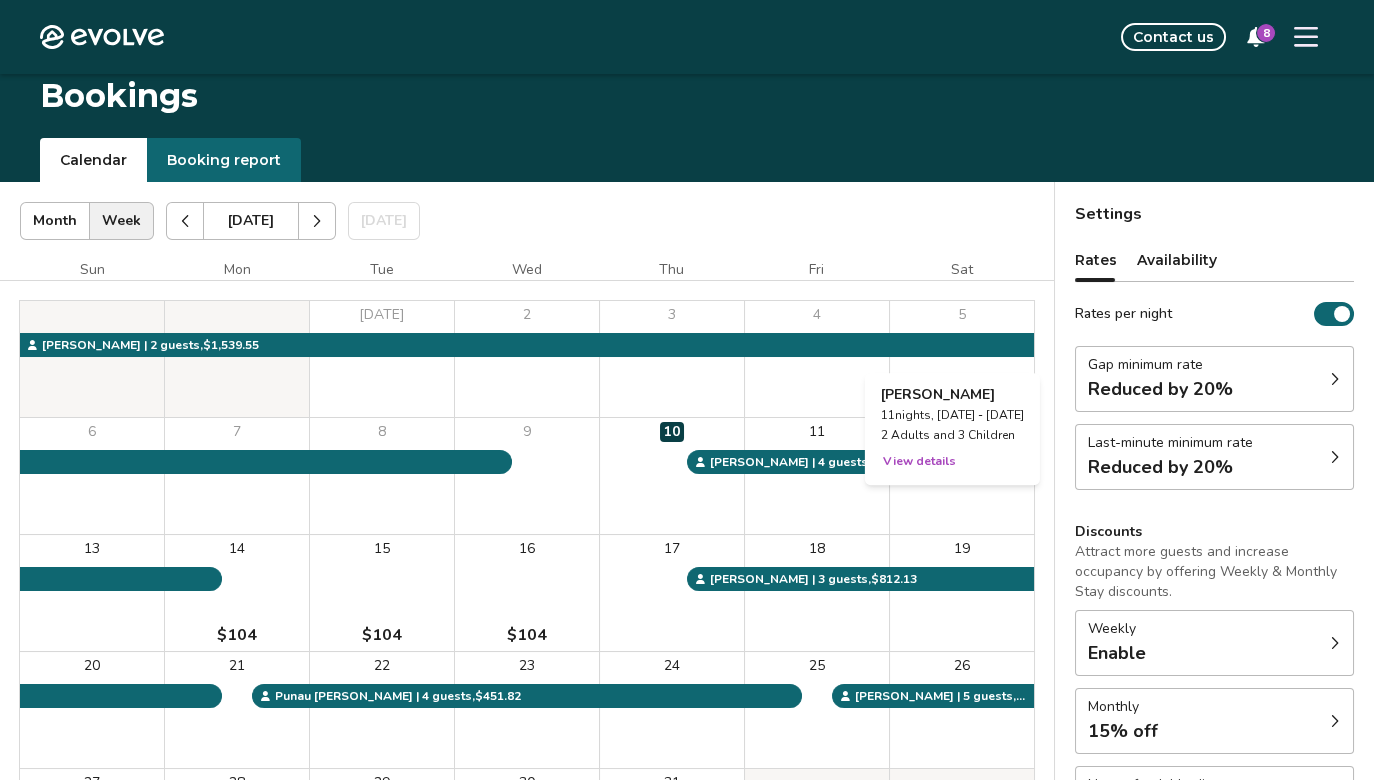 scroll, scrollTop: 253, scrollLeft: 0, axis: vertical 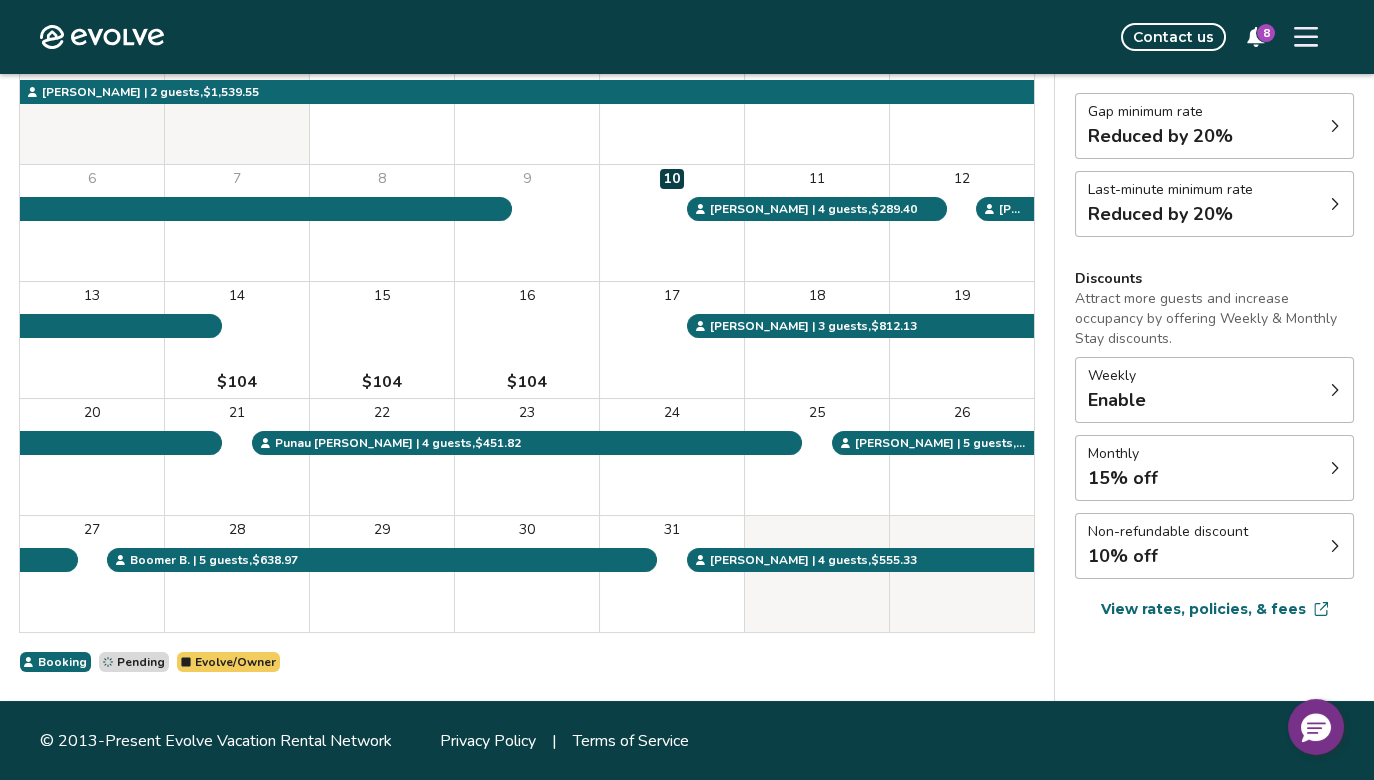 click on "Non-refundable discount 10% off" at bounding box center [1214, 546] 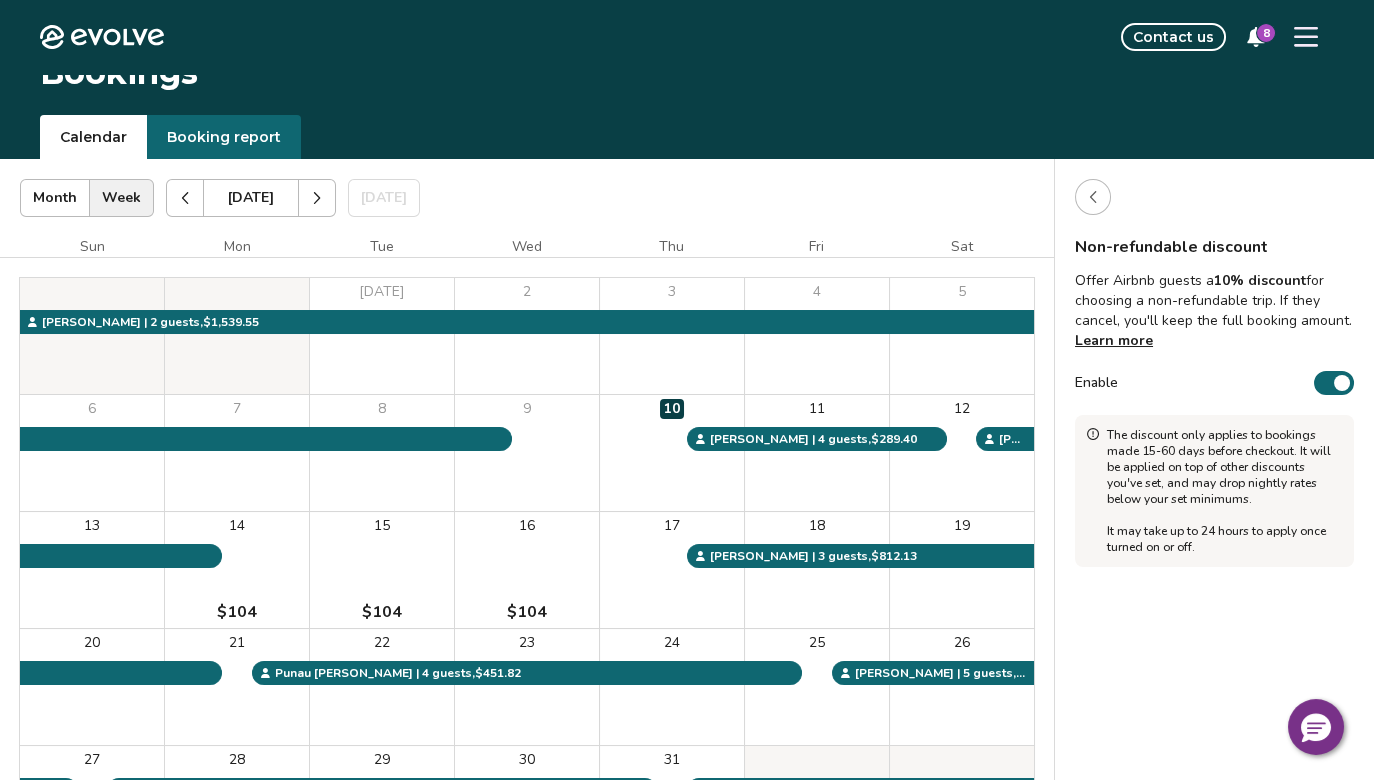 scroll, scrollTop: 0, scrollLeft: 0, axis: both 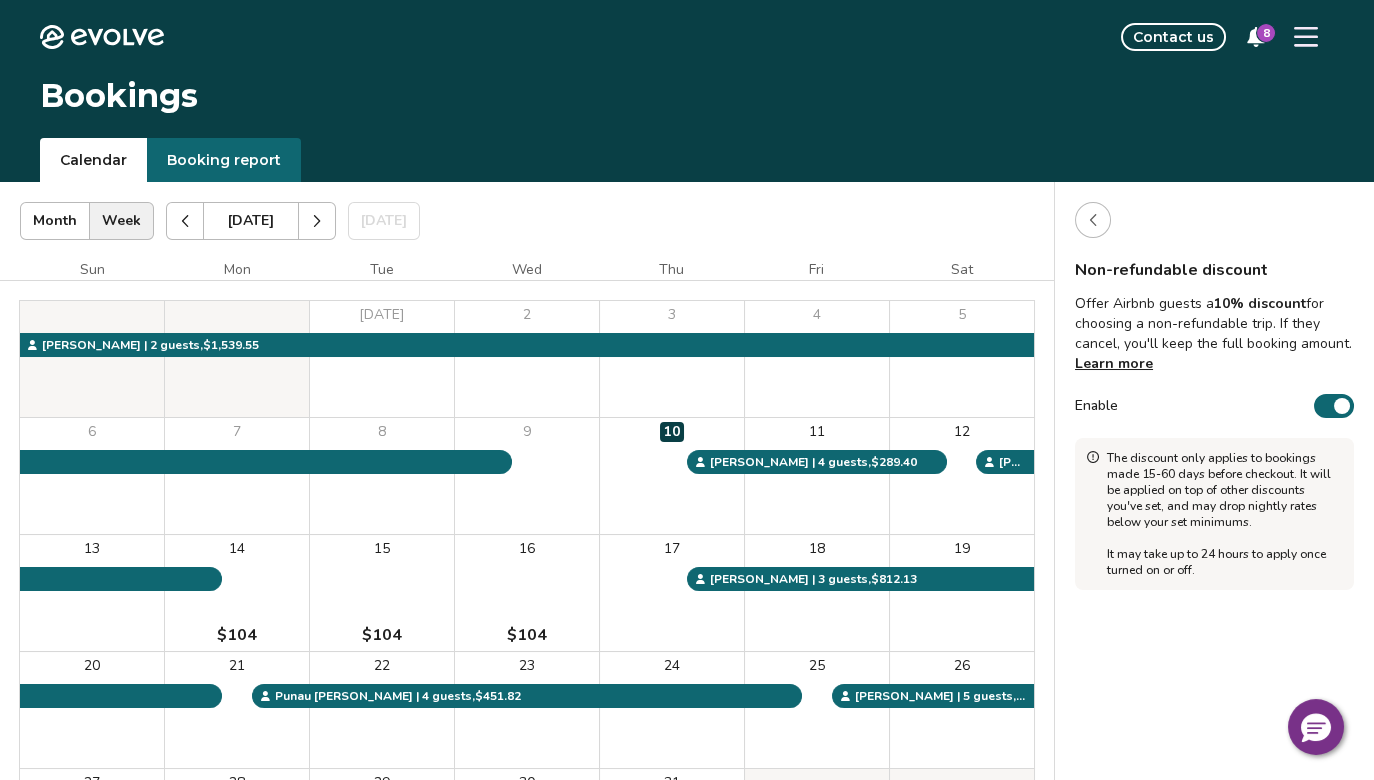 click at bounding box center (1093, 220) 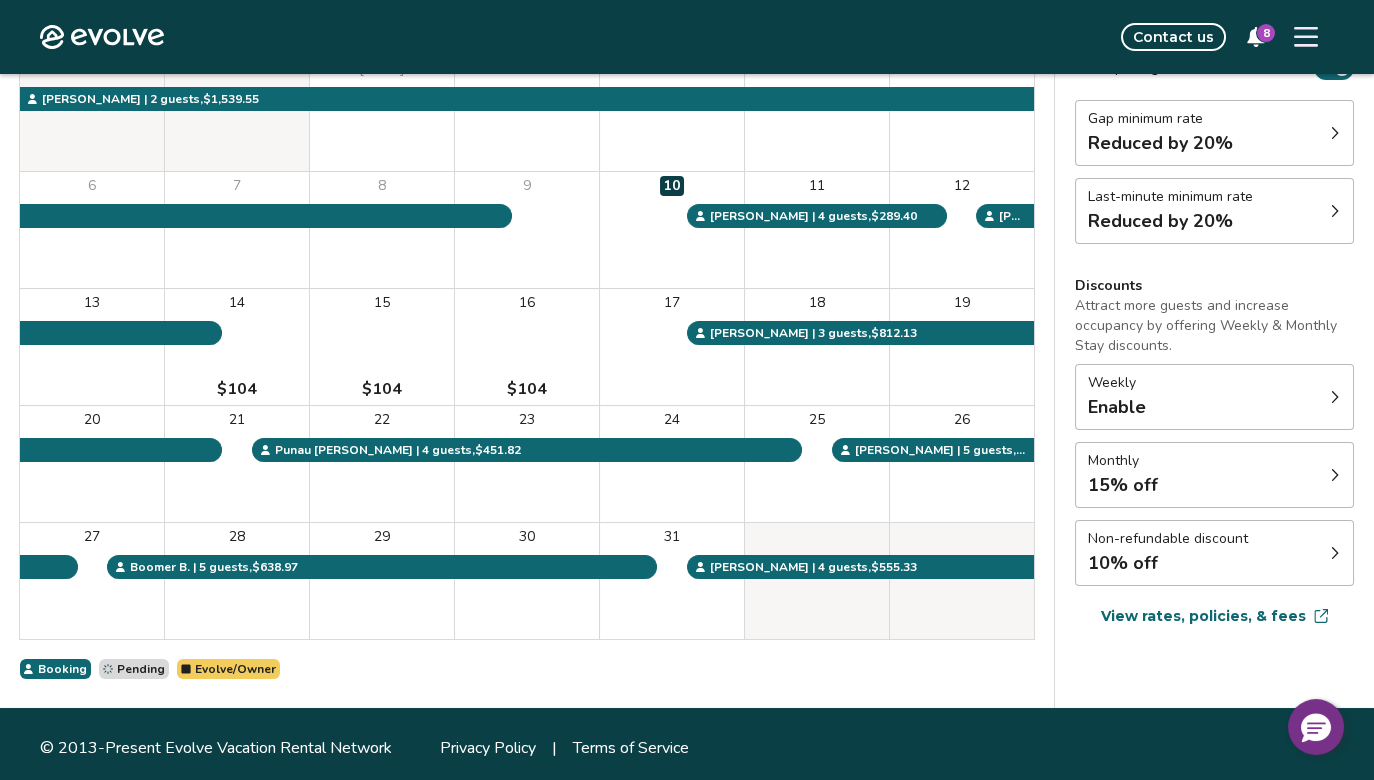 scroll, scrollTop: 253, scrollLeft: 0, axis: vertical 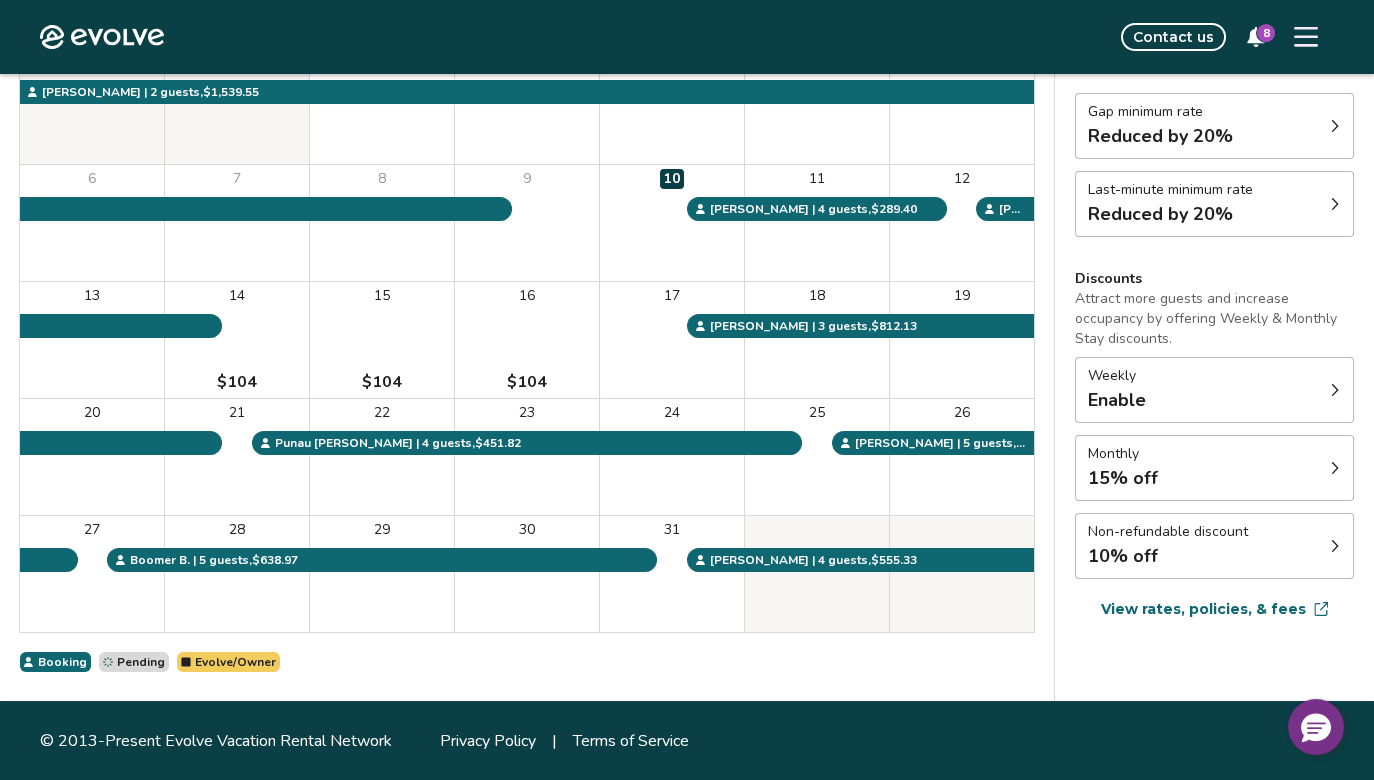 click on "View rates, policies, & fees" at bounding box center (1203, 609) 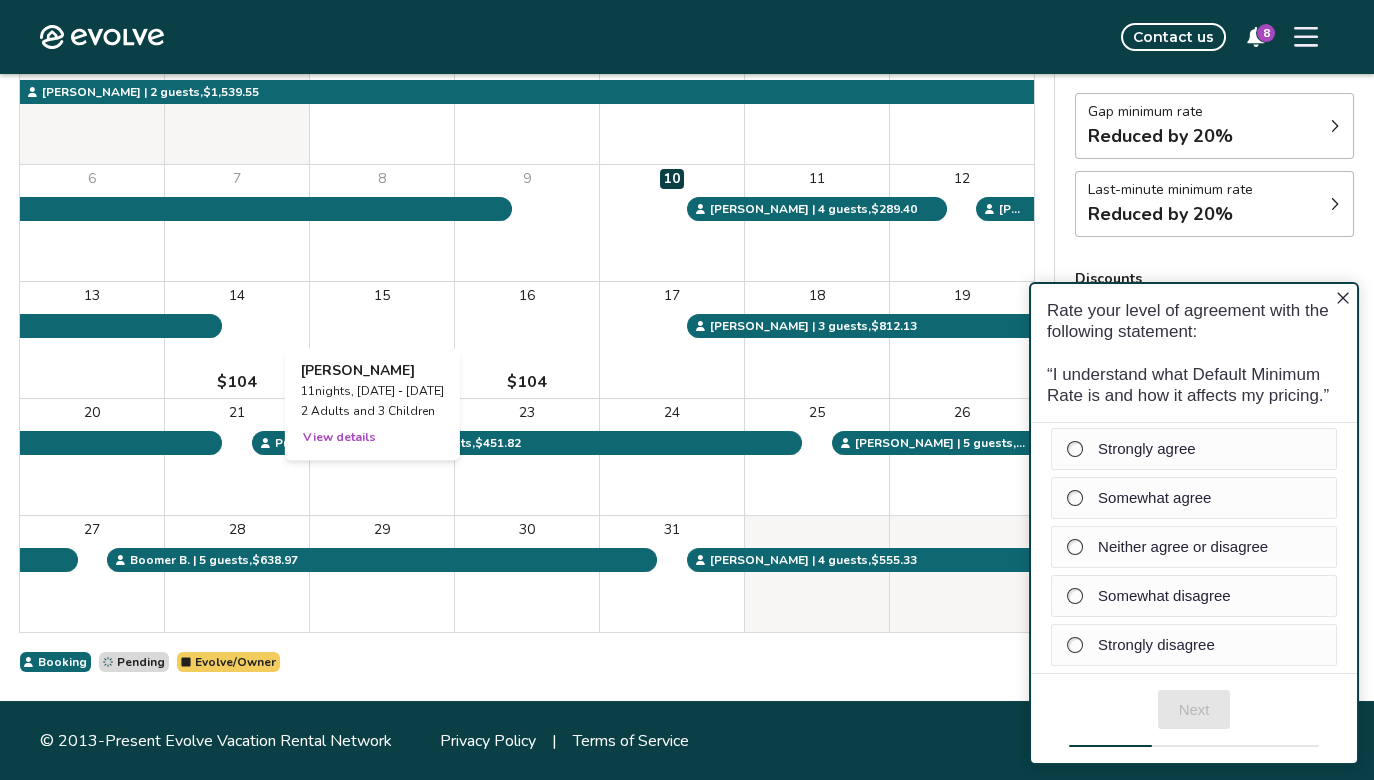 scroll, scrollTop: 0, scrollLeft: 0, axis: both 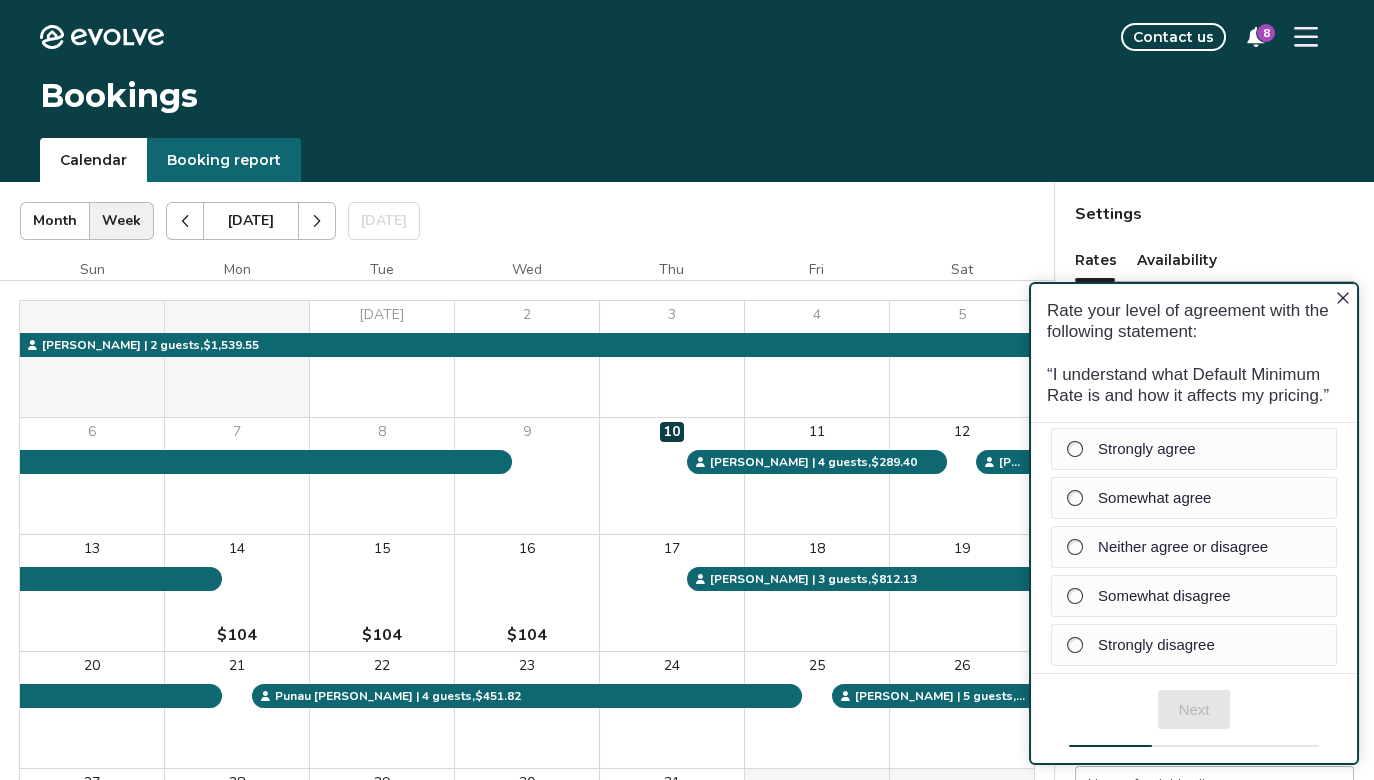 click 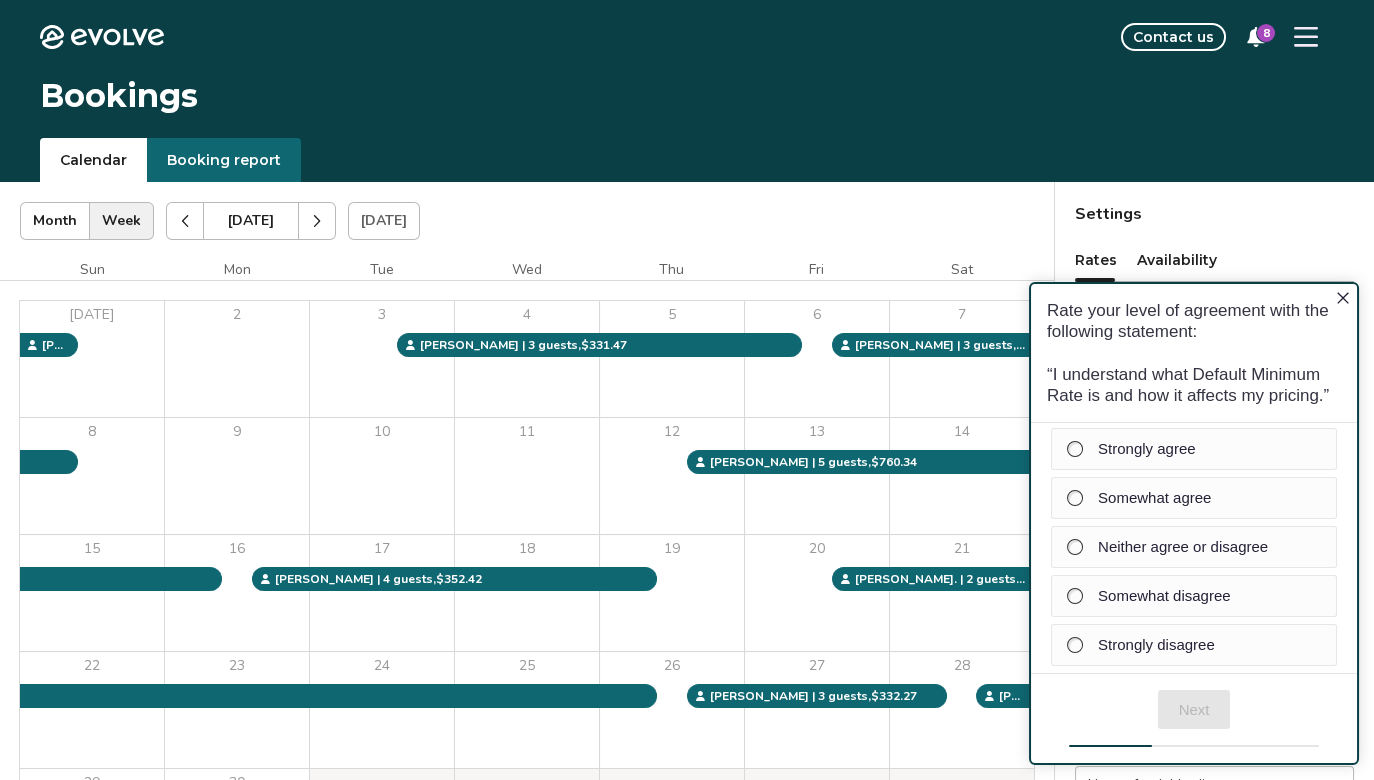 click 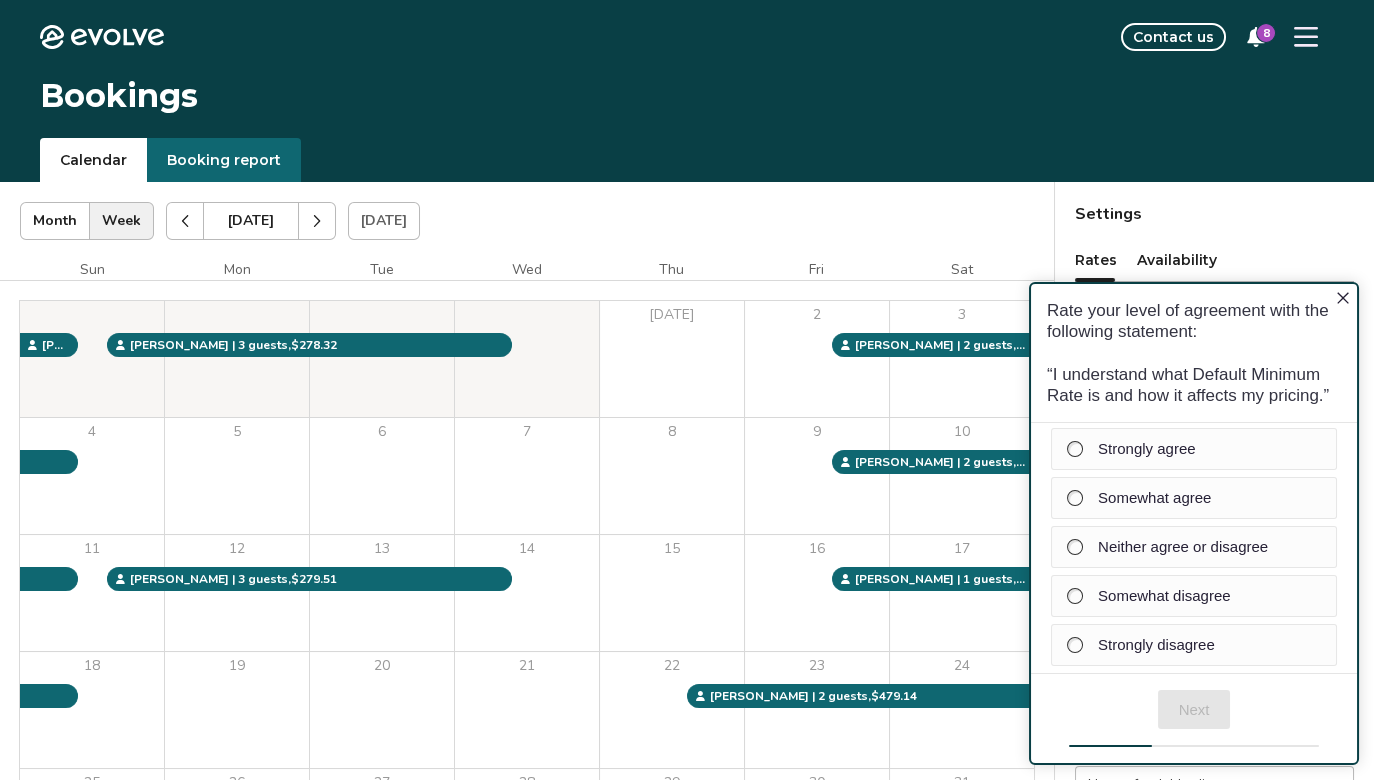 click 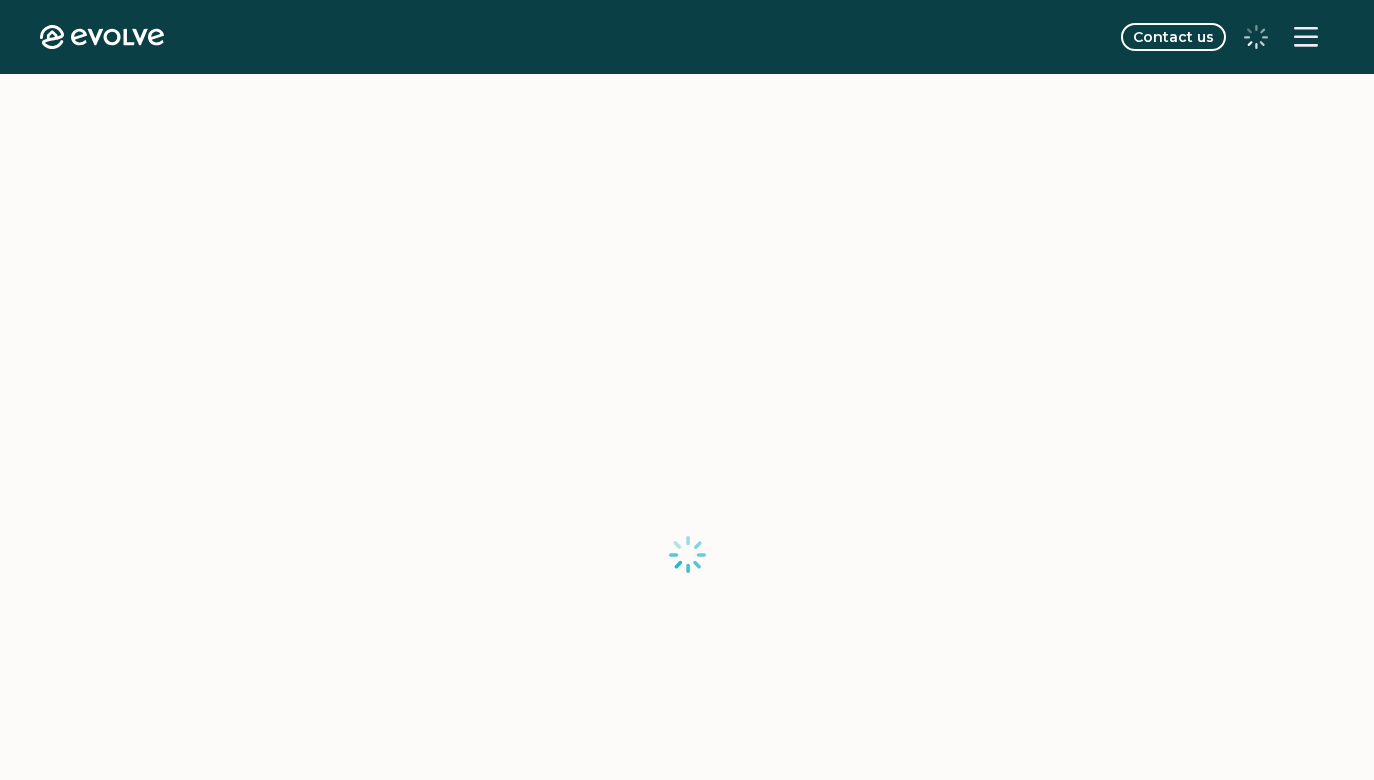 scroll, scrollTop: 0, scrollLeft: 0, axis: both 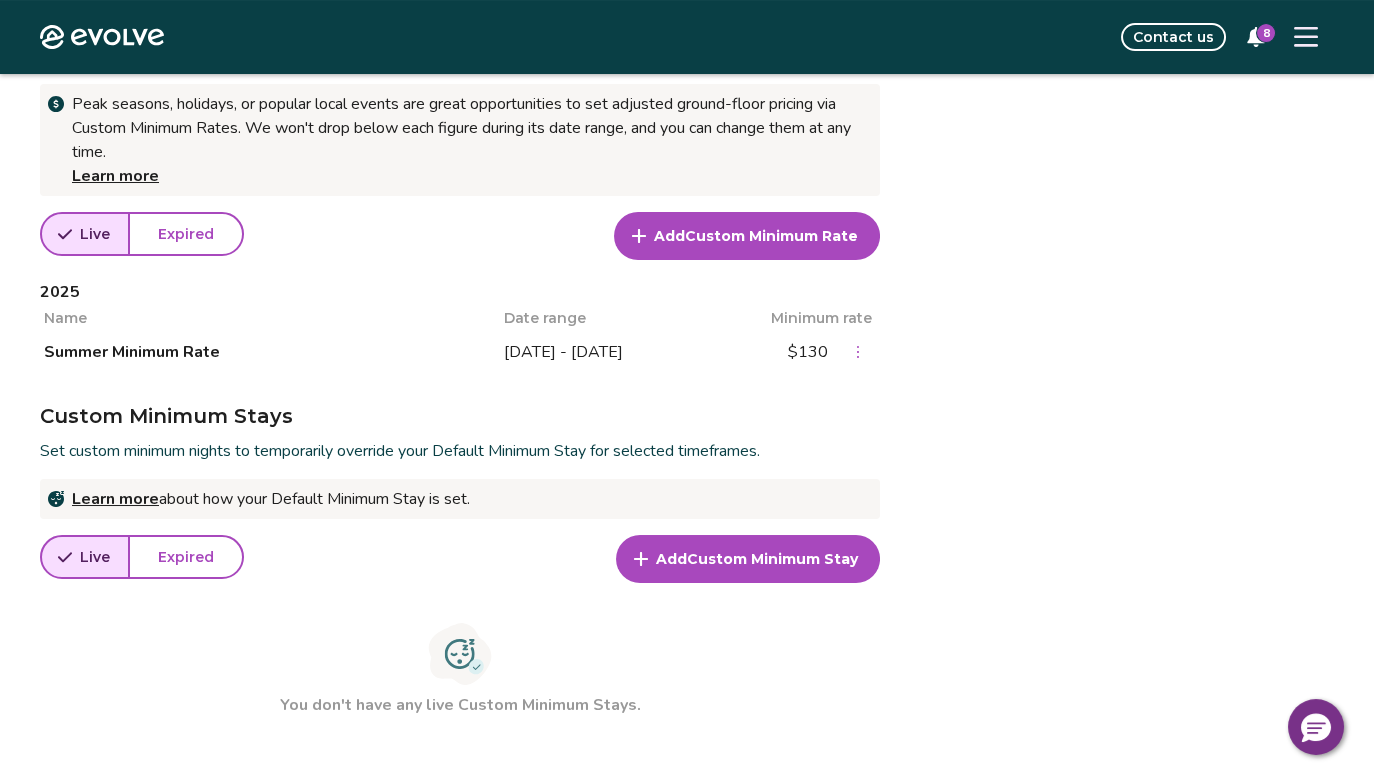 click on "$130" at bounding box center [808, 352] 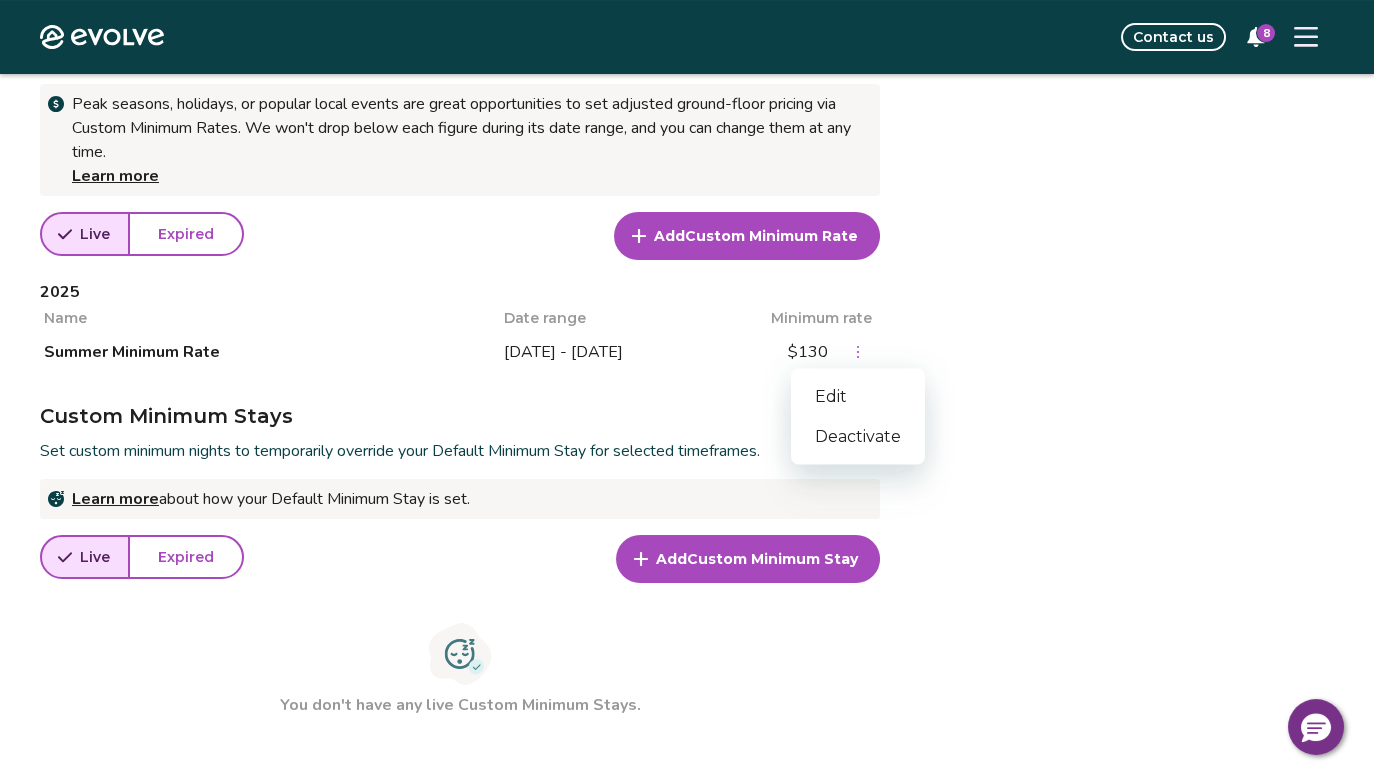 click 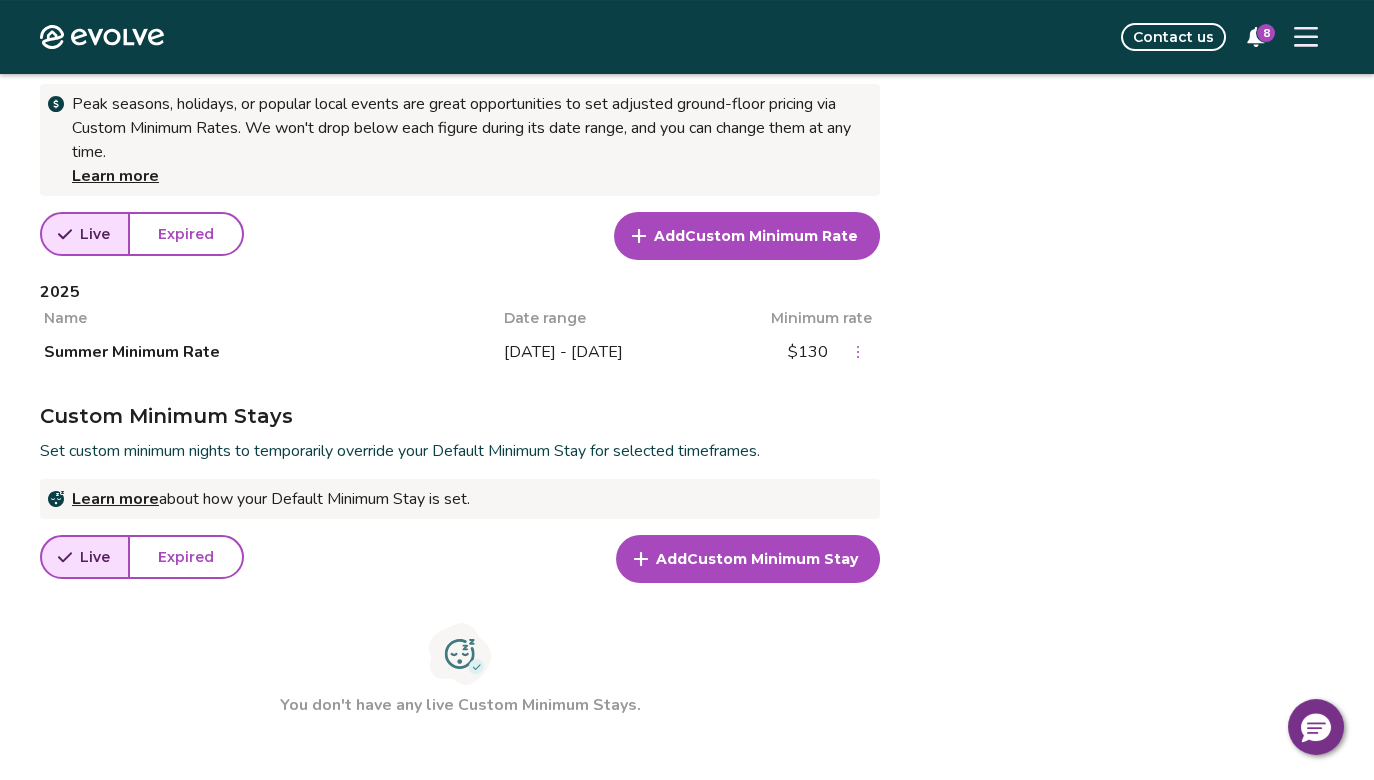 scroll, scrollTop: 366, scrollLeft: 0, axis: vertical 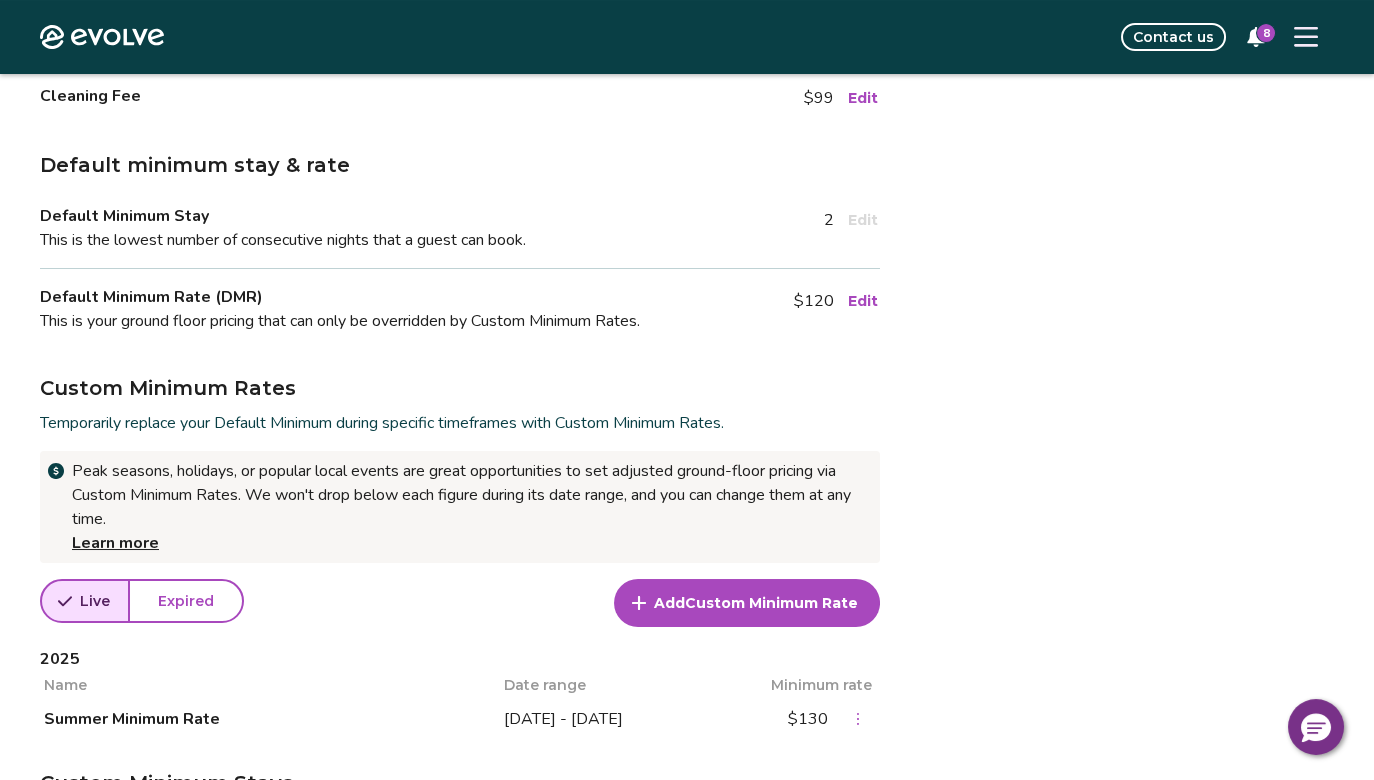 click on "$120" at bounding box center (814, 301) 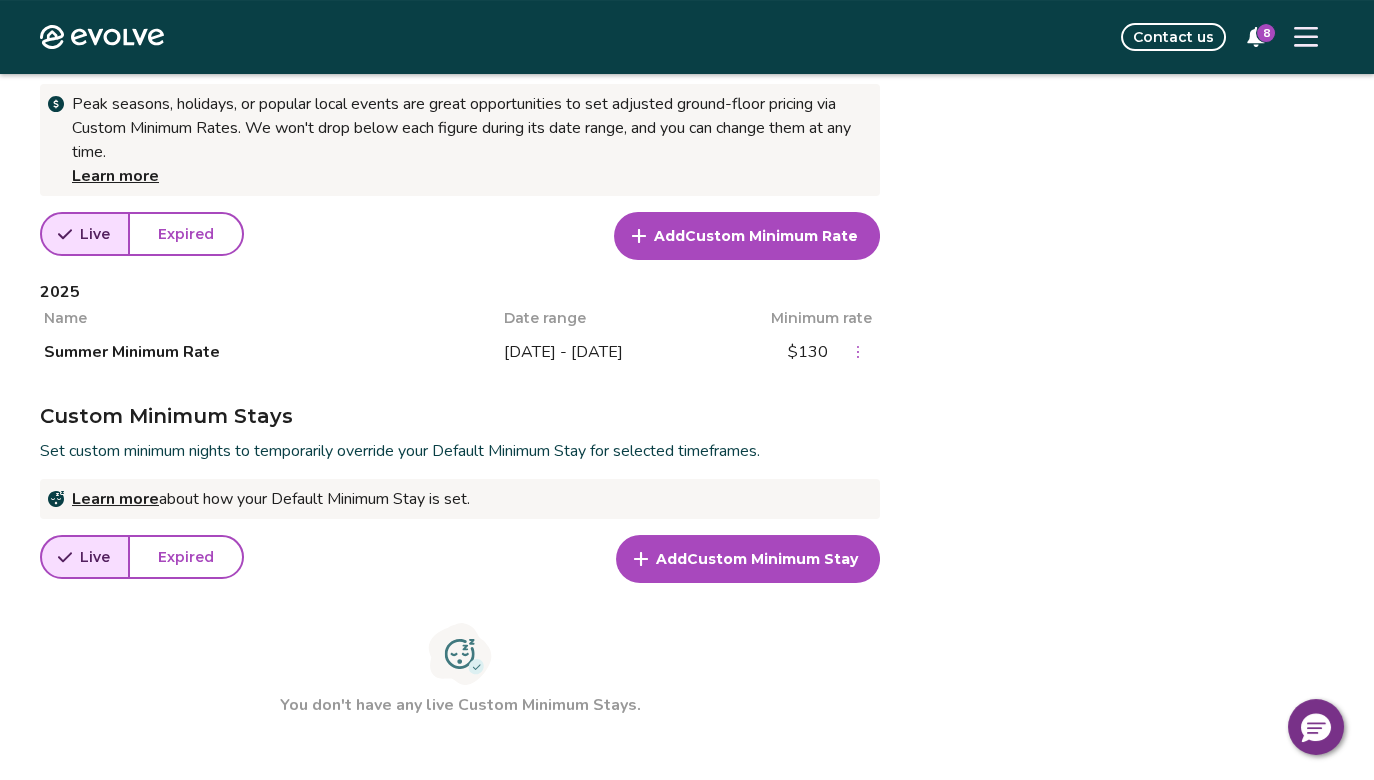 click on "$130" at bounding box center [808, 352] 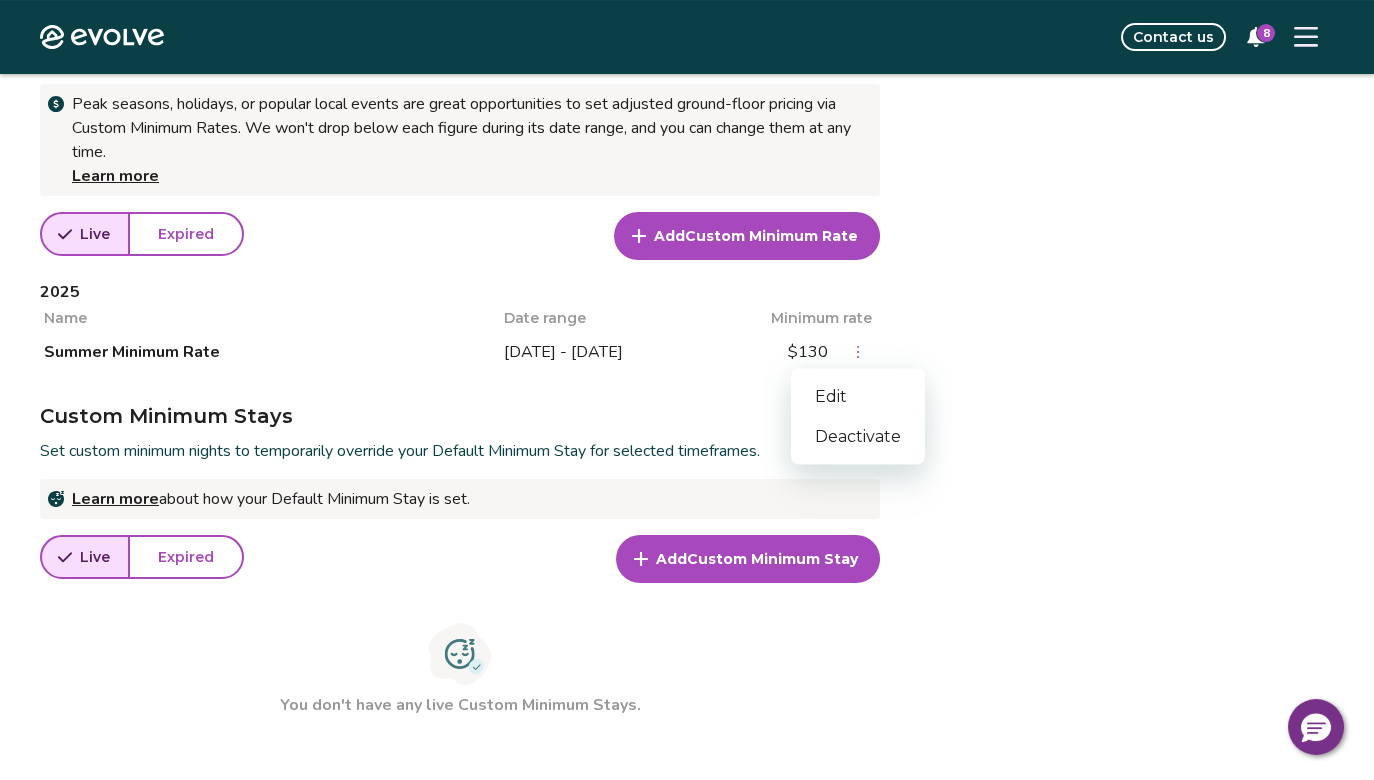 click on "Edit" at bounding box center (858, 396) 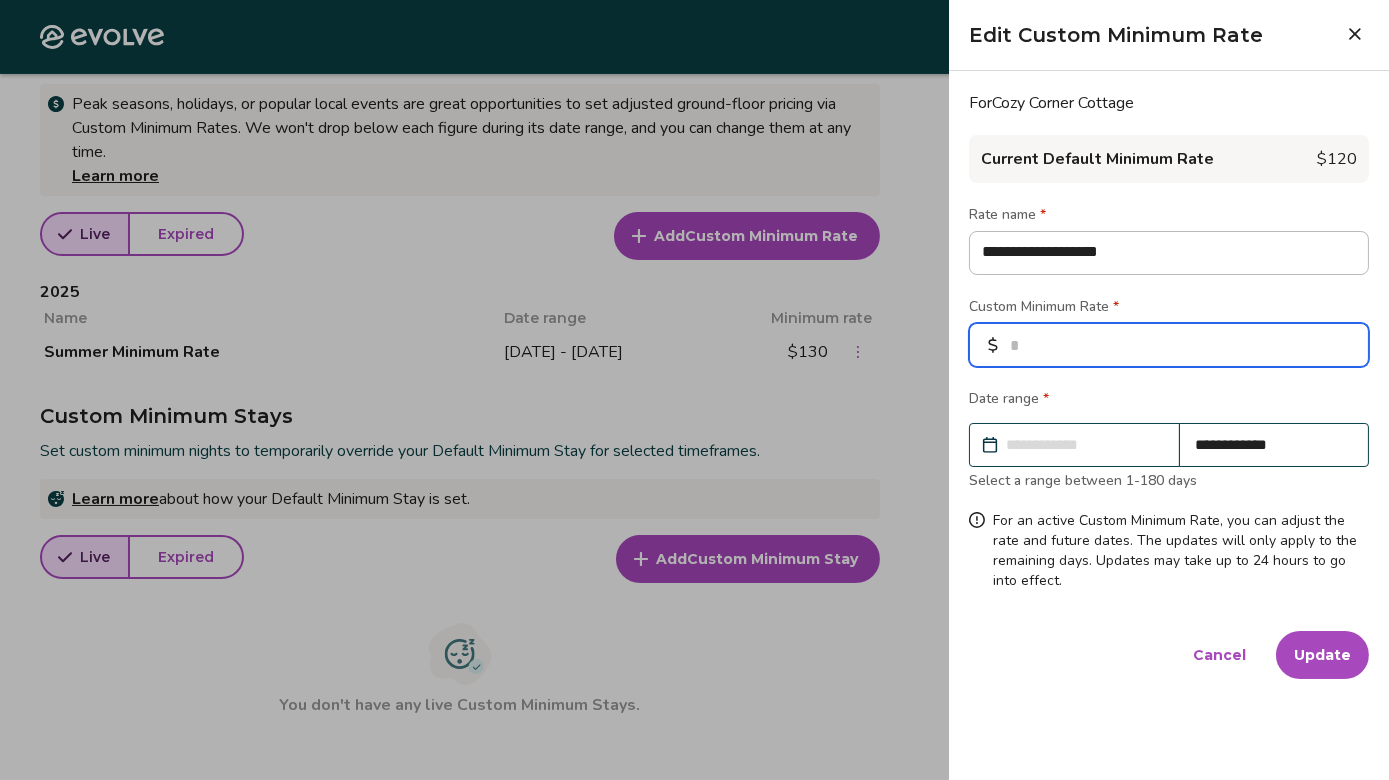 click on "***" at bounding box center [1169, 345] 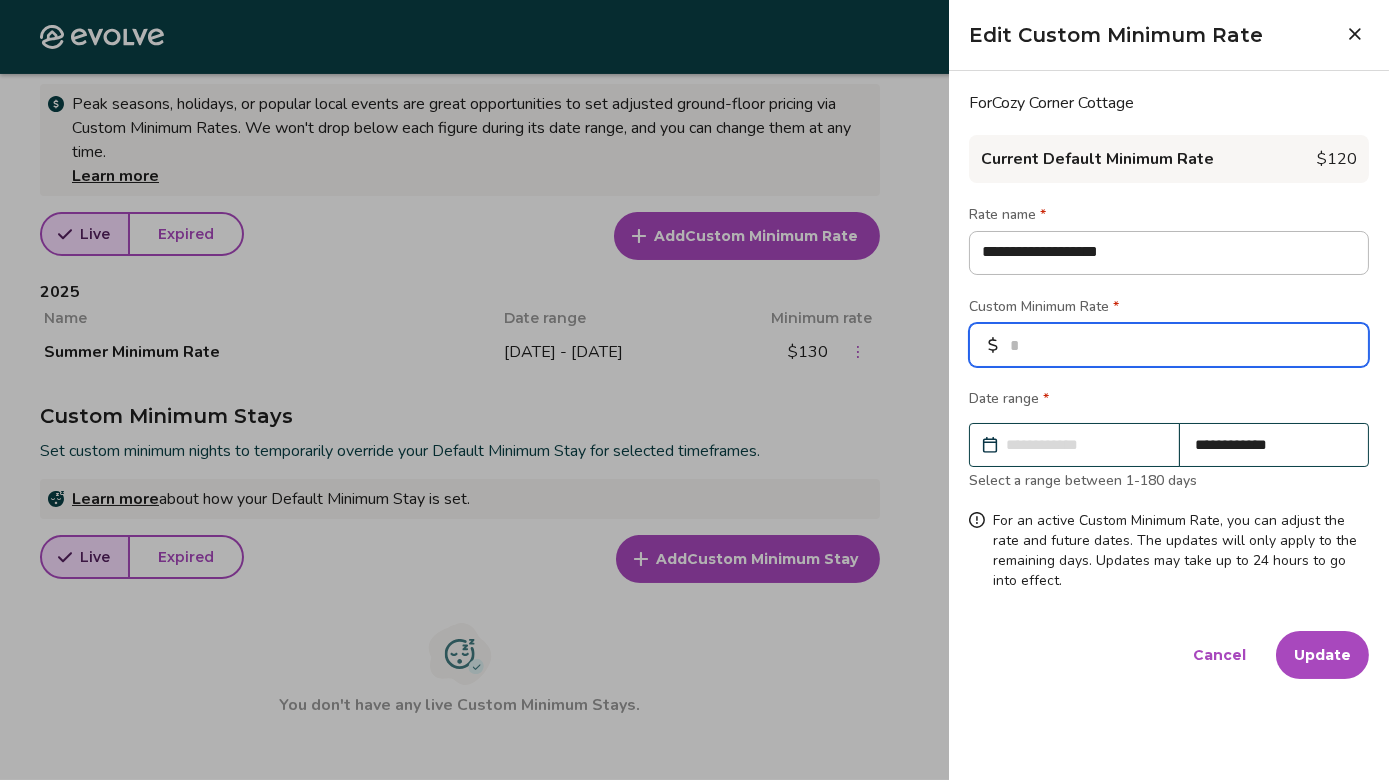 type on "**" 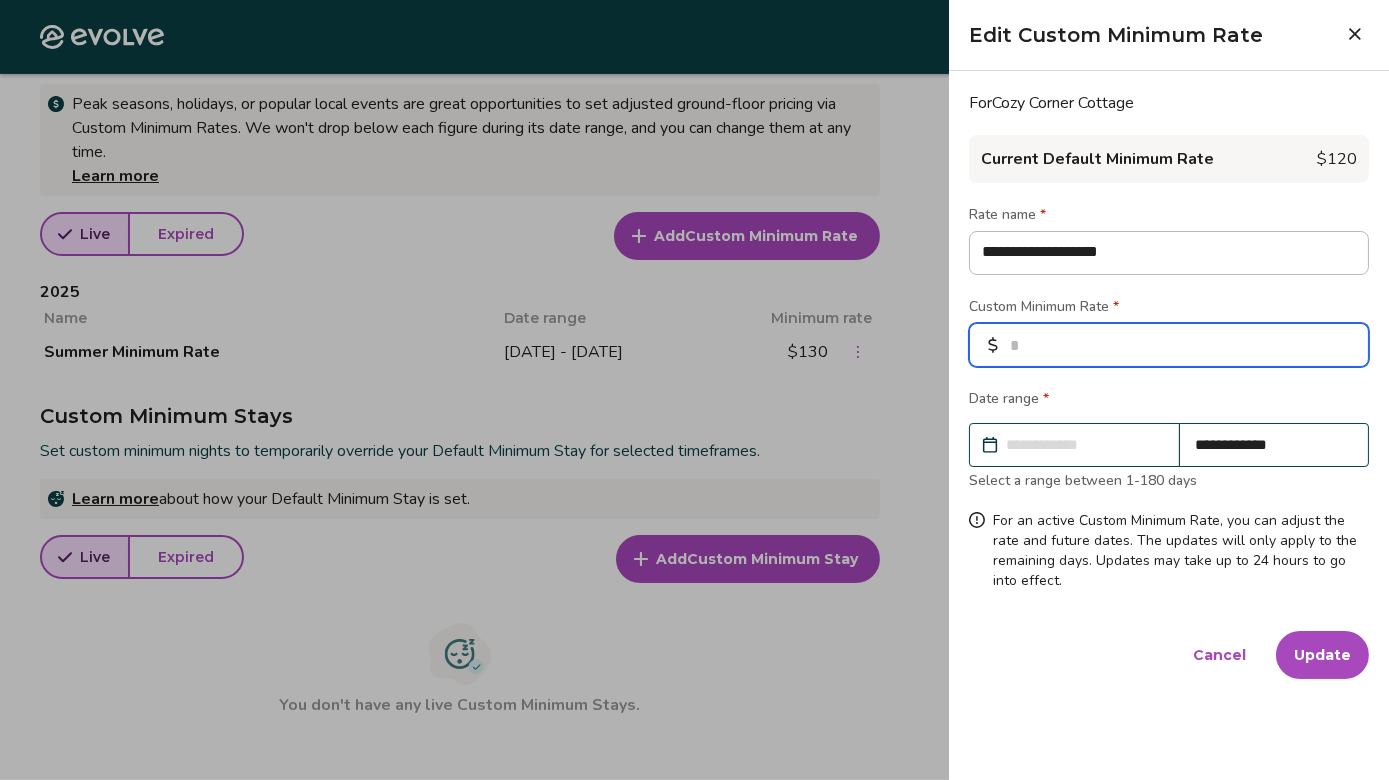 type on "*" 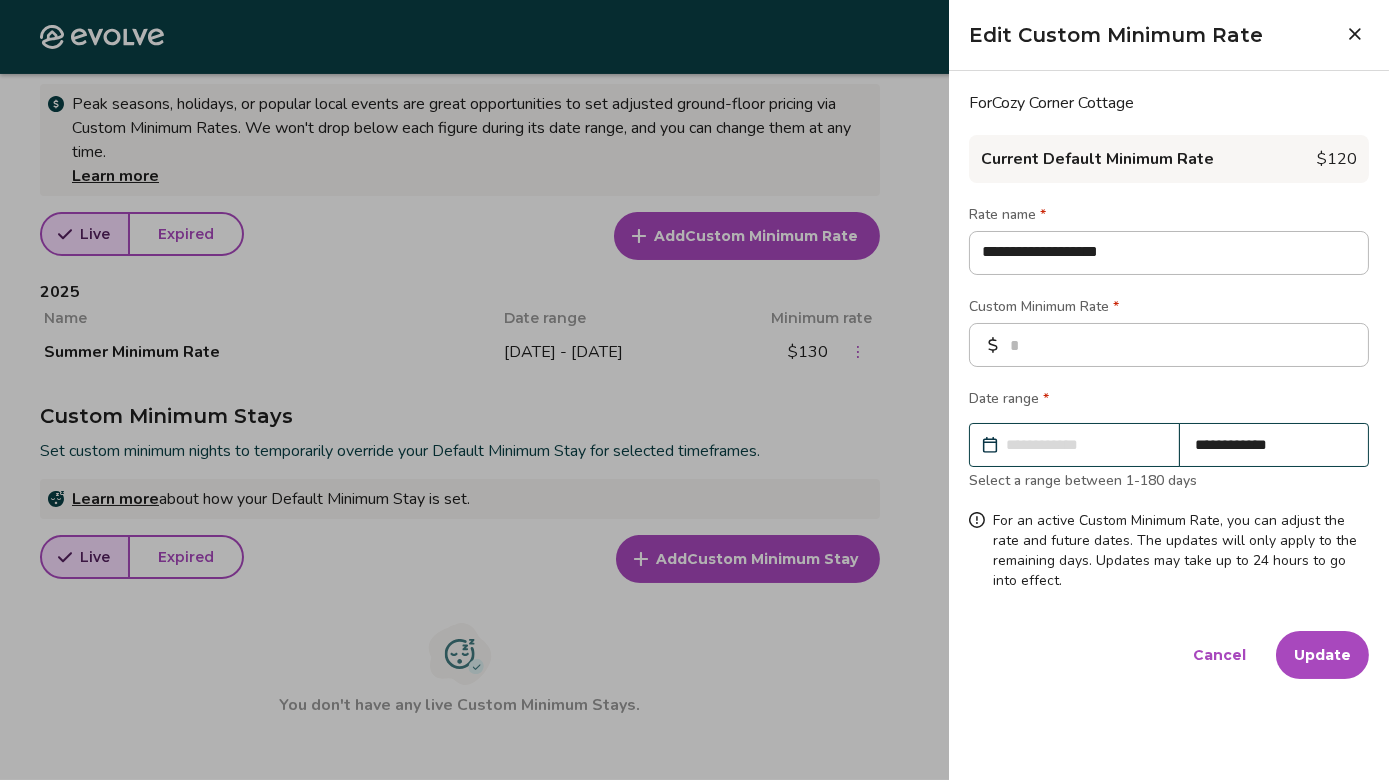 click on "Update" at bounding box center (1322, 655) 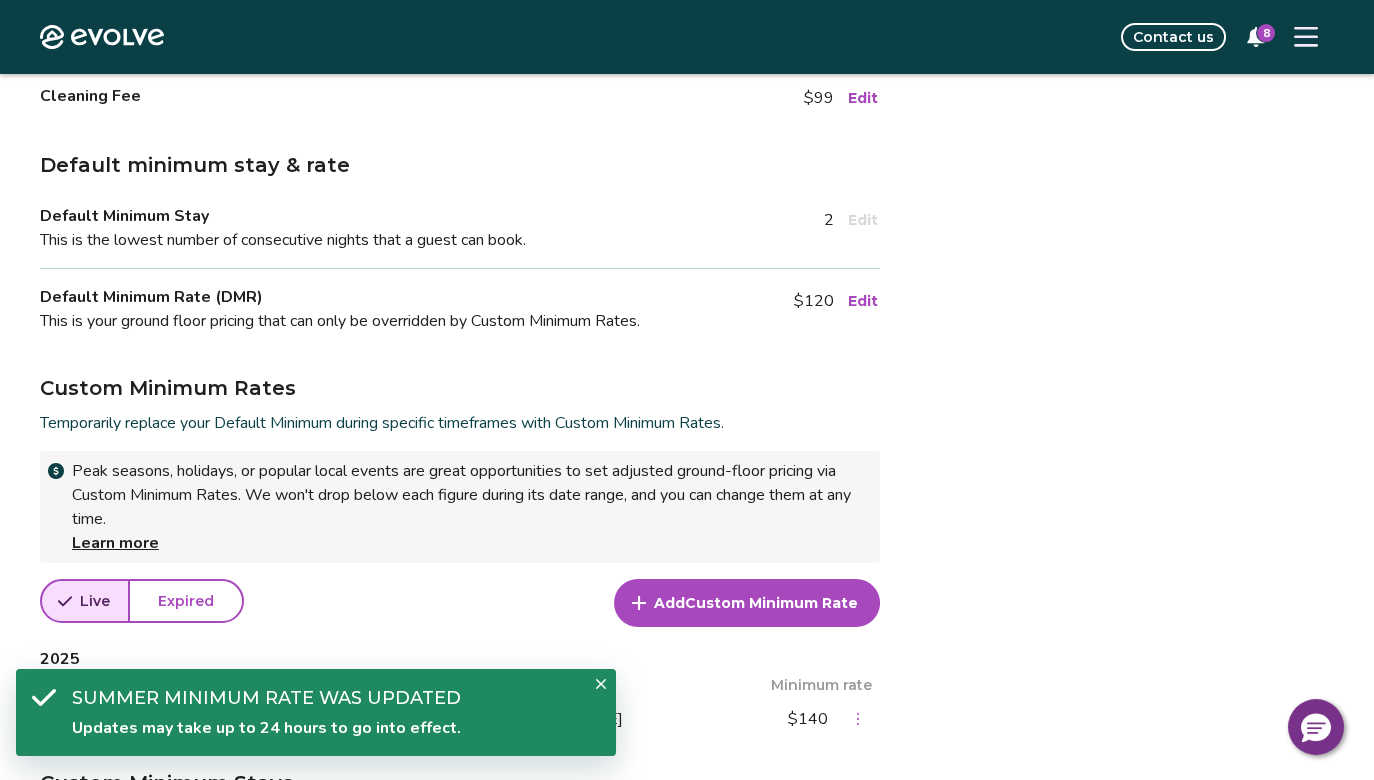 scroll, scrollTop: 733, scrollLeft: 0, axis: vertical 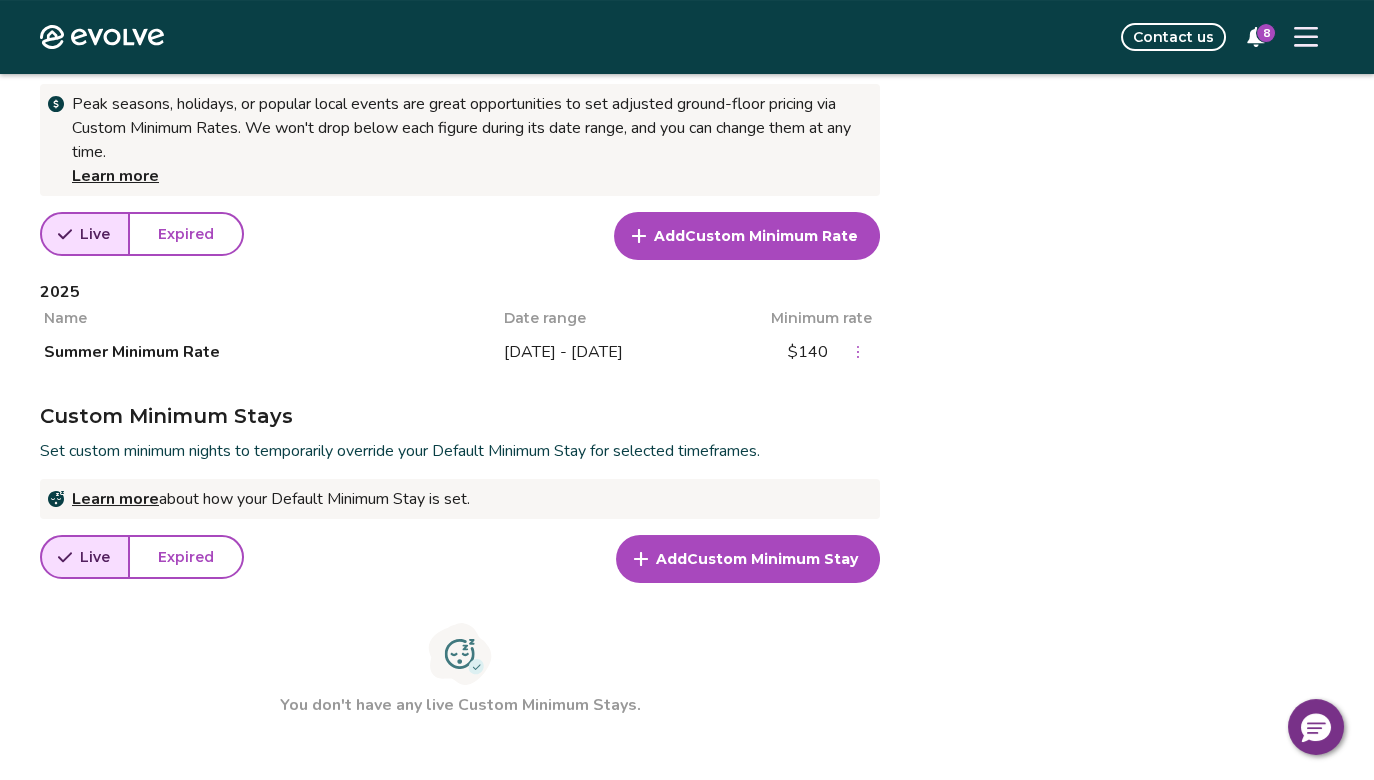 click on "Custom Minimum Rate" at bounding box center (771, 236) 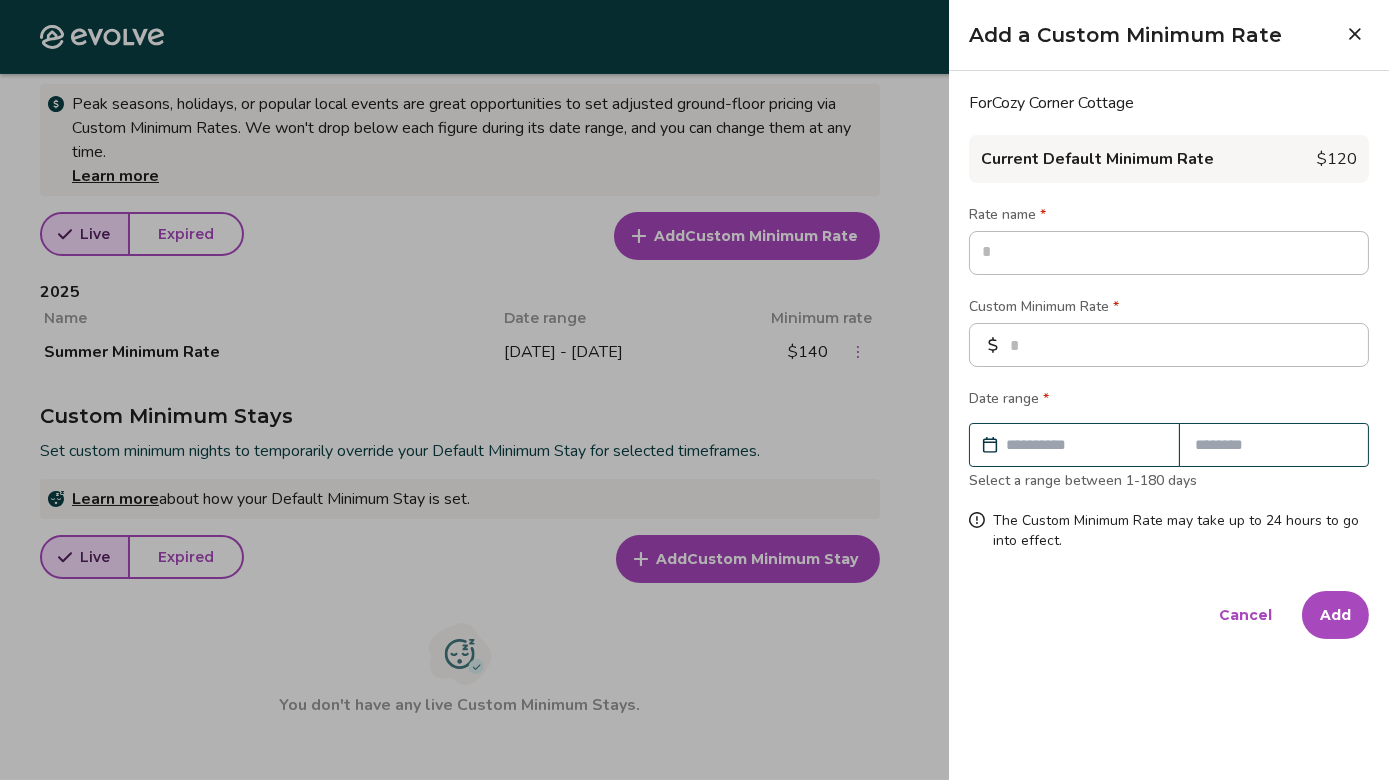 click at bounding box center [1084, 445] 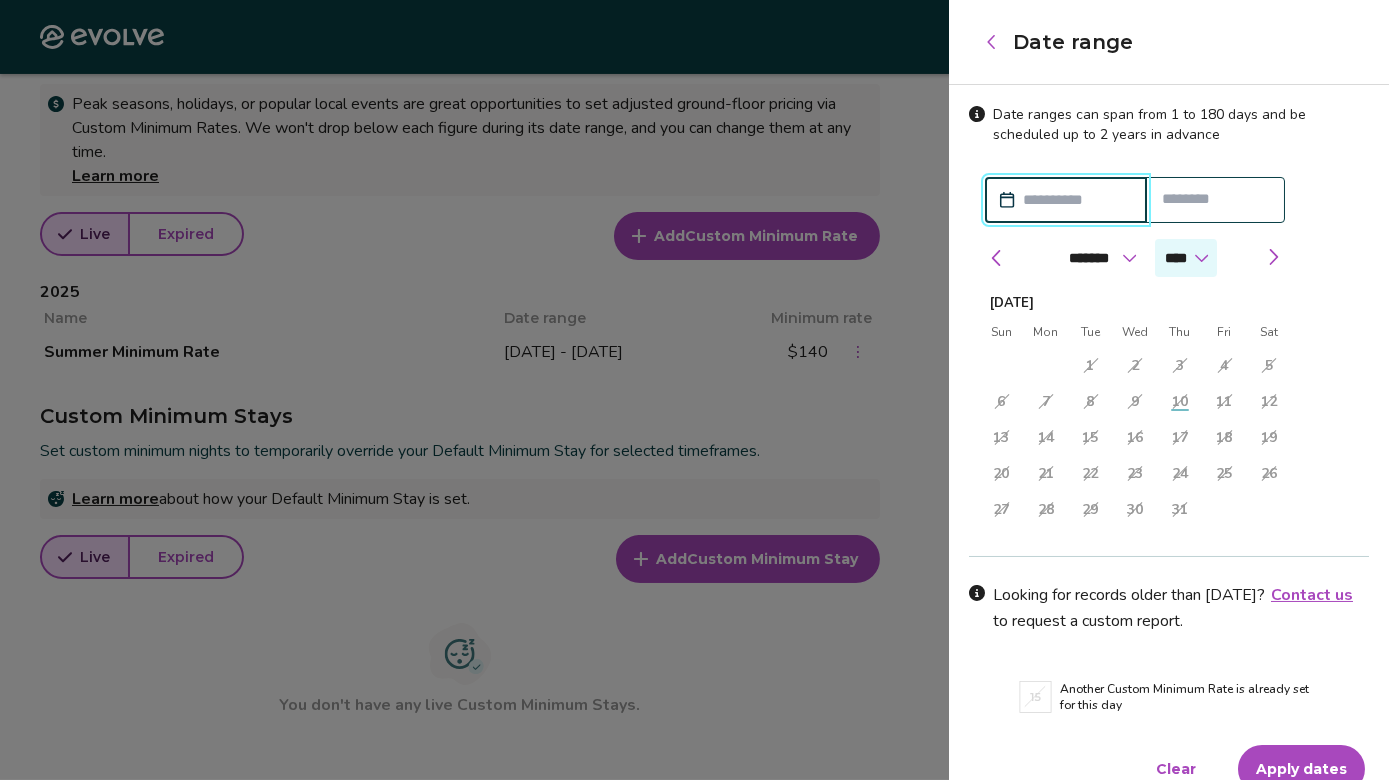 click on "**** **** ****" at bounding box center [1186, 258] 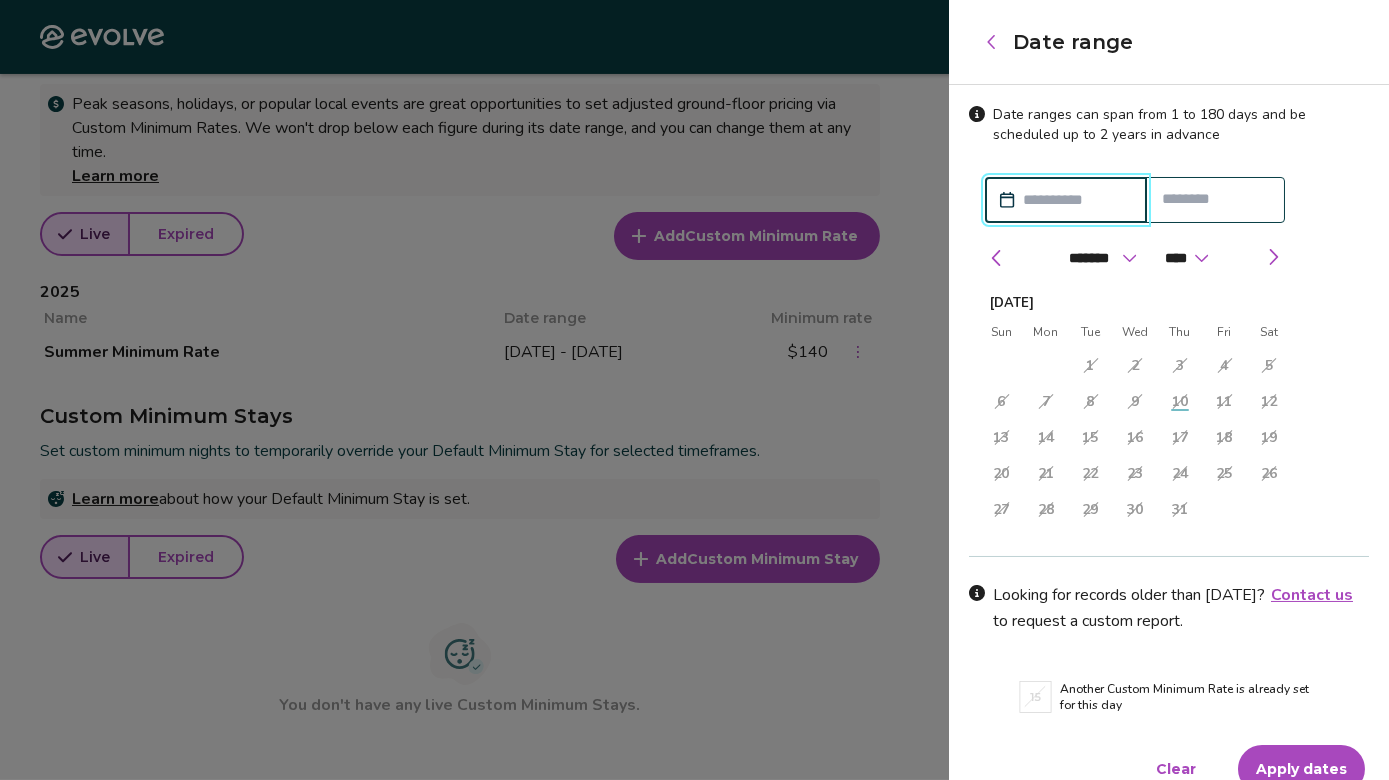 select on "****" 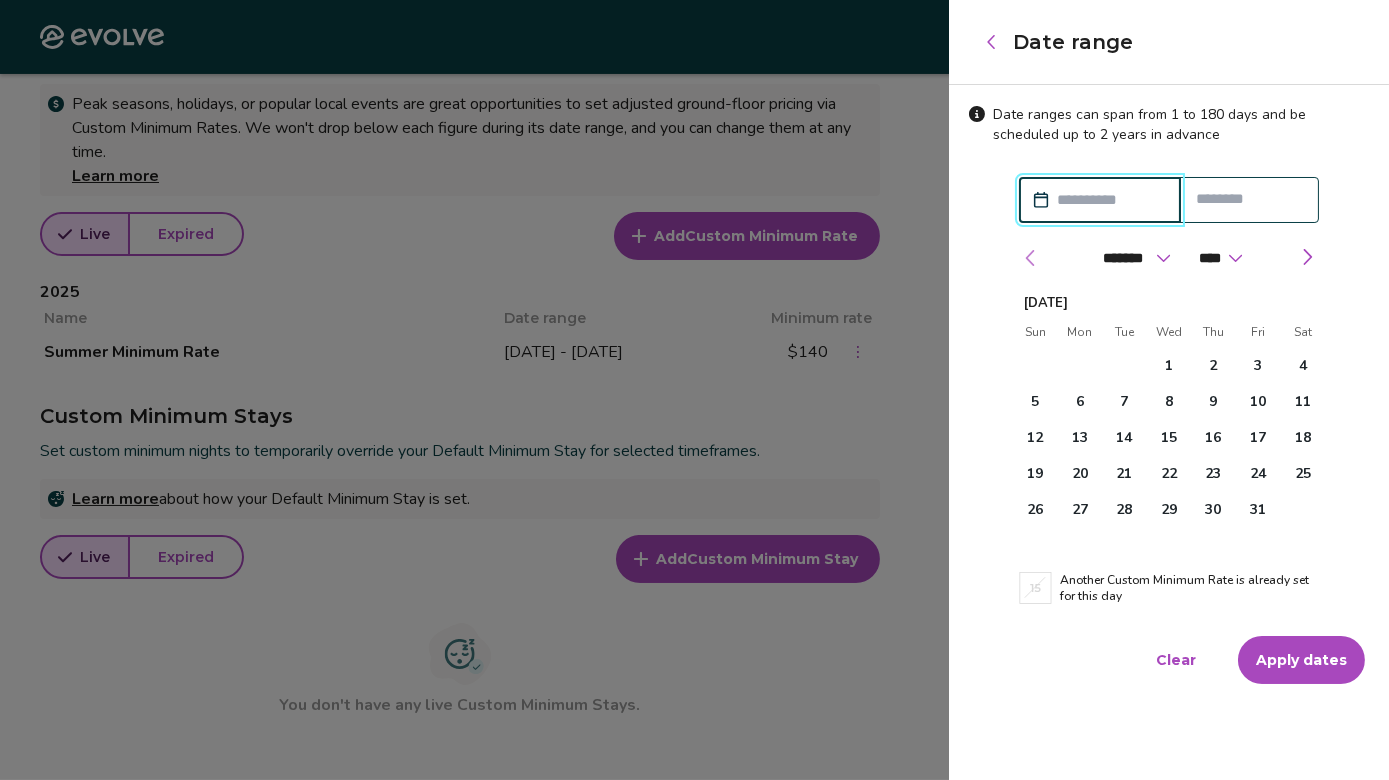 click at bounding box center [1031, 258] 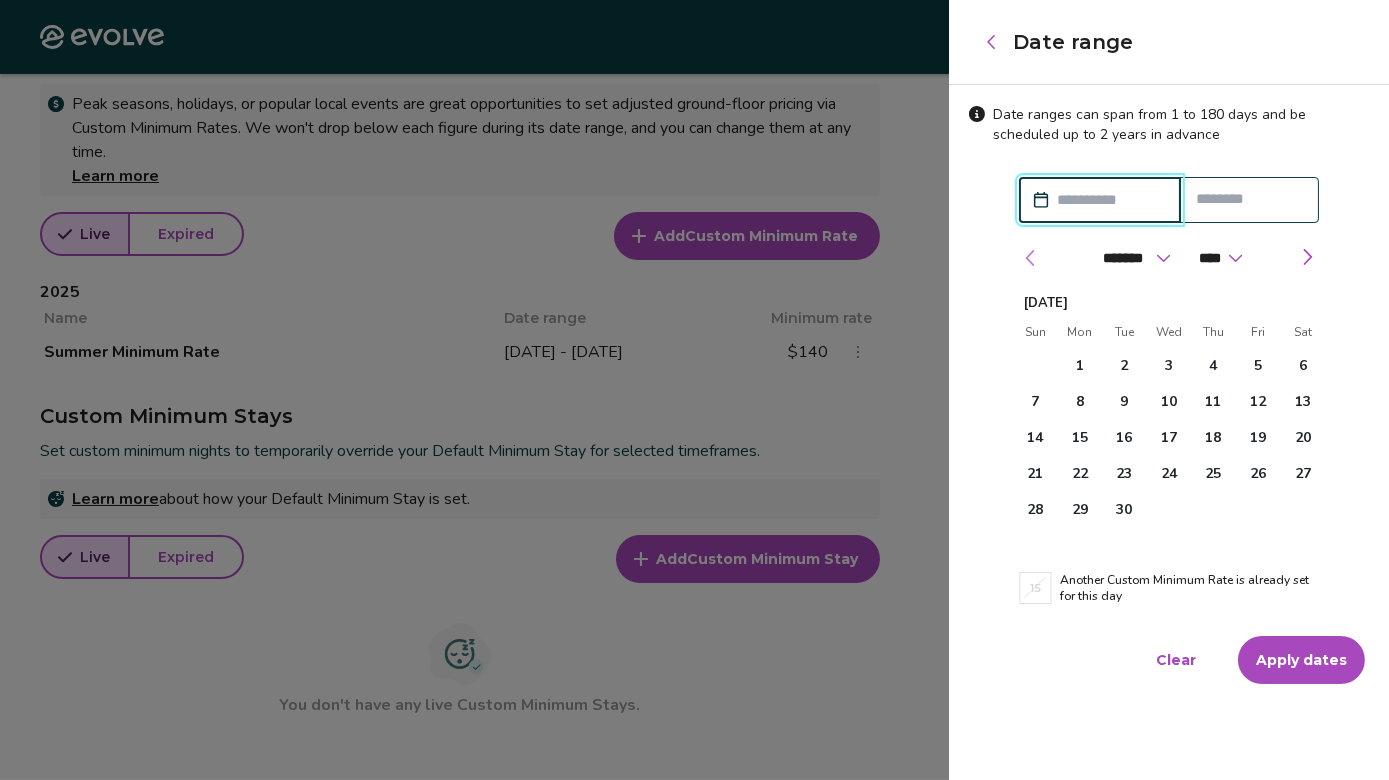 click at bounding box center [1031, 258] 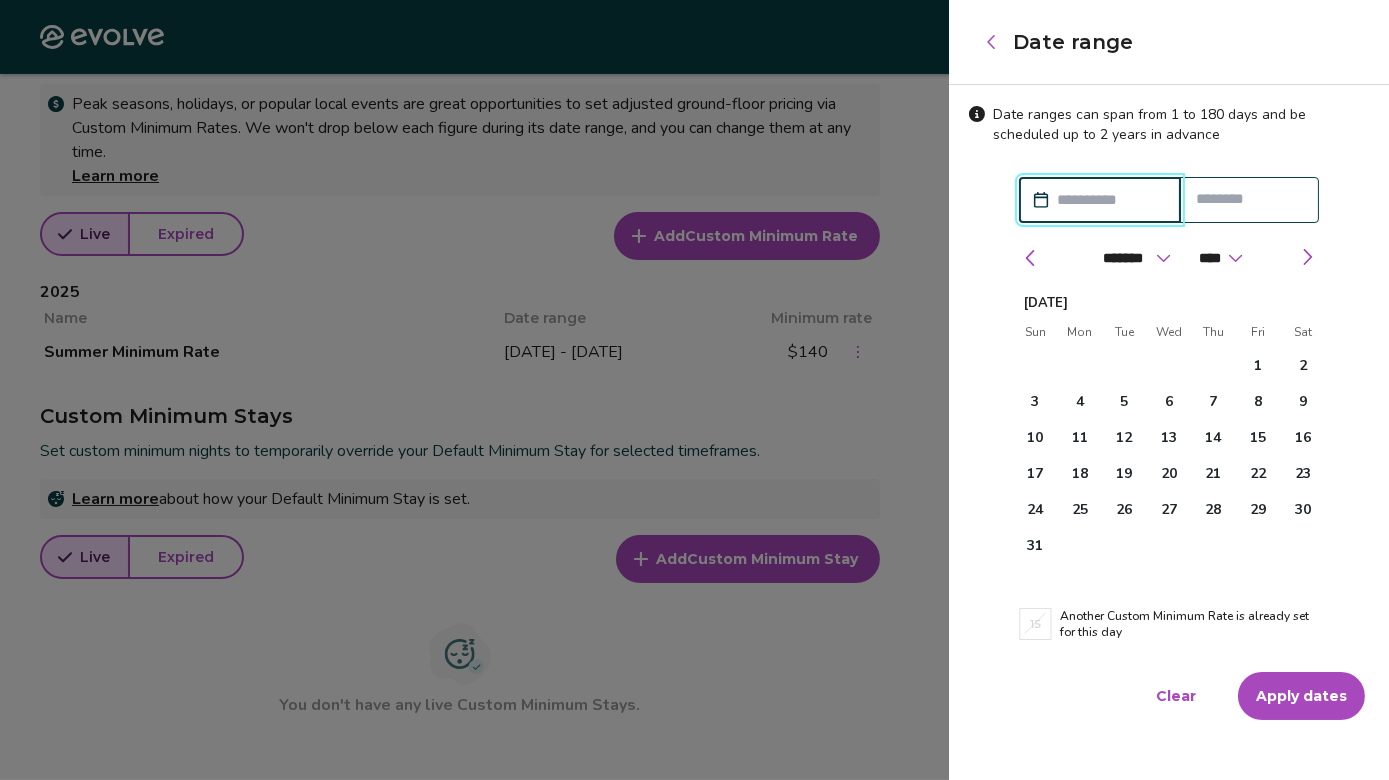 type on "*" 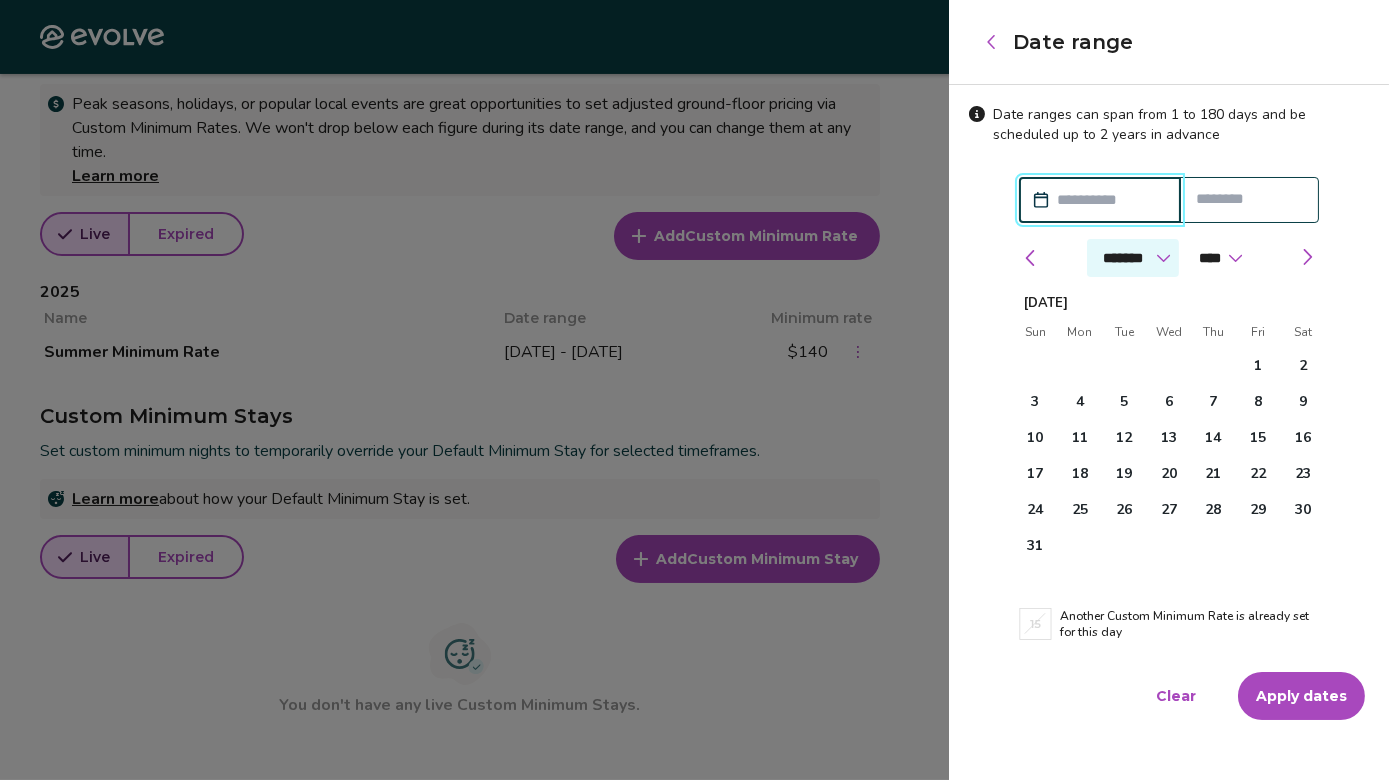 click on "******* ******** ***** ***** *** **** **** ****** ********* ******* ******** ********" at bounding box center (1133, 258) 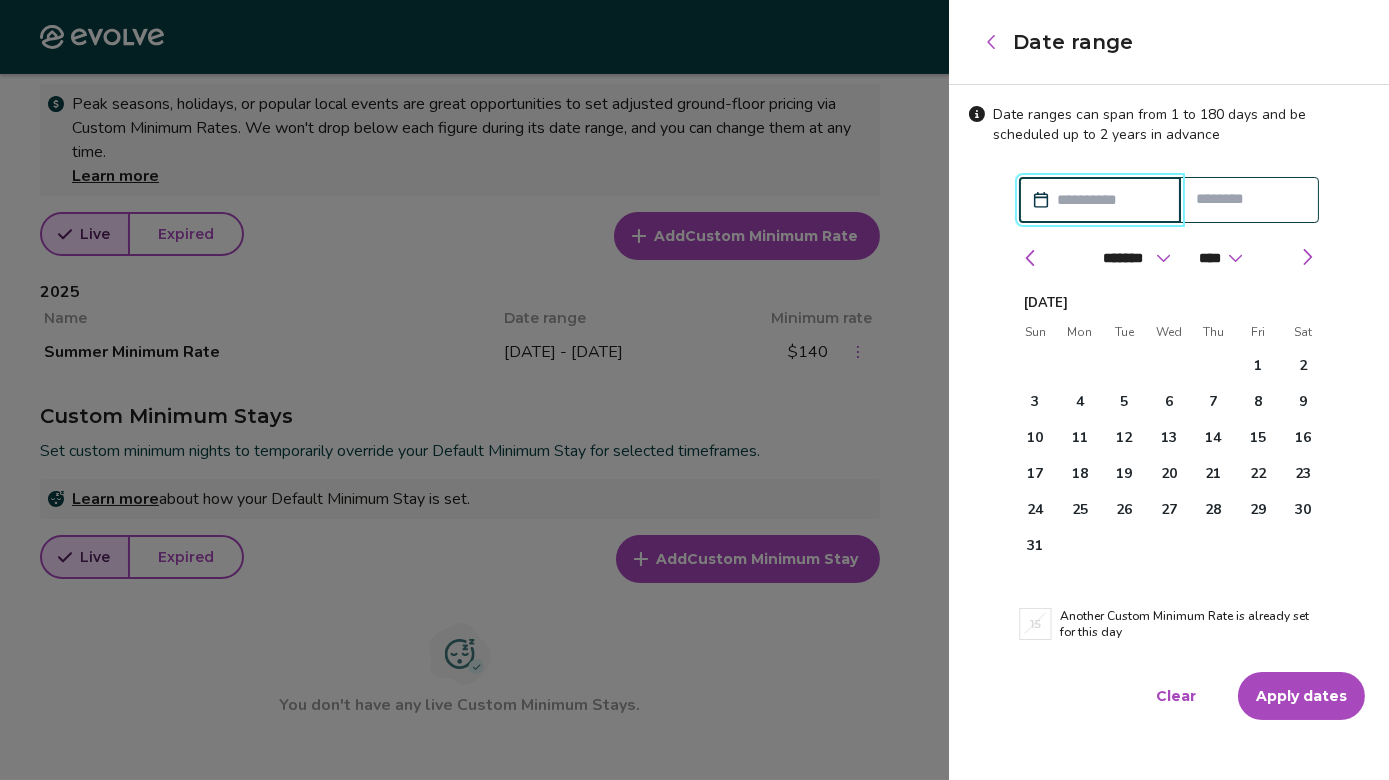 select on "*" 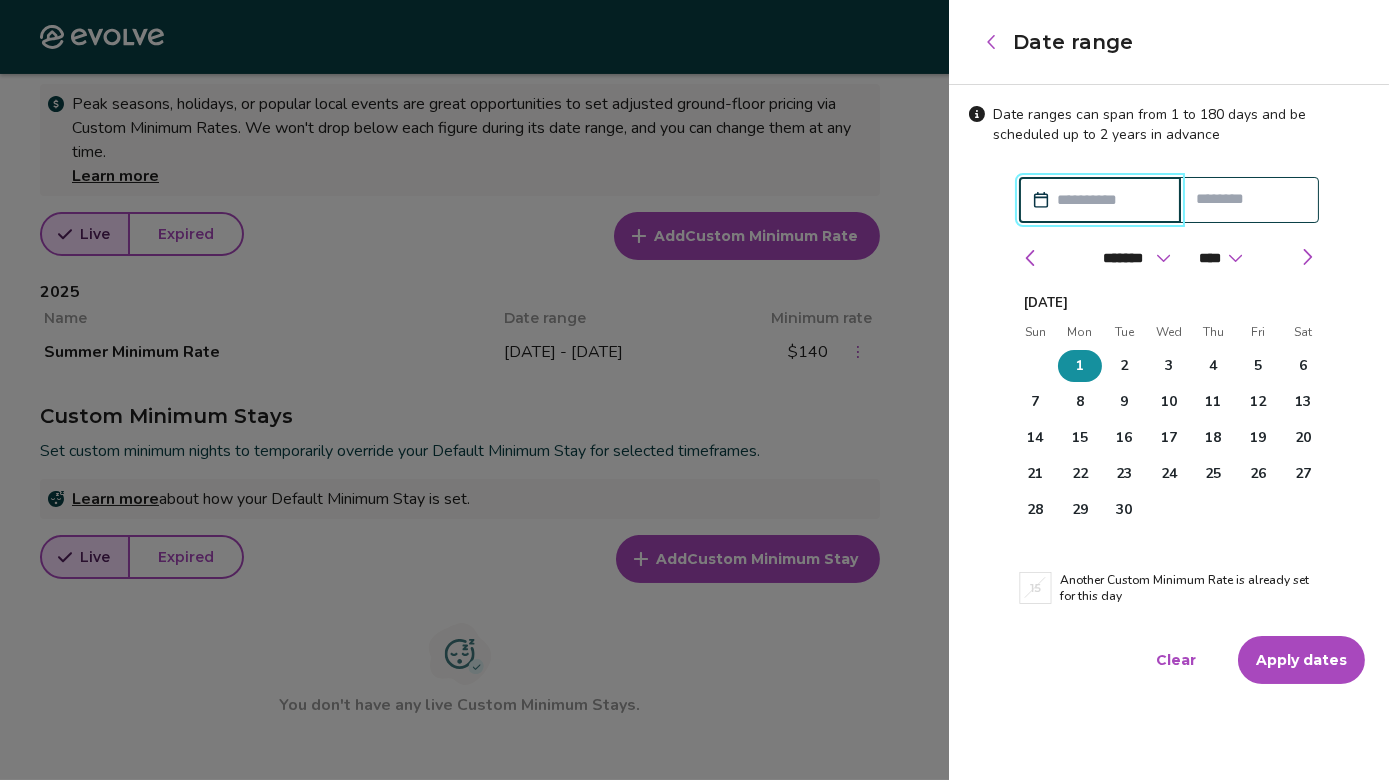 click on "1" at bounding box center (1080, 366) 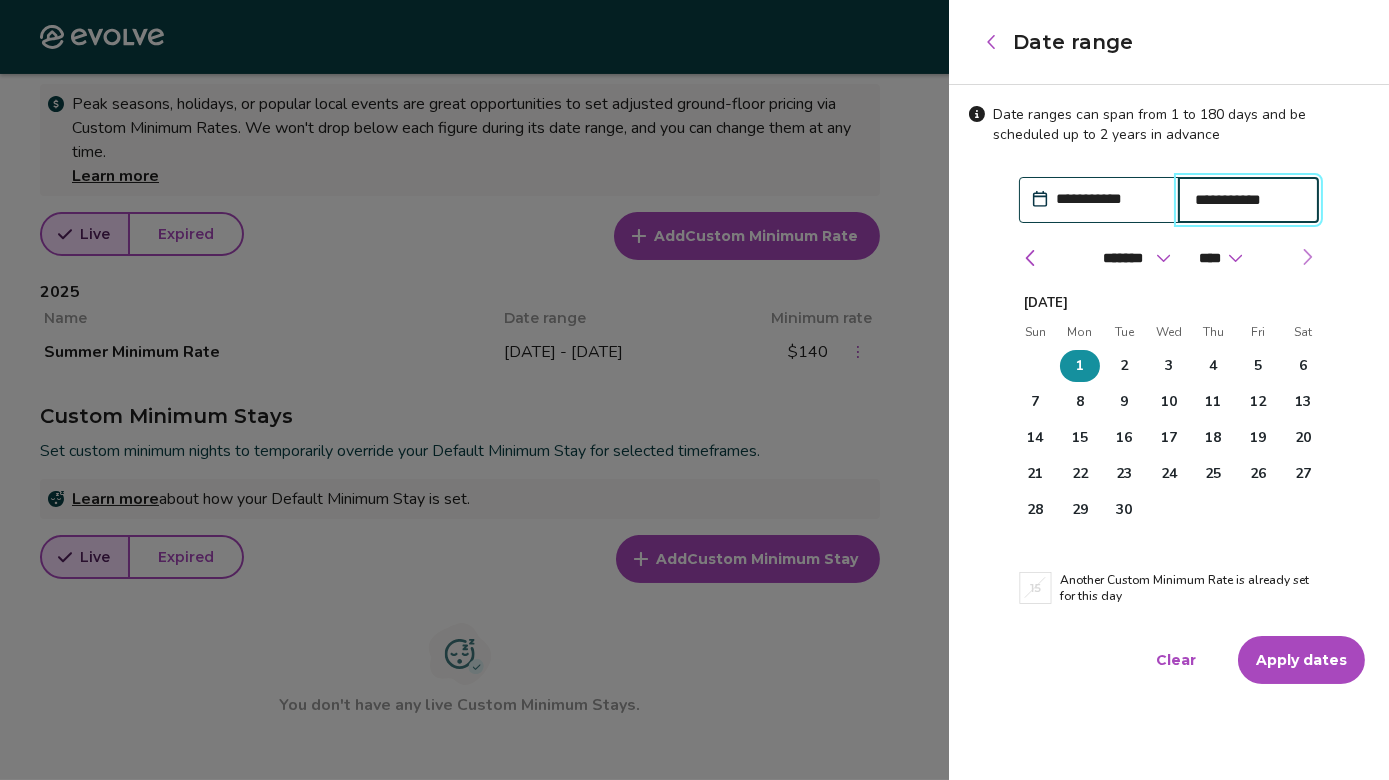 click at bounding box center (1307, 257) 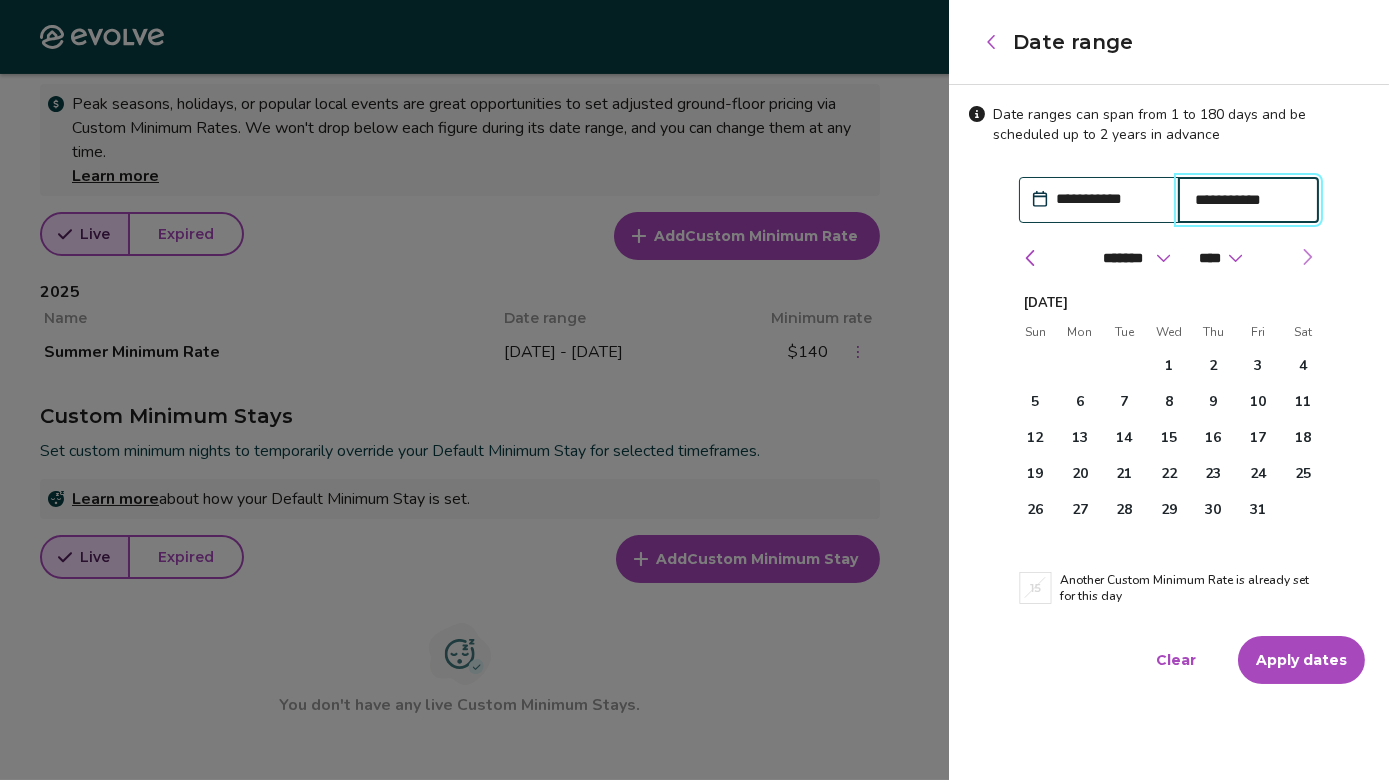 click at bounding box center [1307, 257] 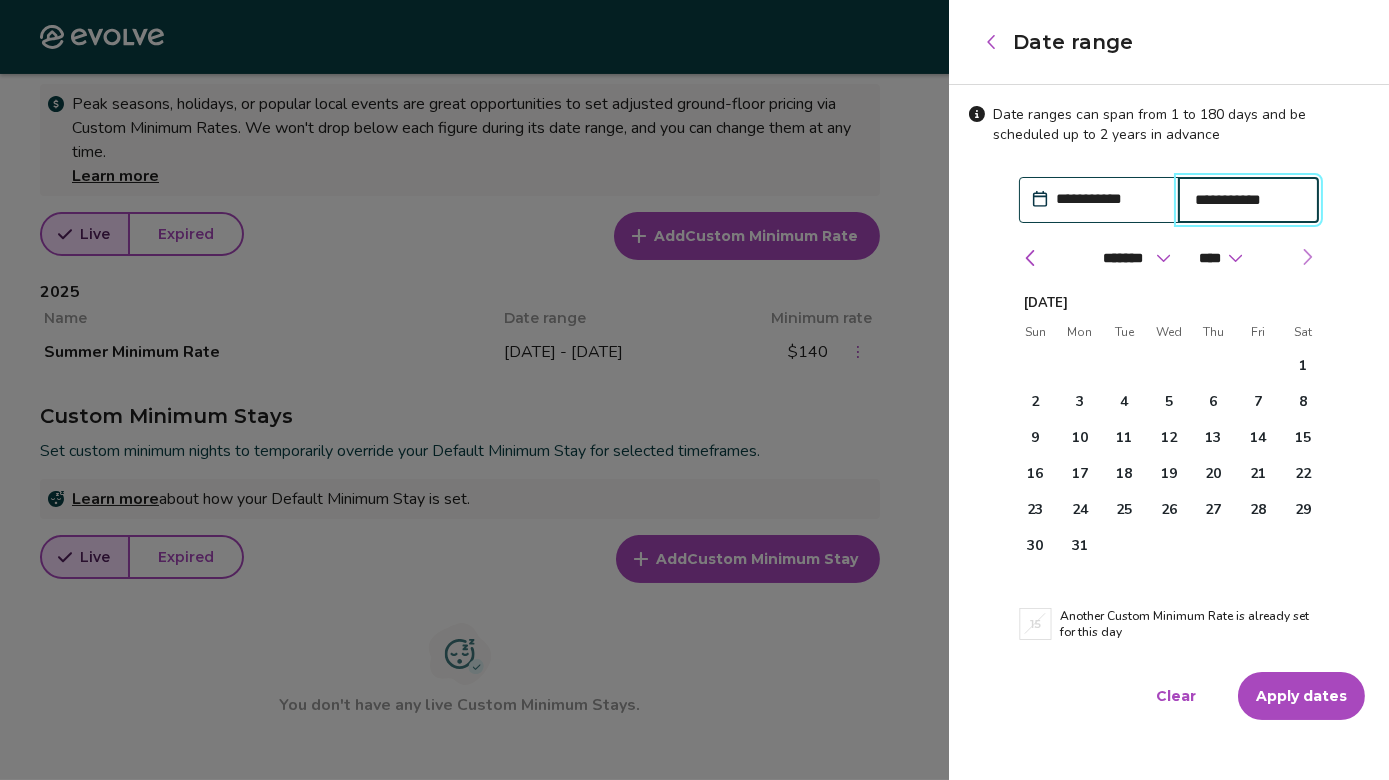 click at bounding box center (1307, 257) 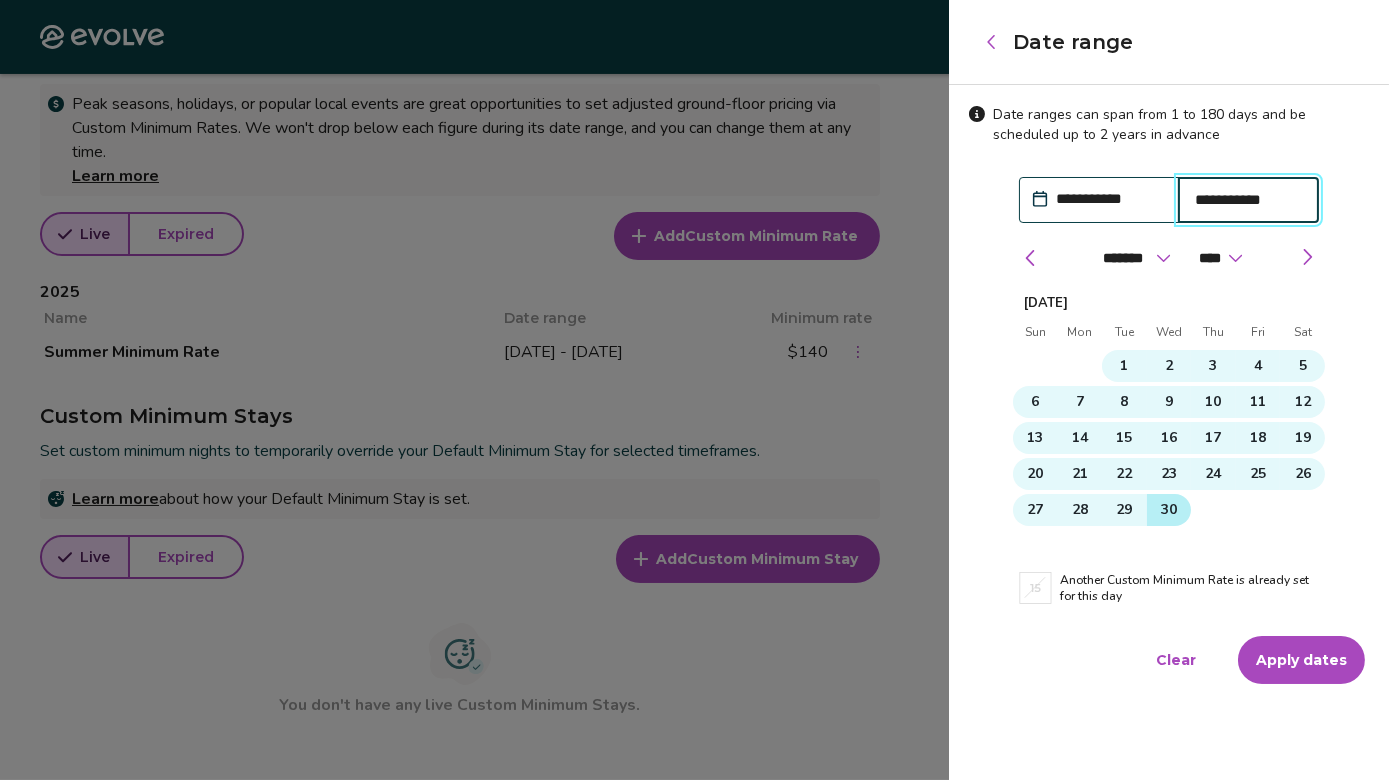 click on "30" at bounding box center [1169, 510] 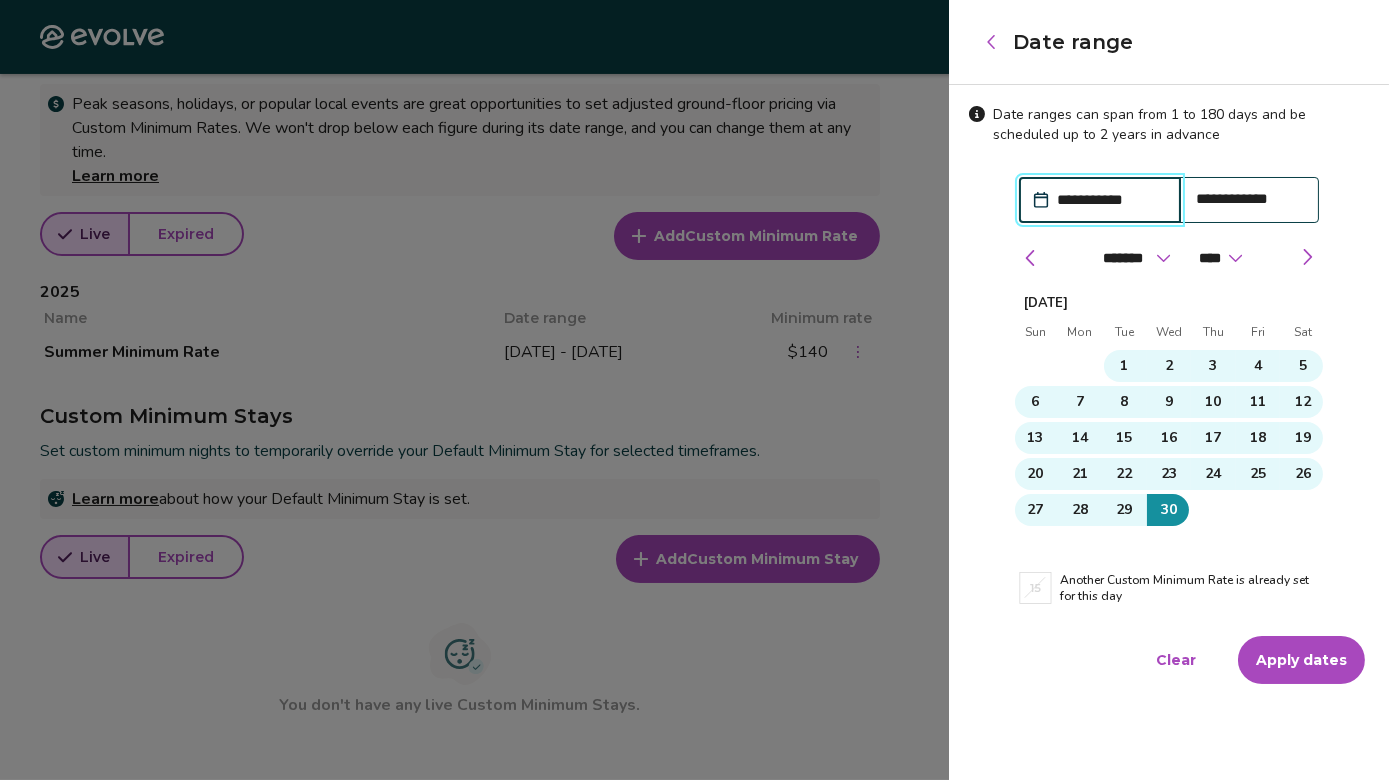 click on "Apply dates" at bounding box center [1301, 660] 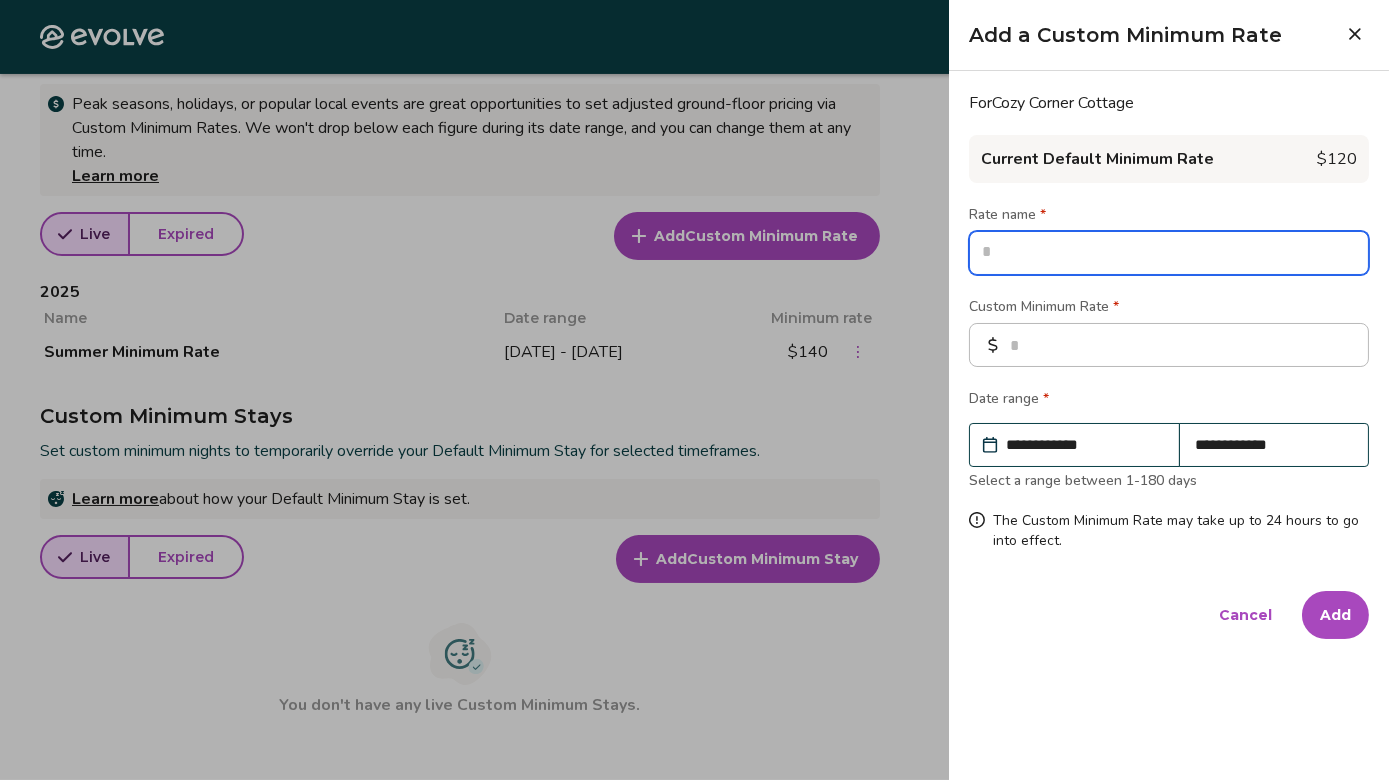 click at bounding box center (1169, 253) 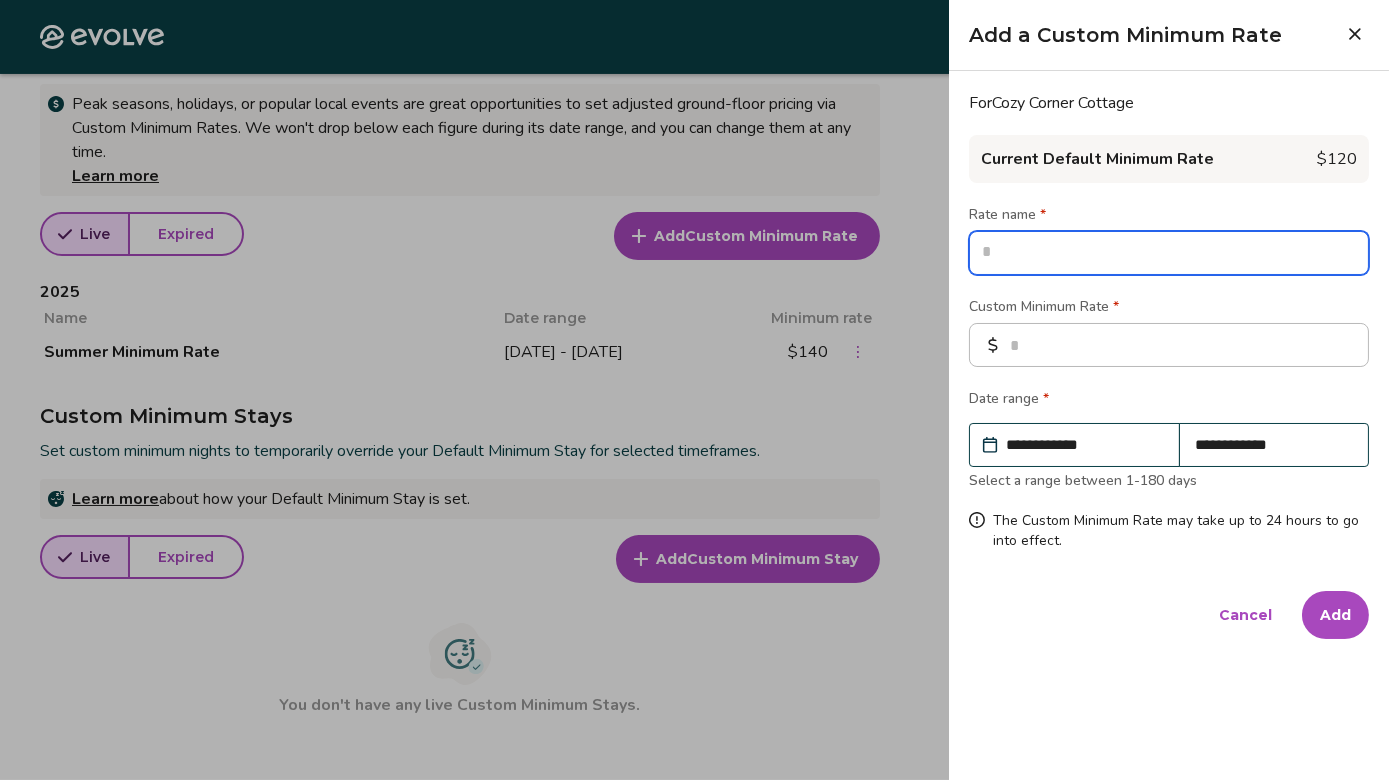 type on "*" 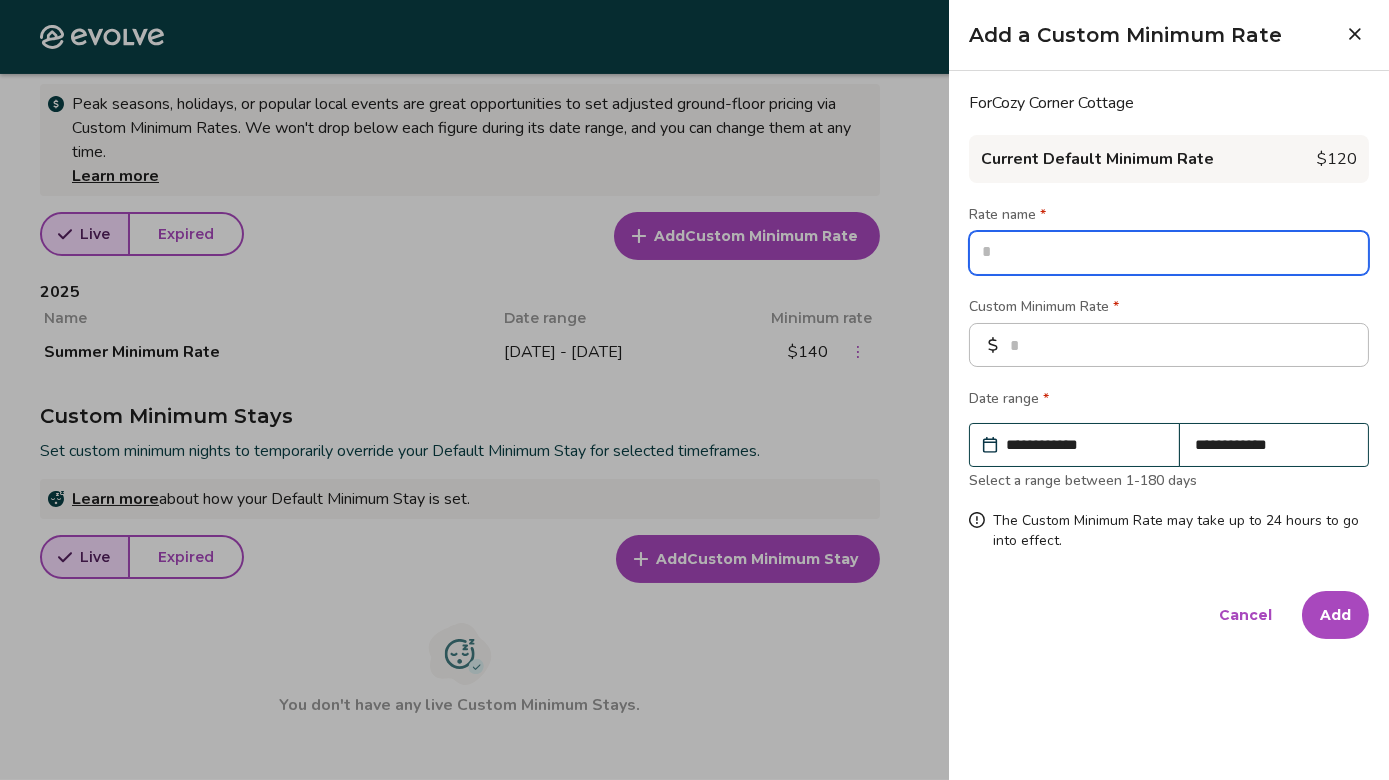 type on "*" 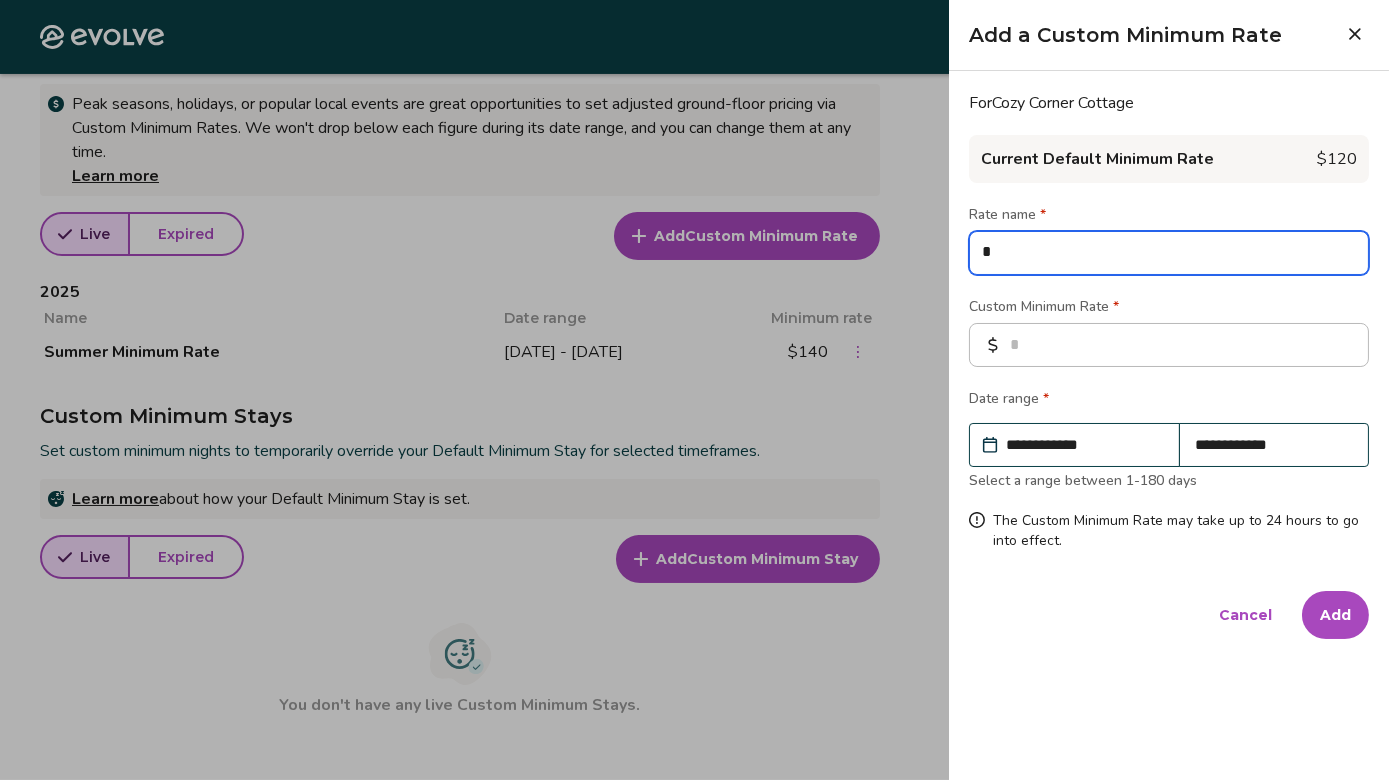 type on "*" 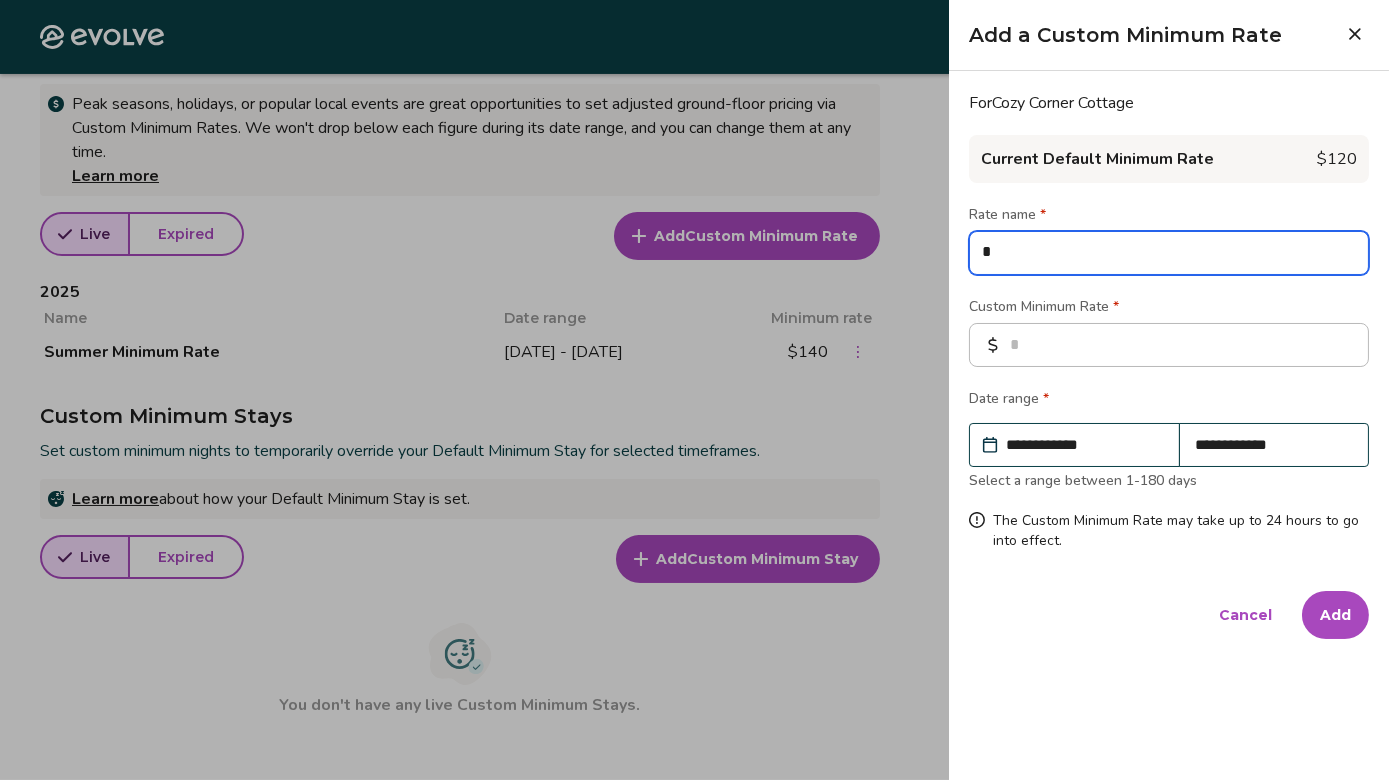 type on "**" 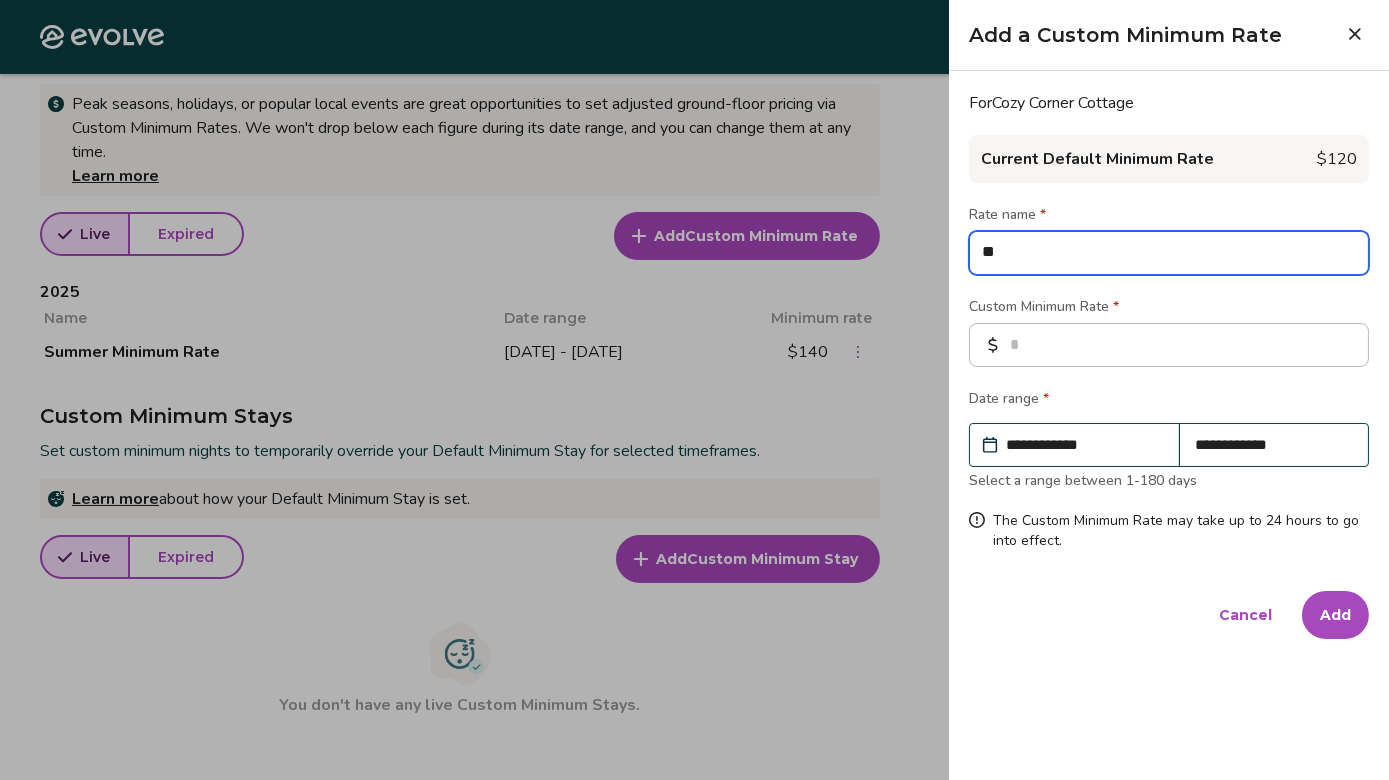 type on "*" 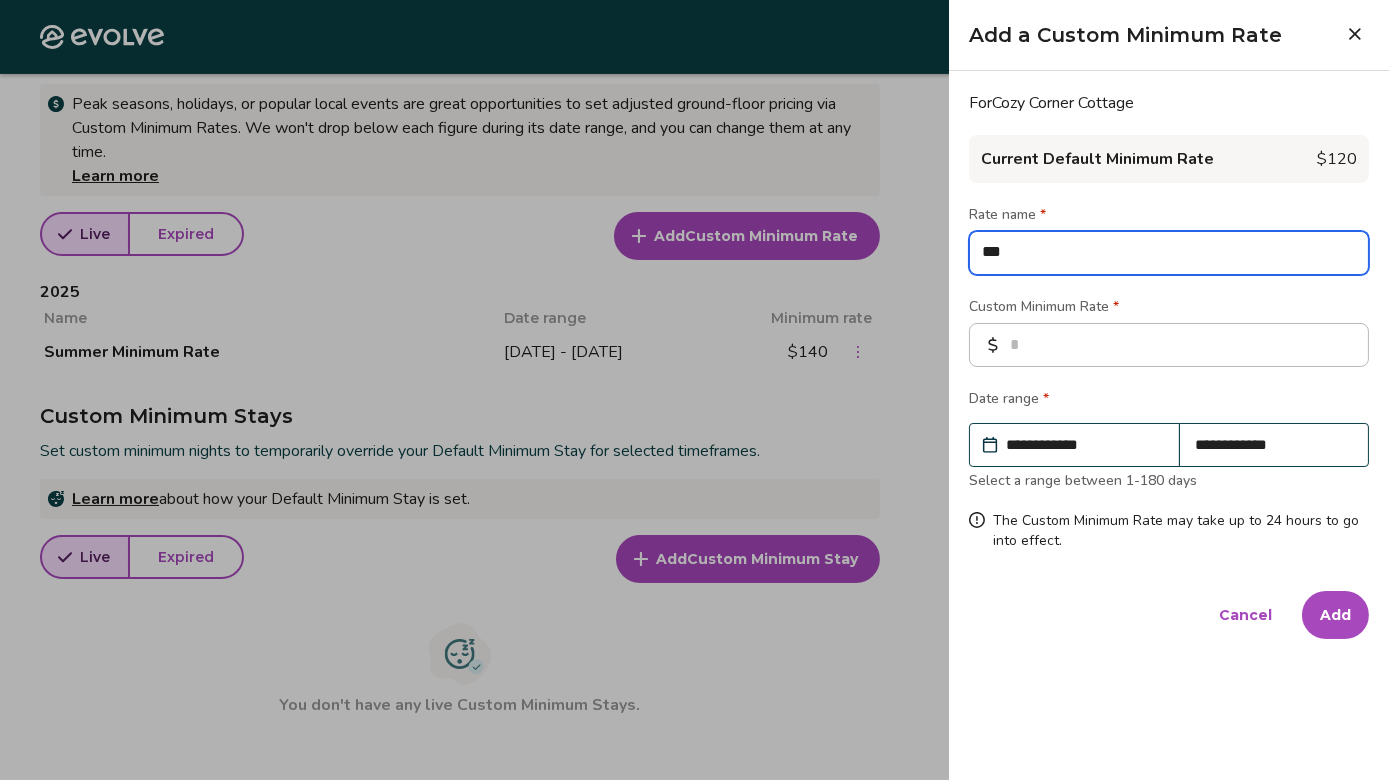 type on "*" 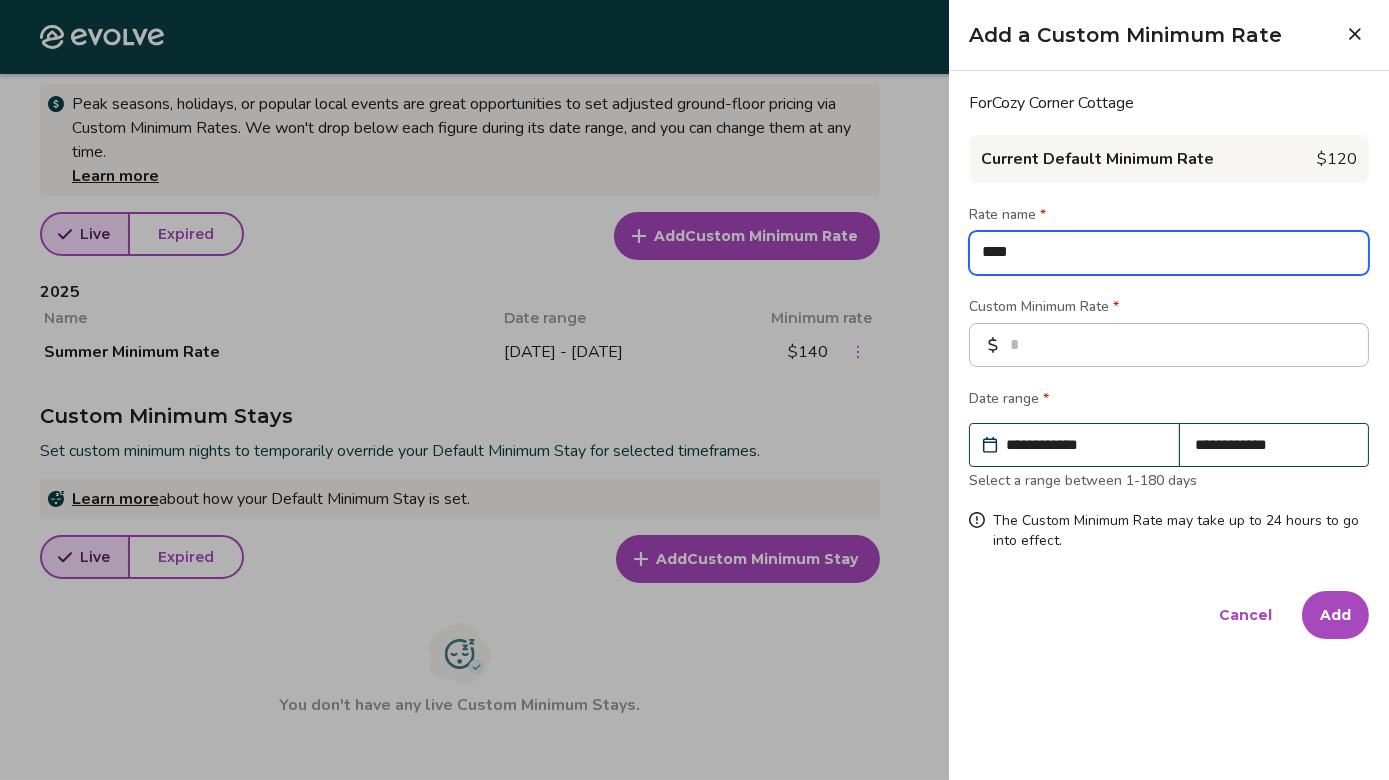 type on "*" 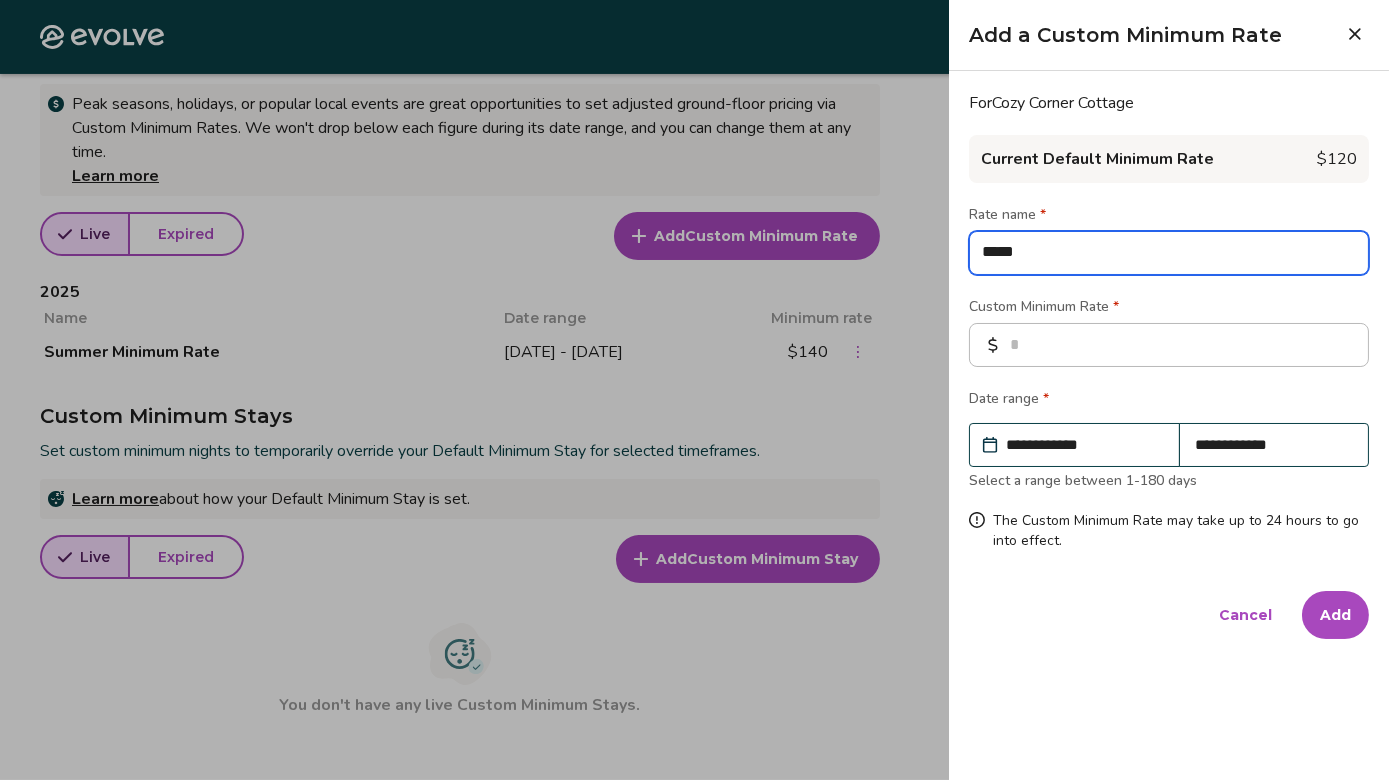 type on "*" 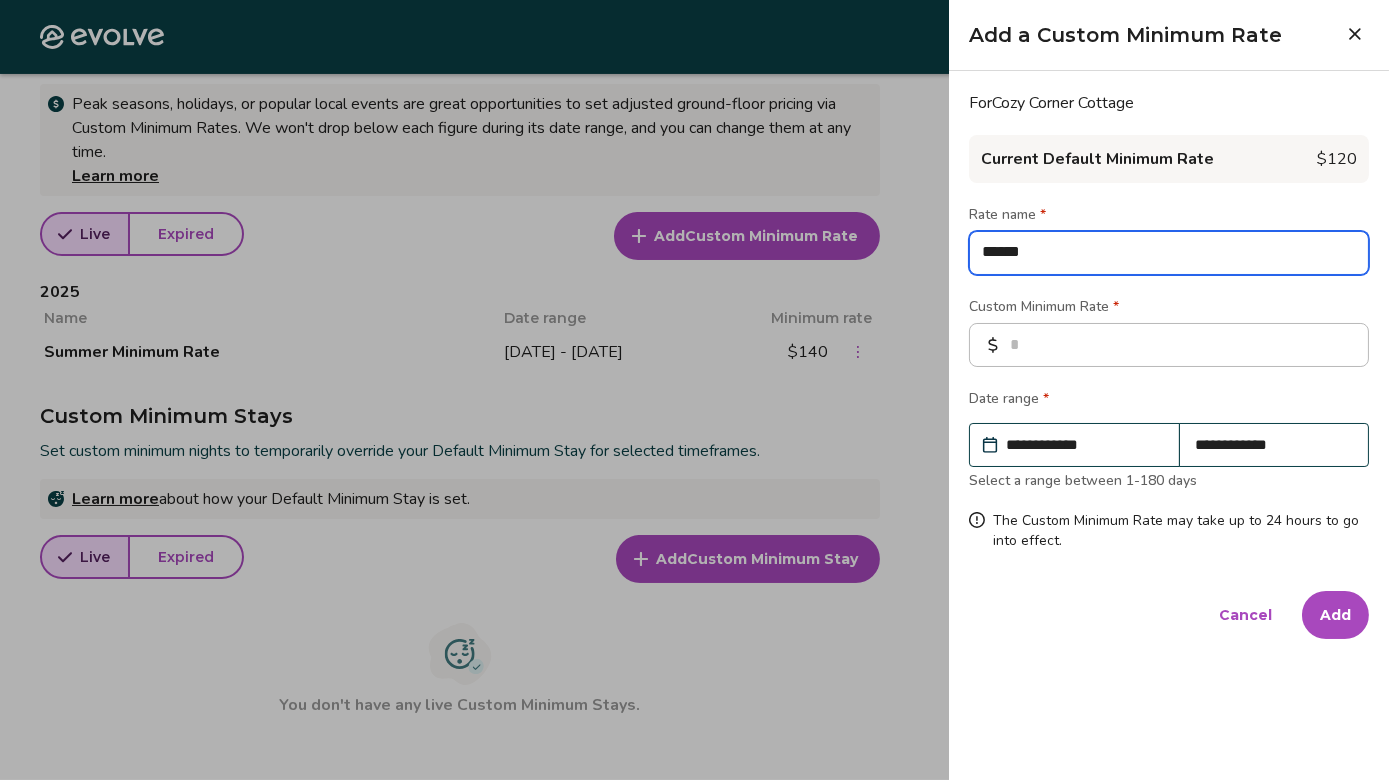 type on "*" 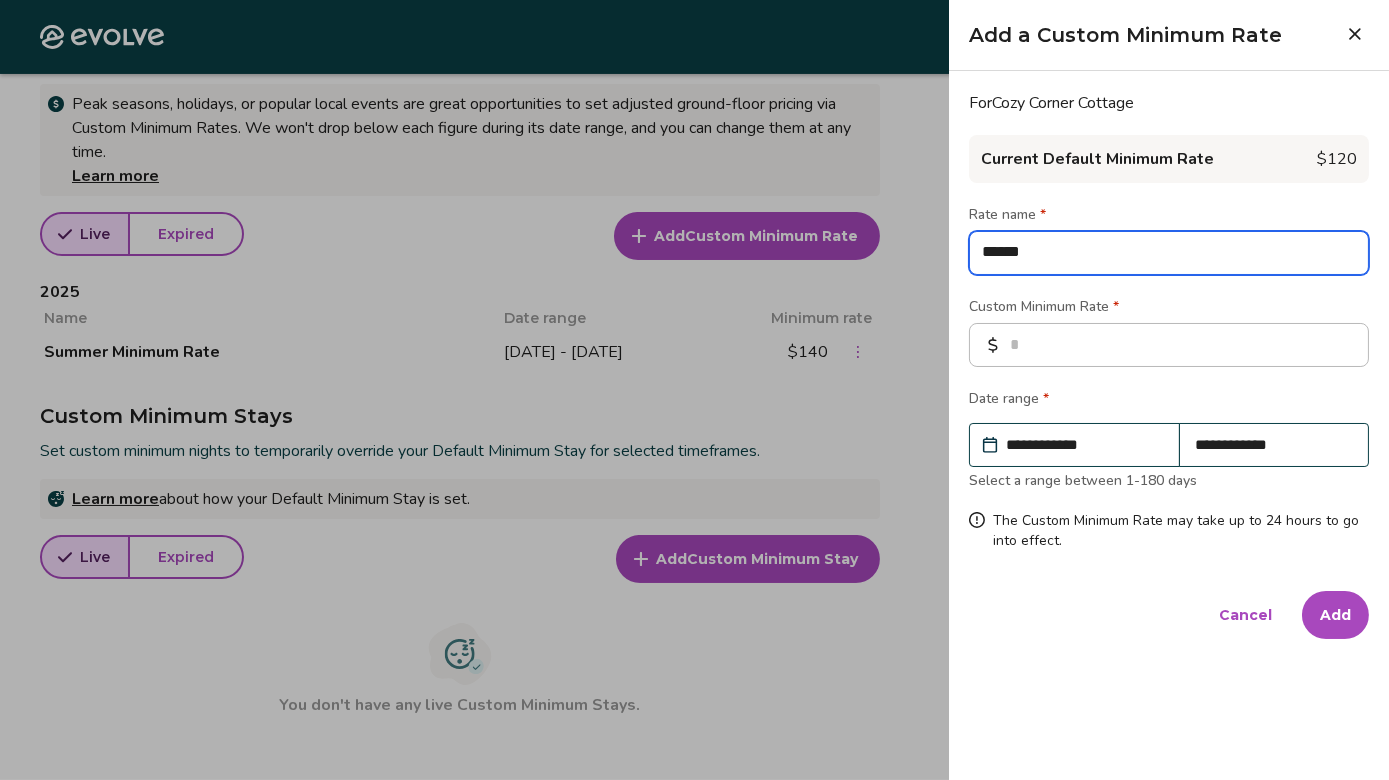 type on "******" 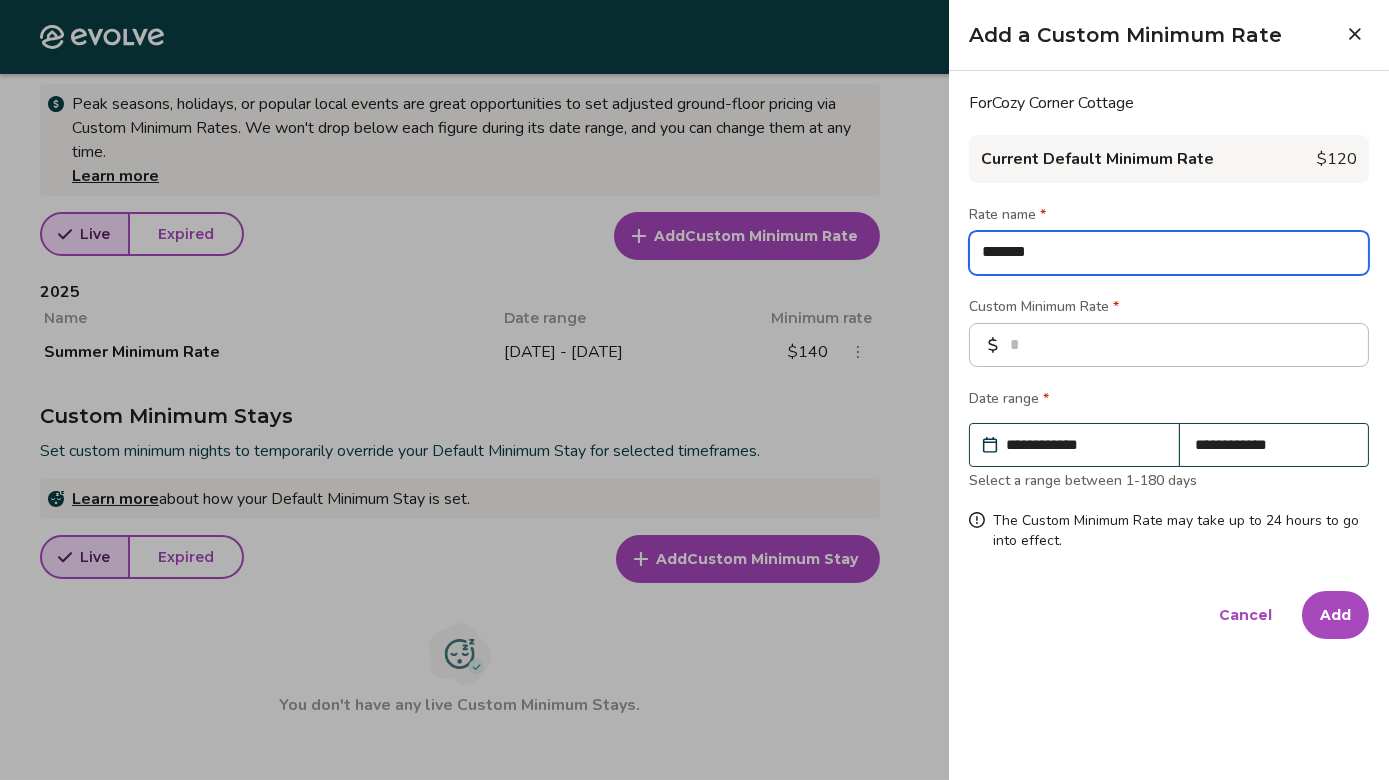 type on "*" 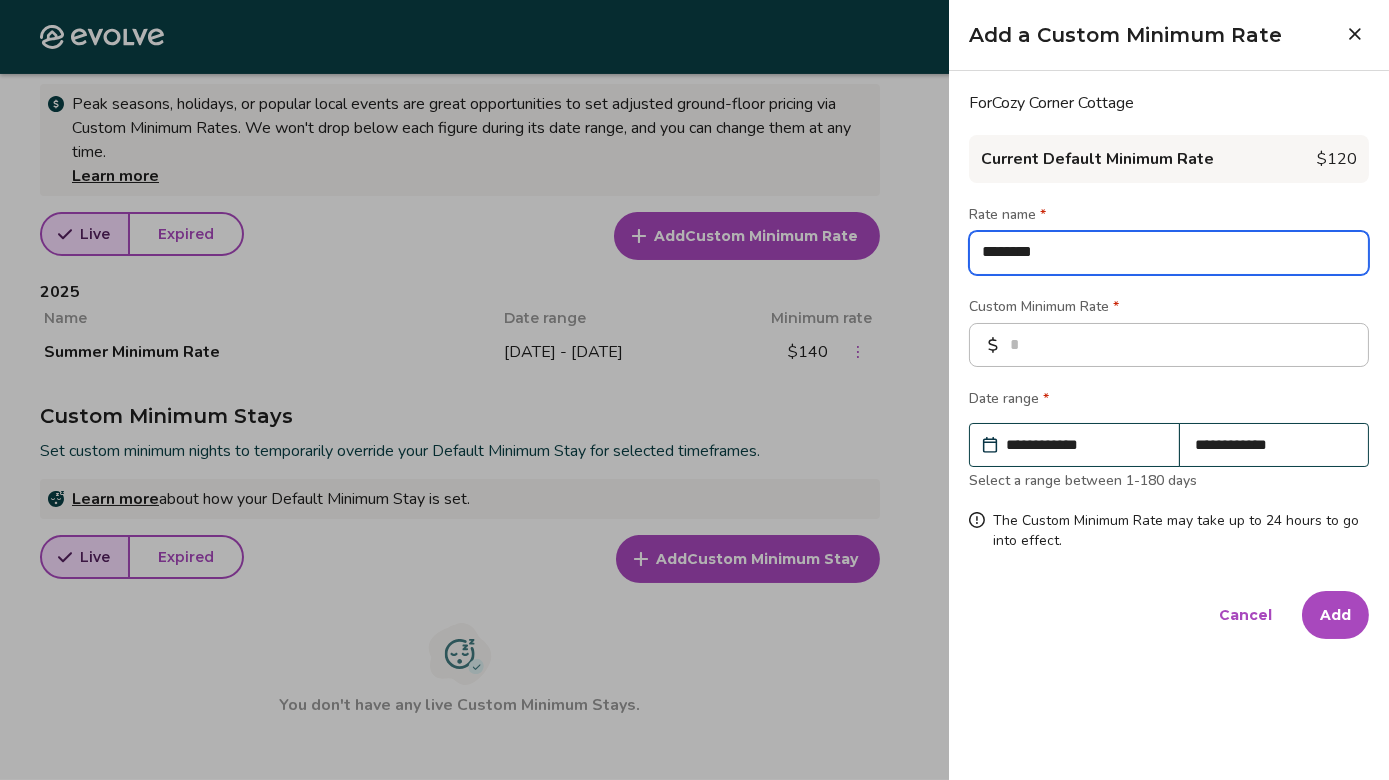 type on "*" 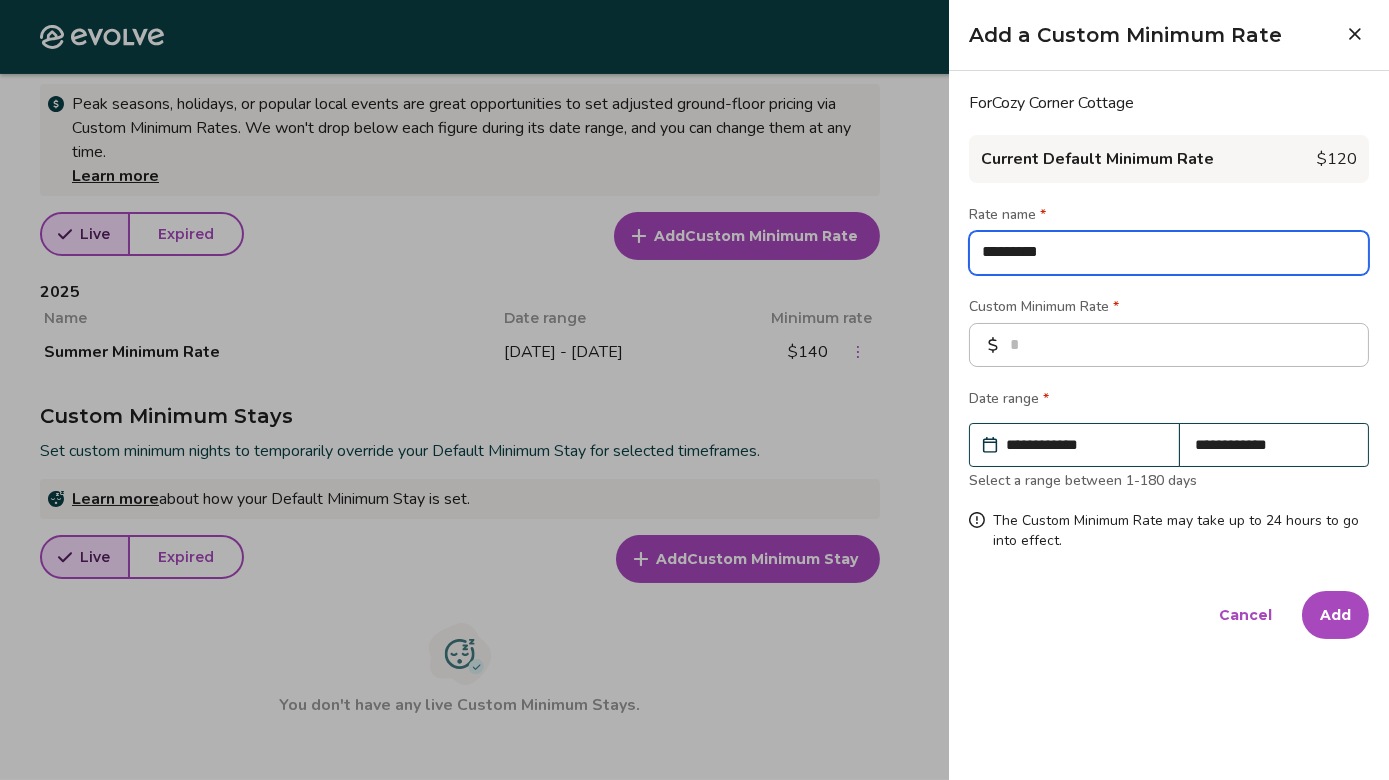 type on "*" 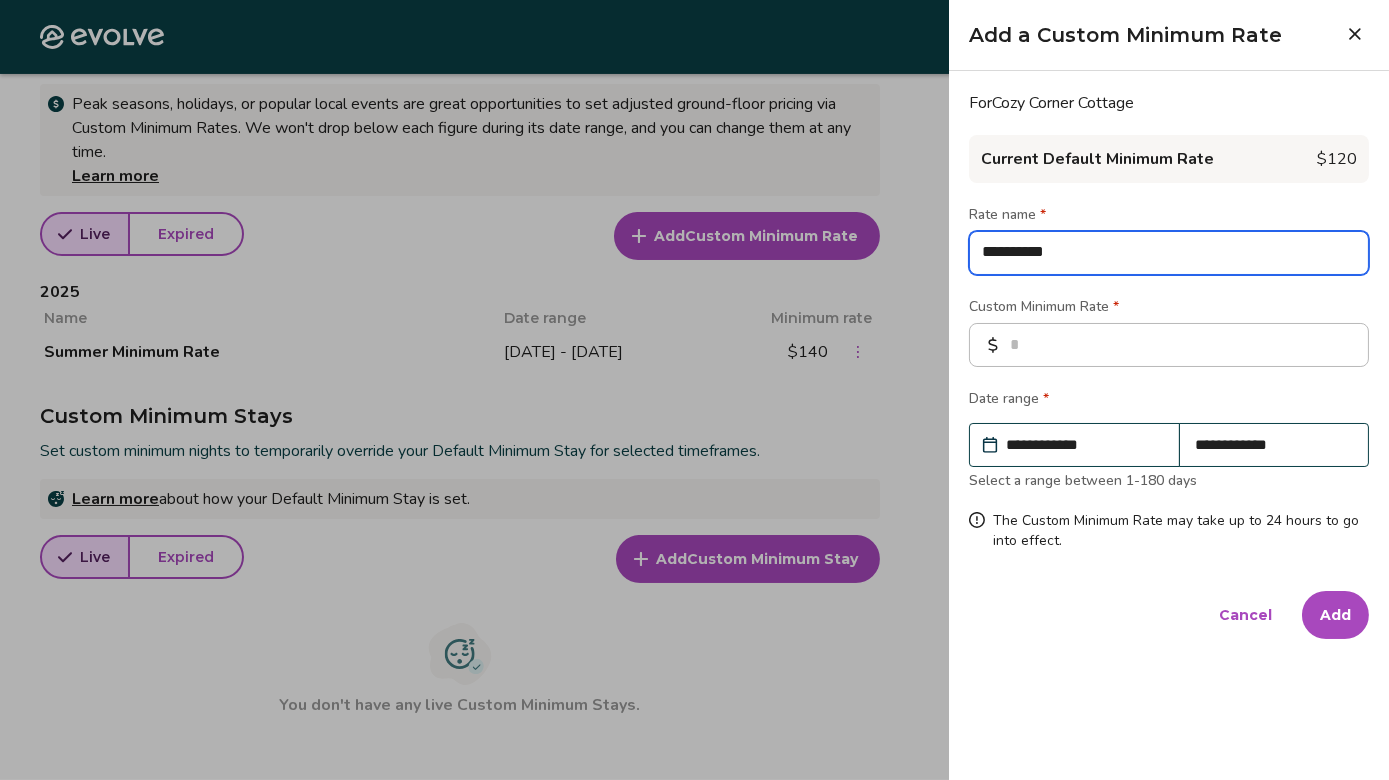 type on "*" 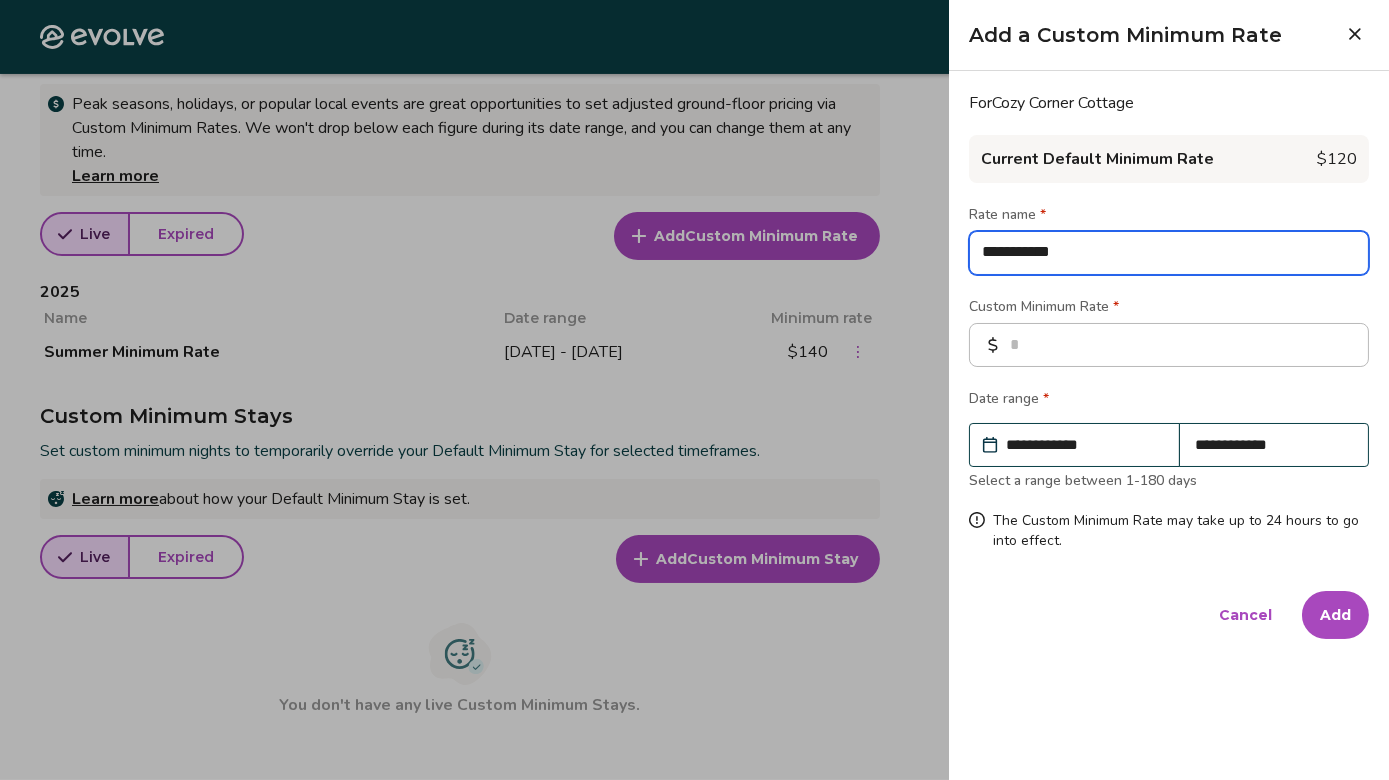 type on "*" 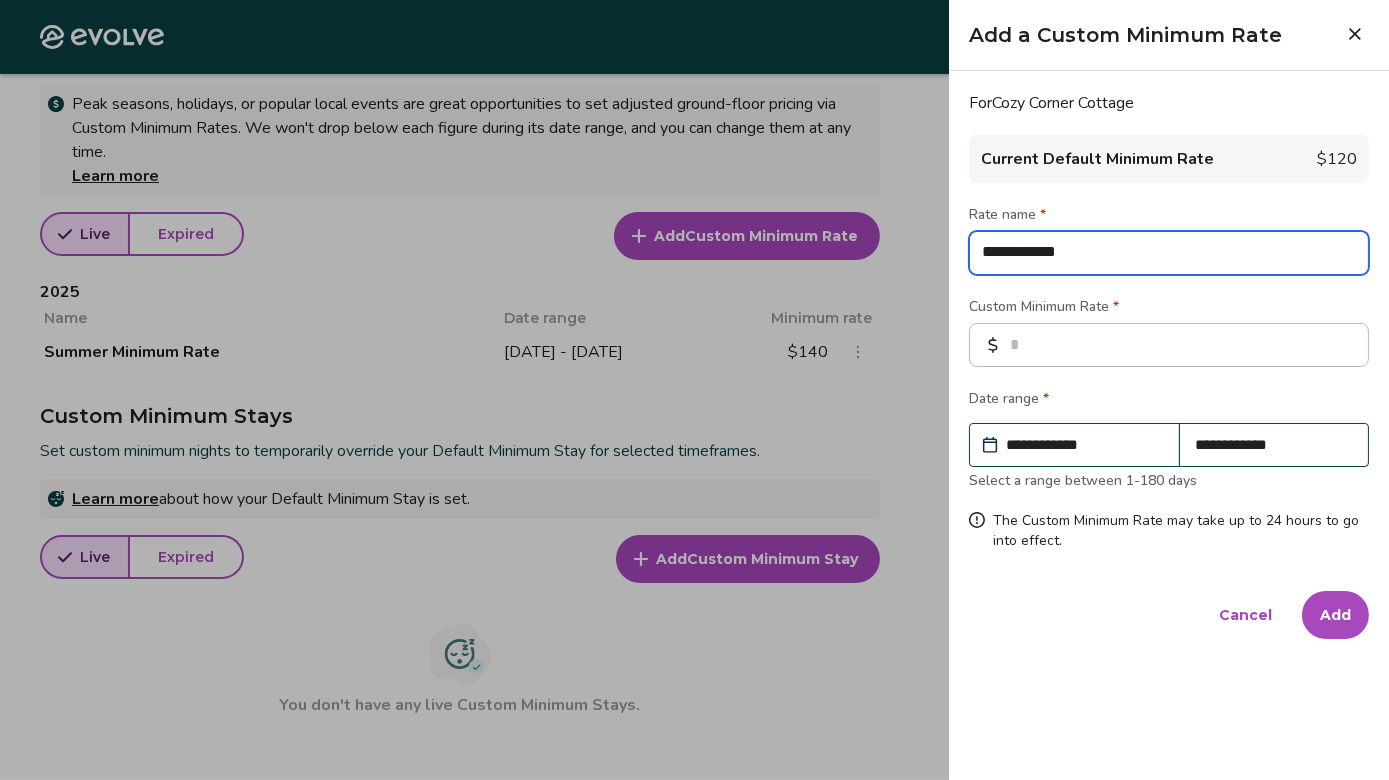 type on "**********" 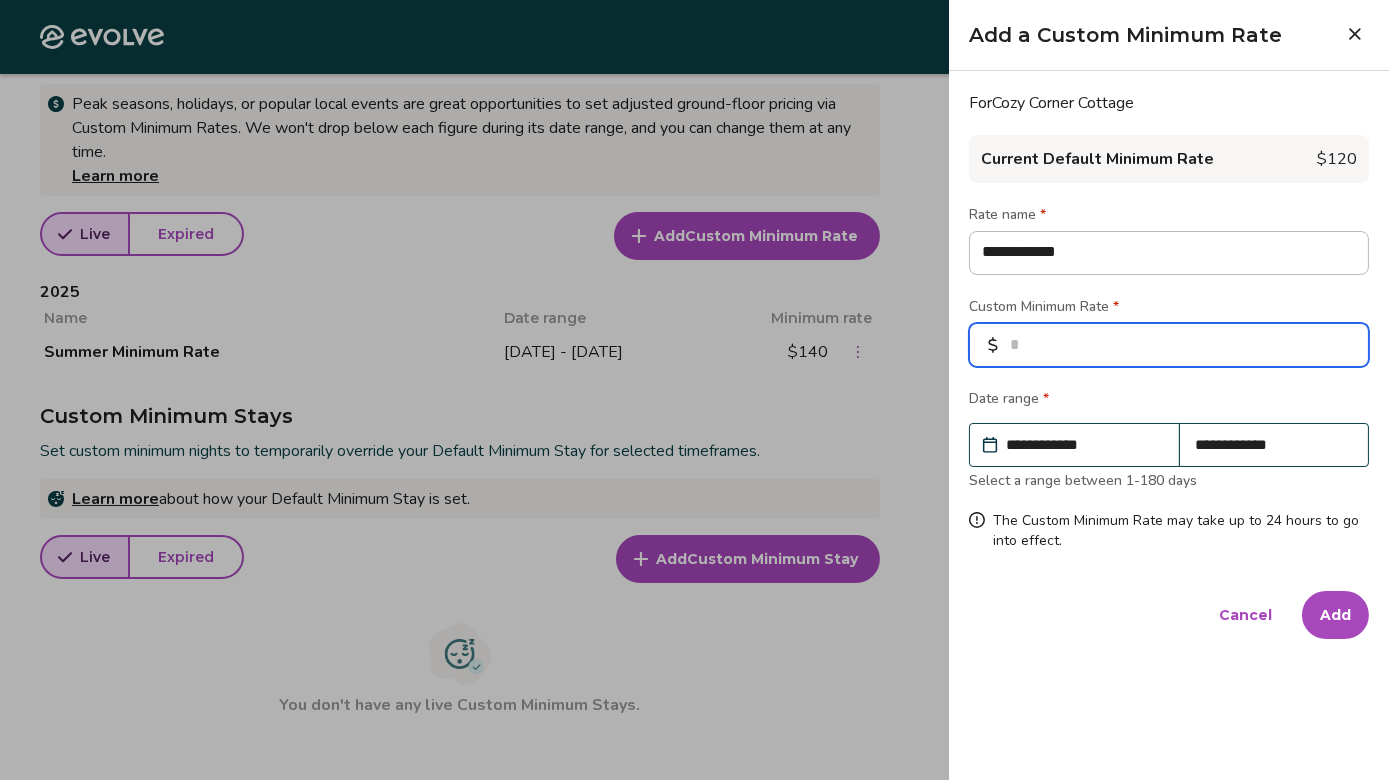 click at bounding box center (1169, 345) 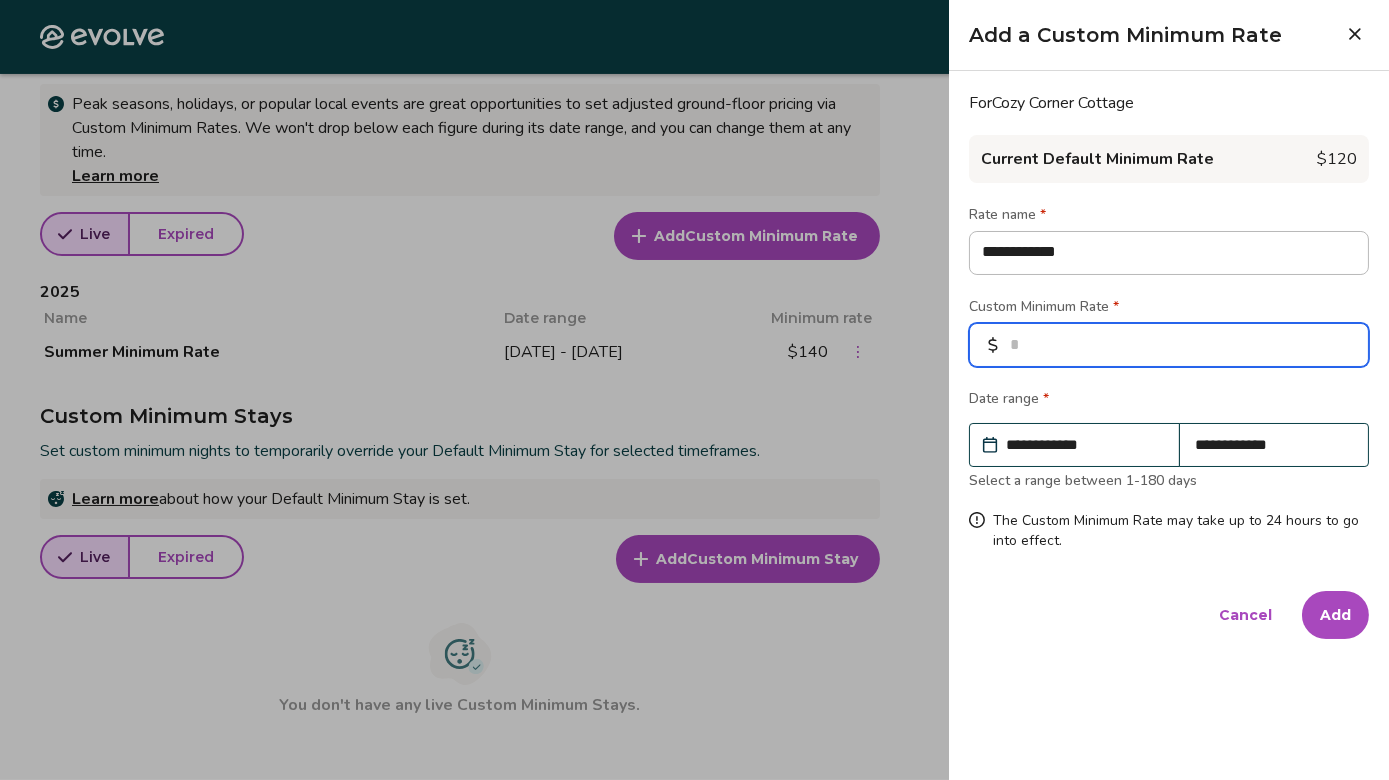 type on "*" 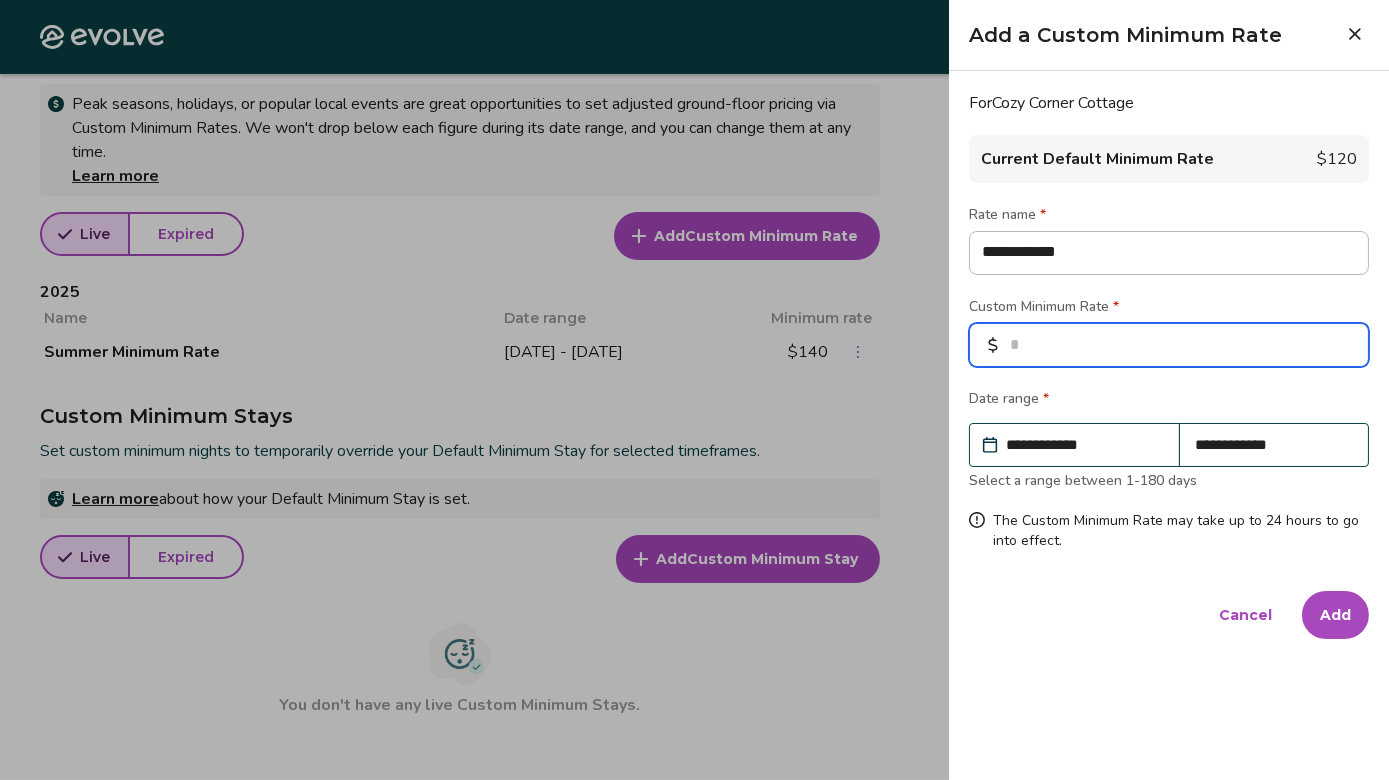 type on "*" 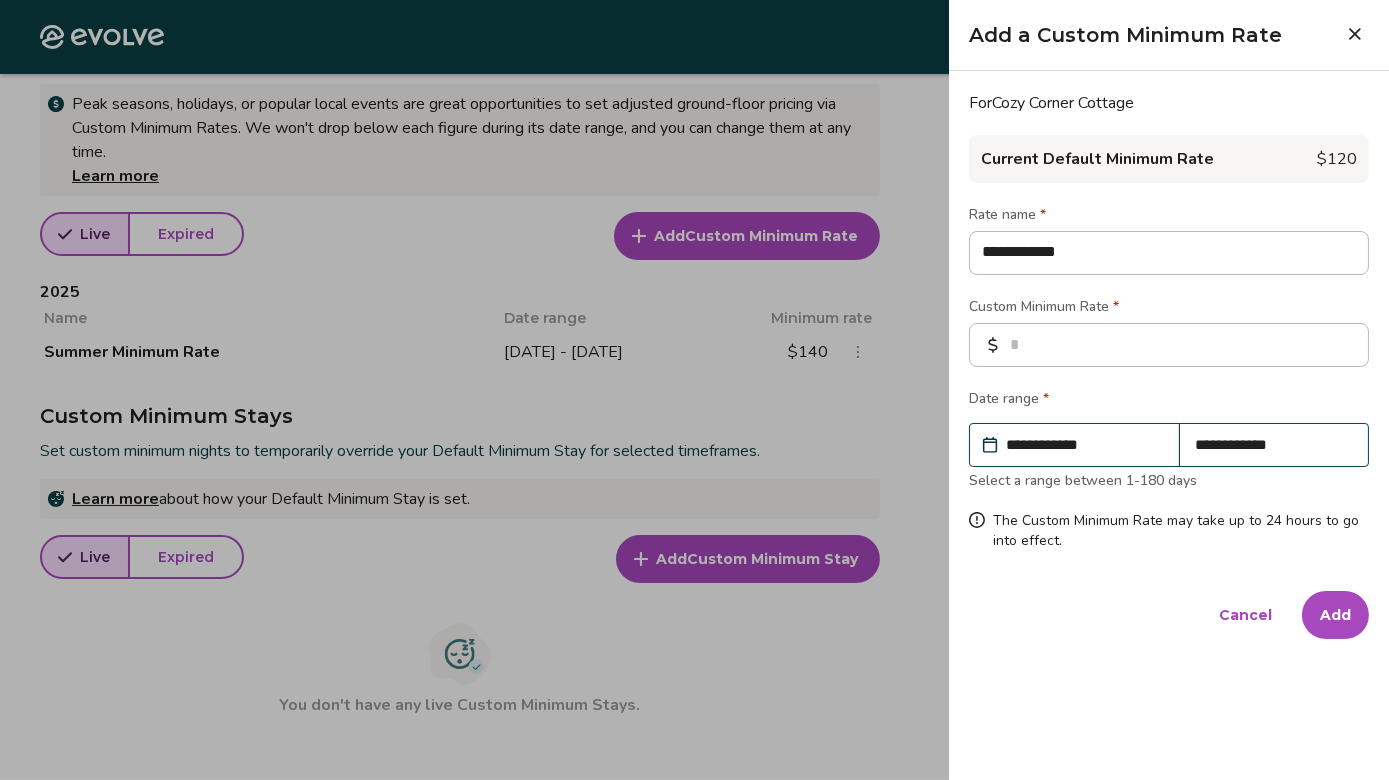 click on "Date range   *" at bounding box center (1169, 401) 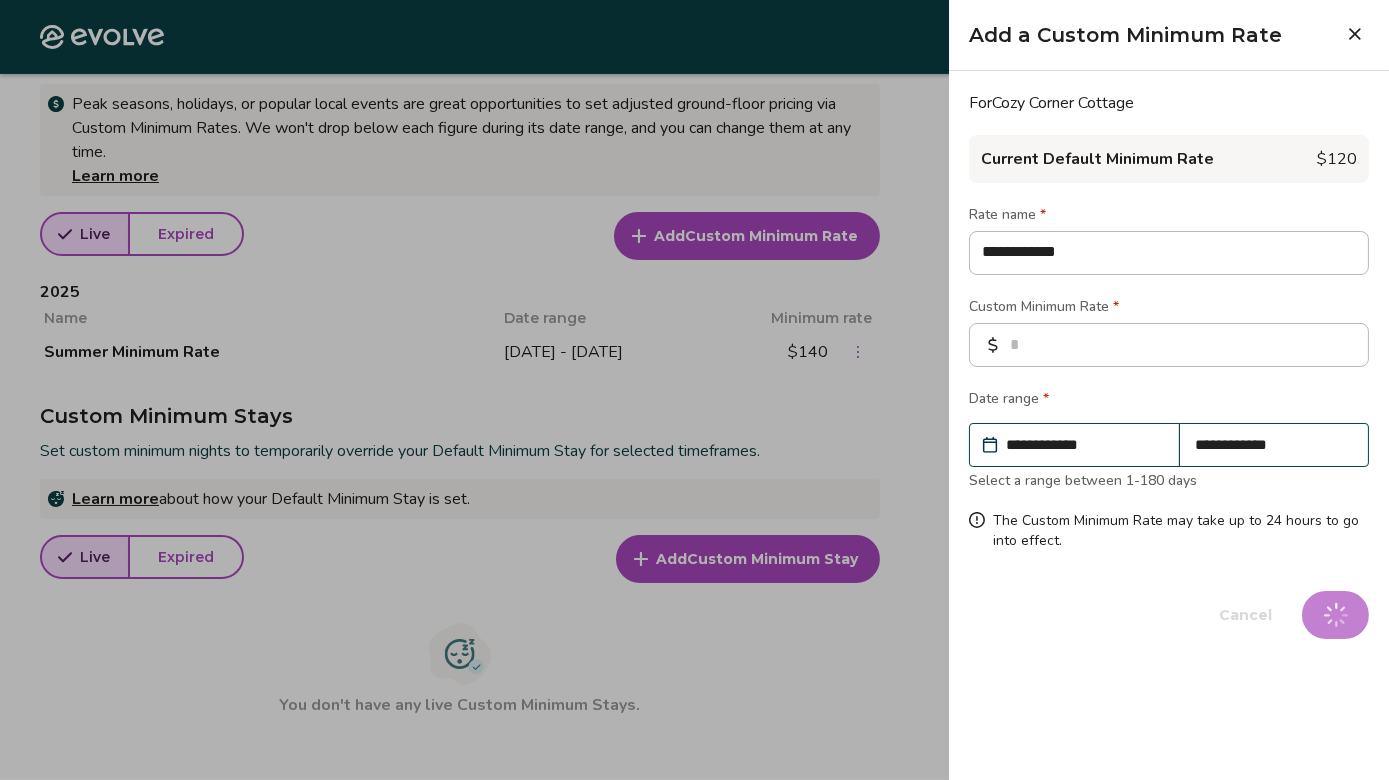type on "*" 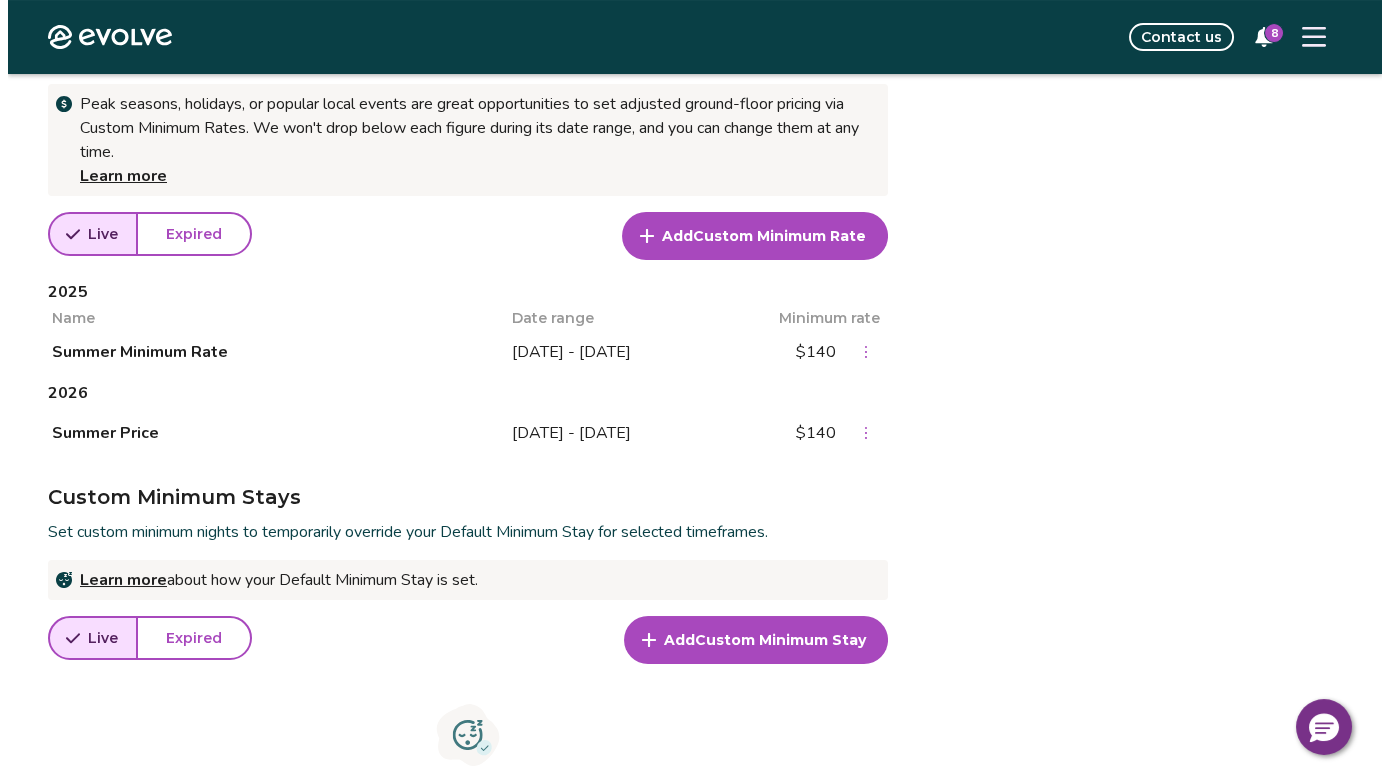 scroll, scrollTop: 366, scrollLeft: 0, axis: vertical 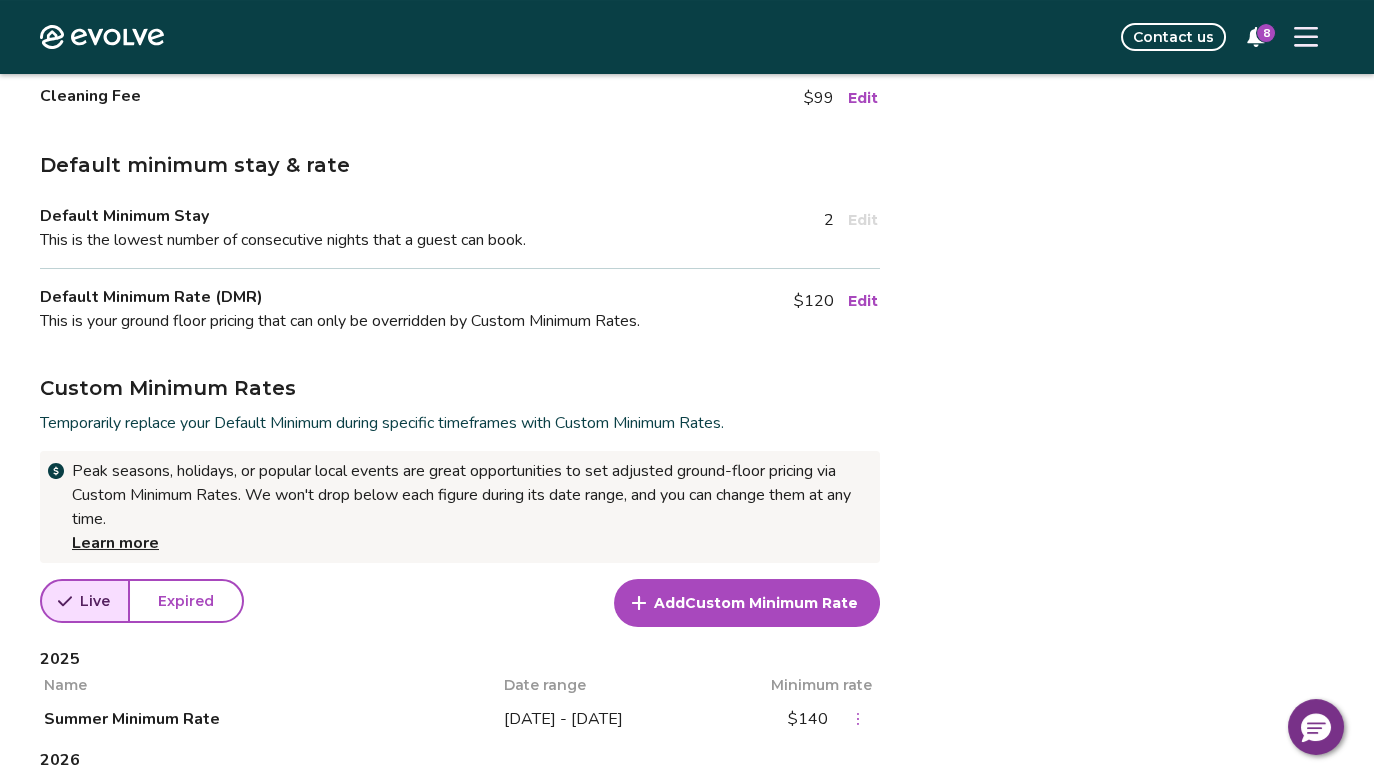 click on "Edit" at bounding box center (863, 301) 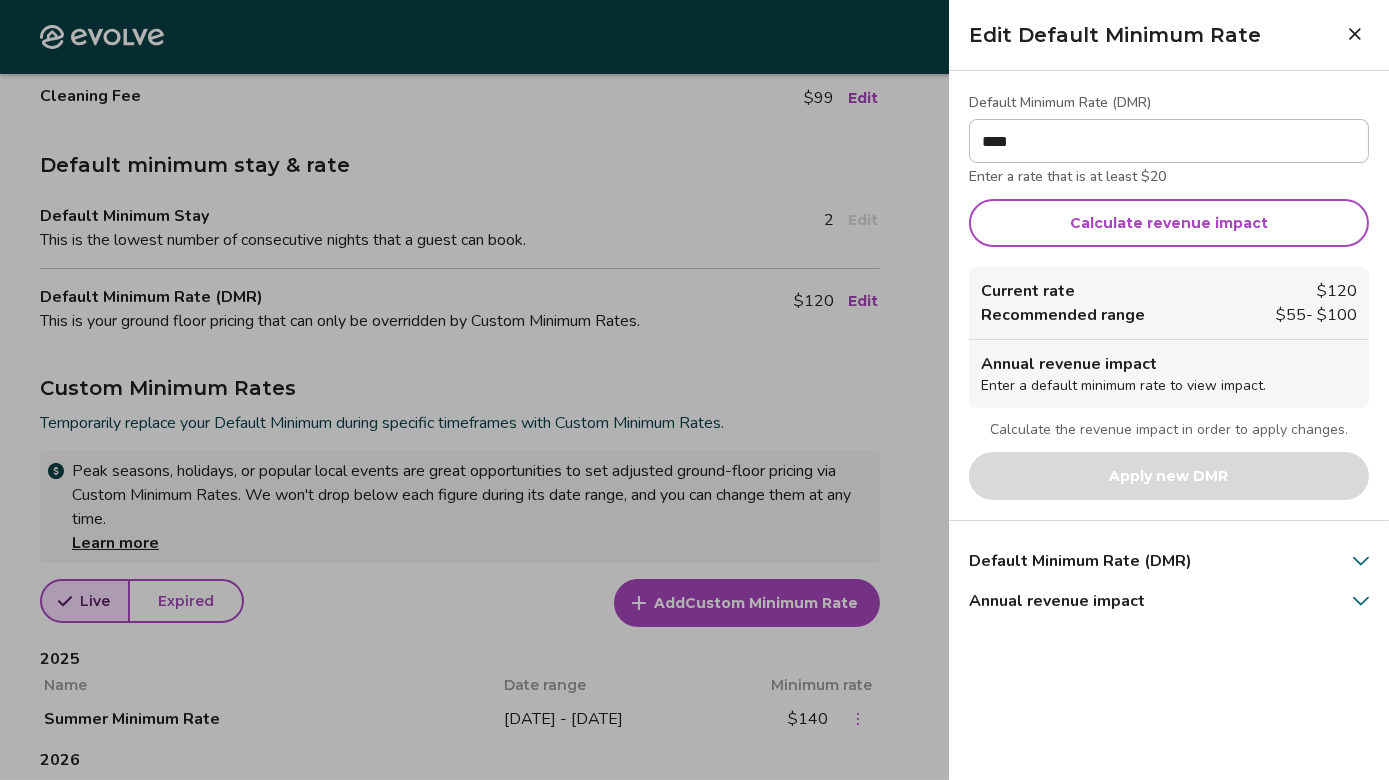 click on "****" at bounding box center (1169, 141) 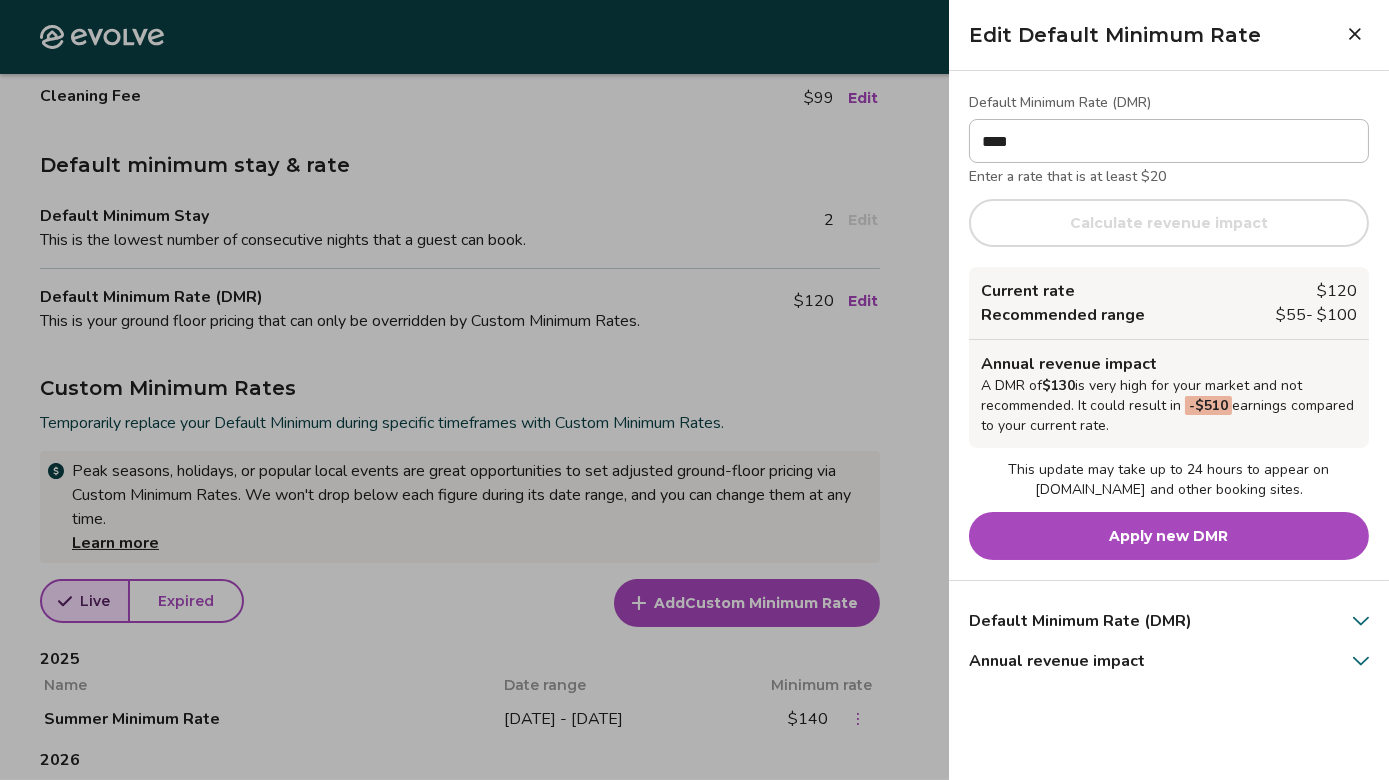 click on "Enter a rate that is at least $20" at bounding box center (1169, 175) 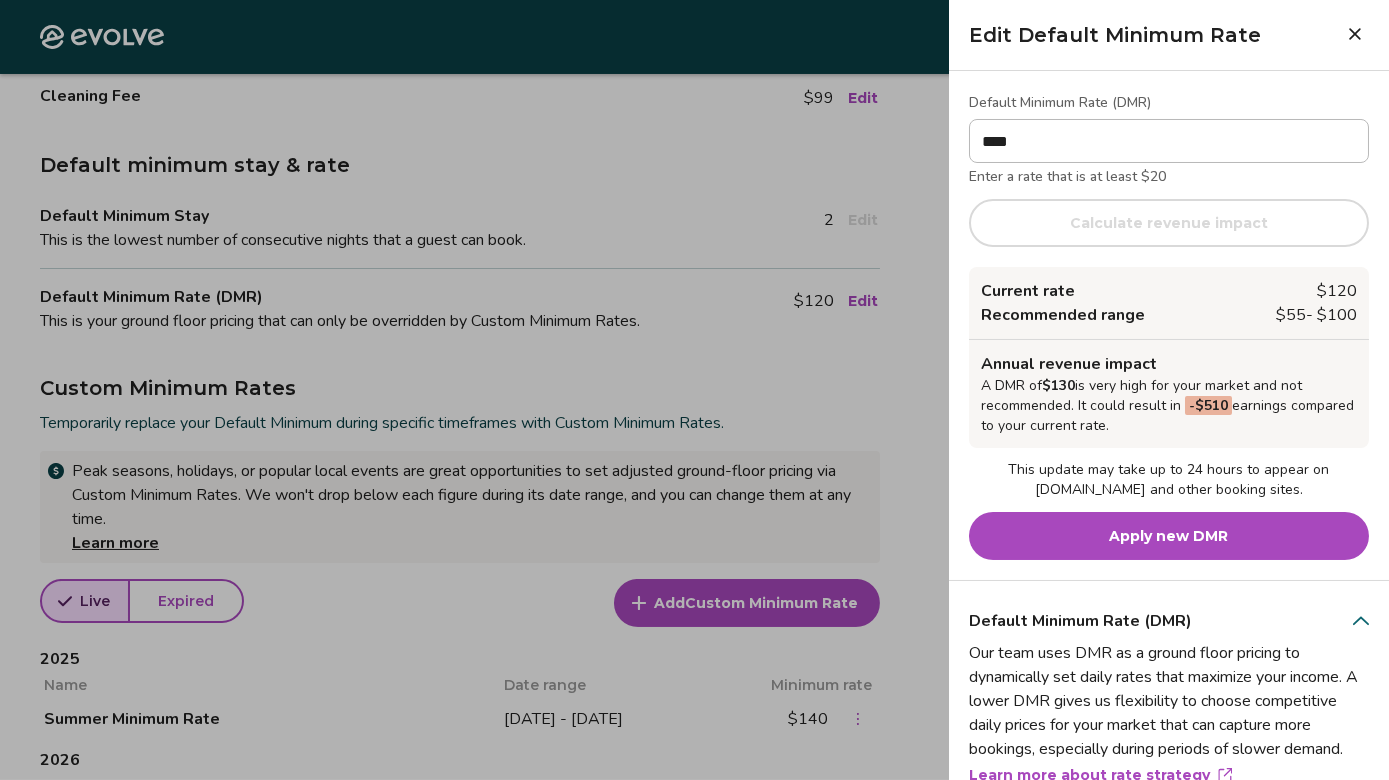 scroll, scrollTop: 98, scrollLeft: 0, axis: vertical 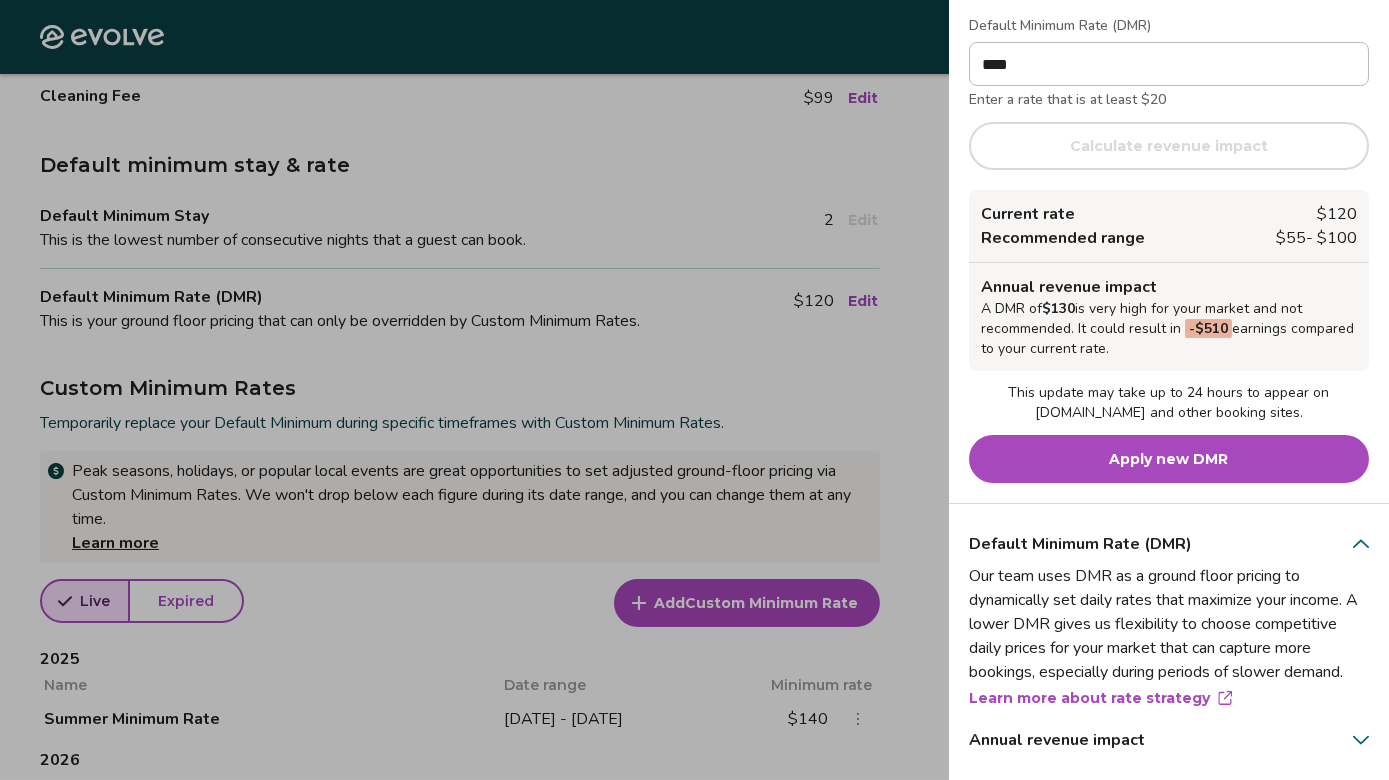 click on "Annual revenue impact" at bounding box center (1057, 740) 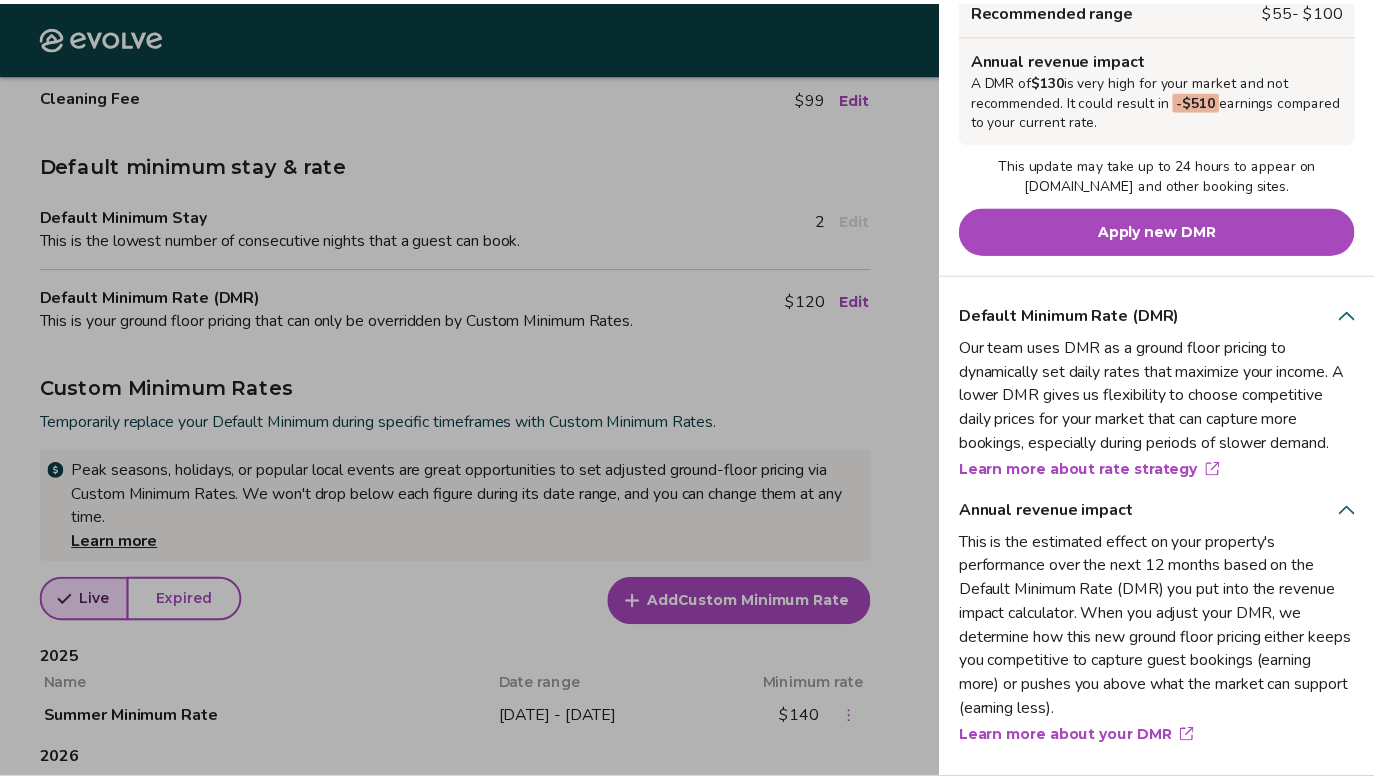 scroll, scrollTop: 0, scrollLeft: 0, axis: both 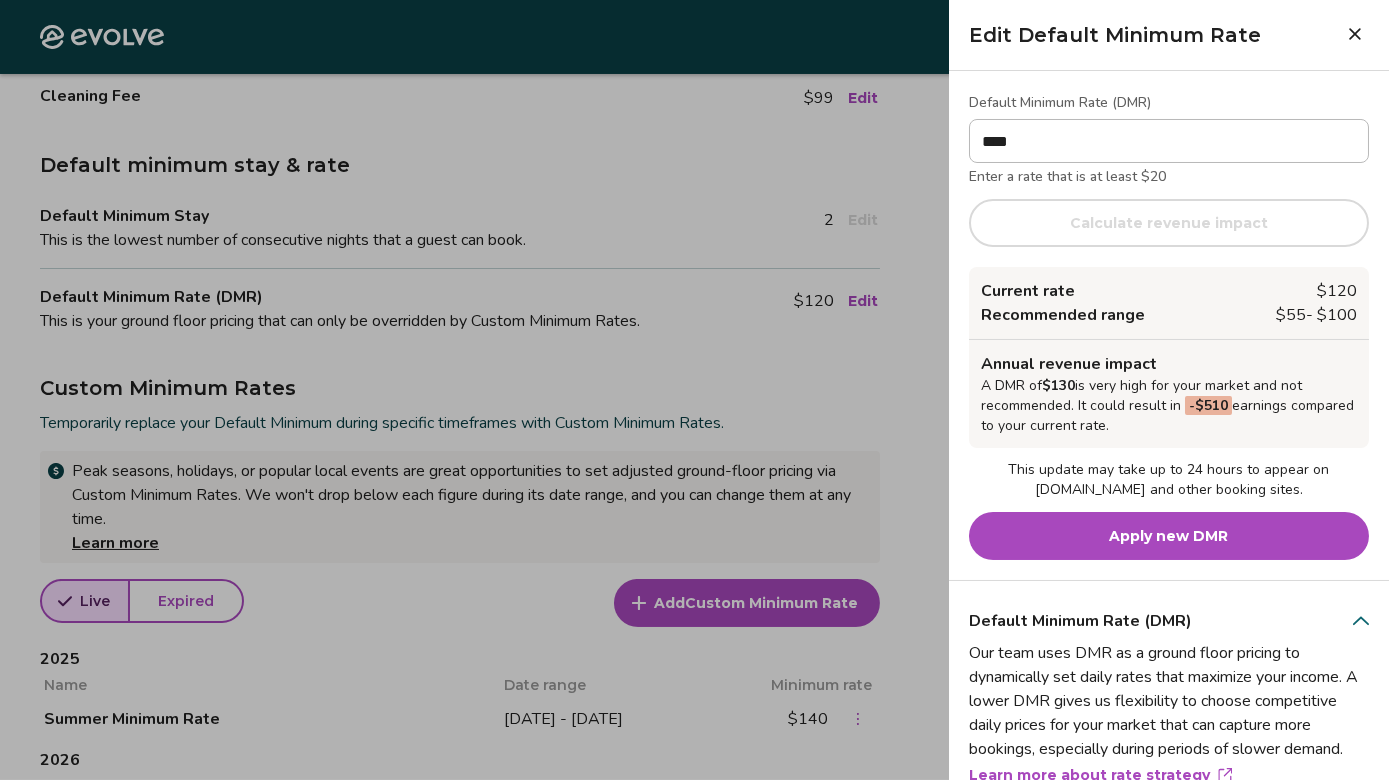 click on "Current rate $ 120" at bounding box center [1169, 291] 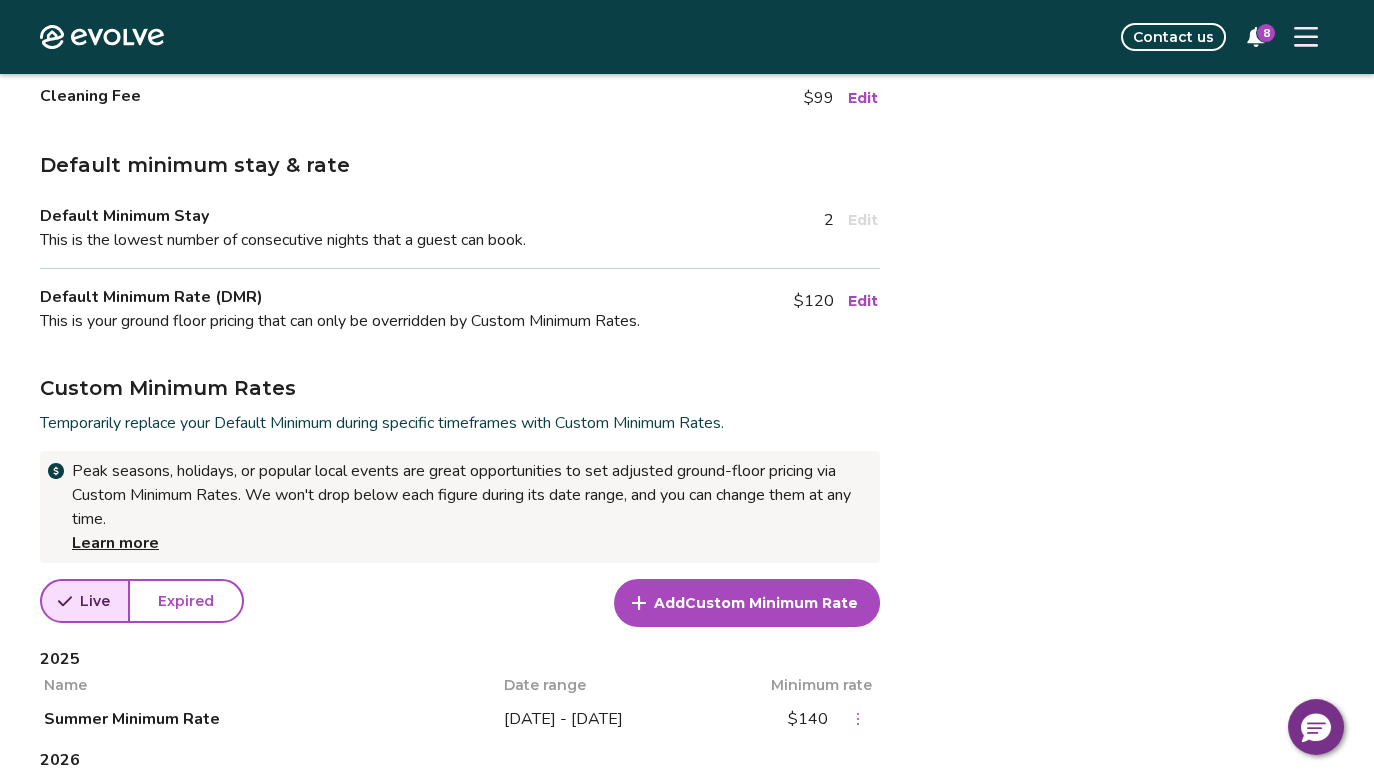scroll, scrollTop: 0, scrollLeft: 0, axis: both 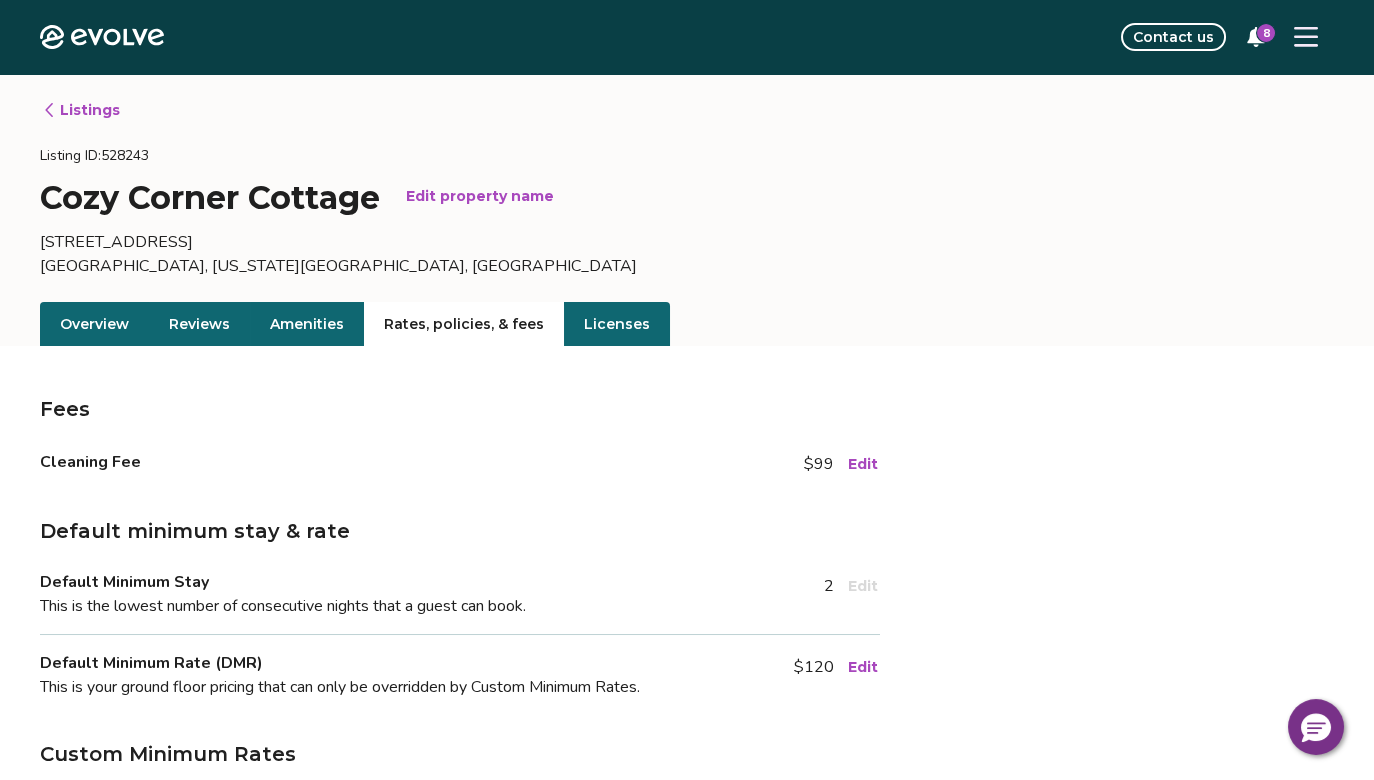 click on "Edit" at bounding box center [863, 464] 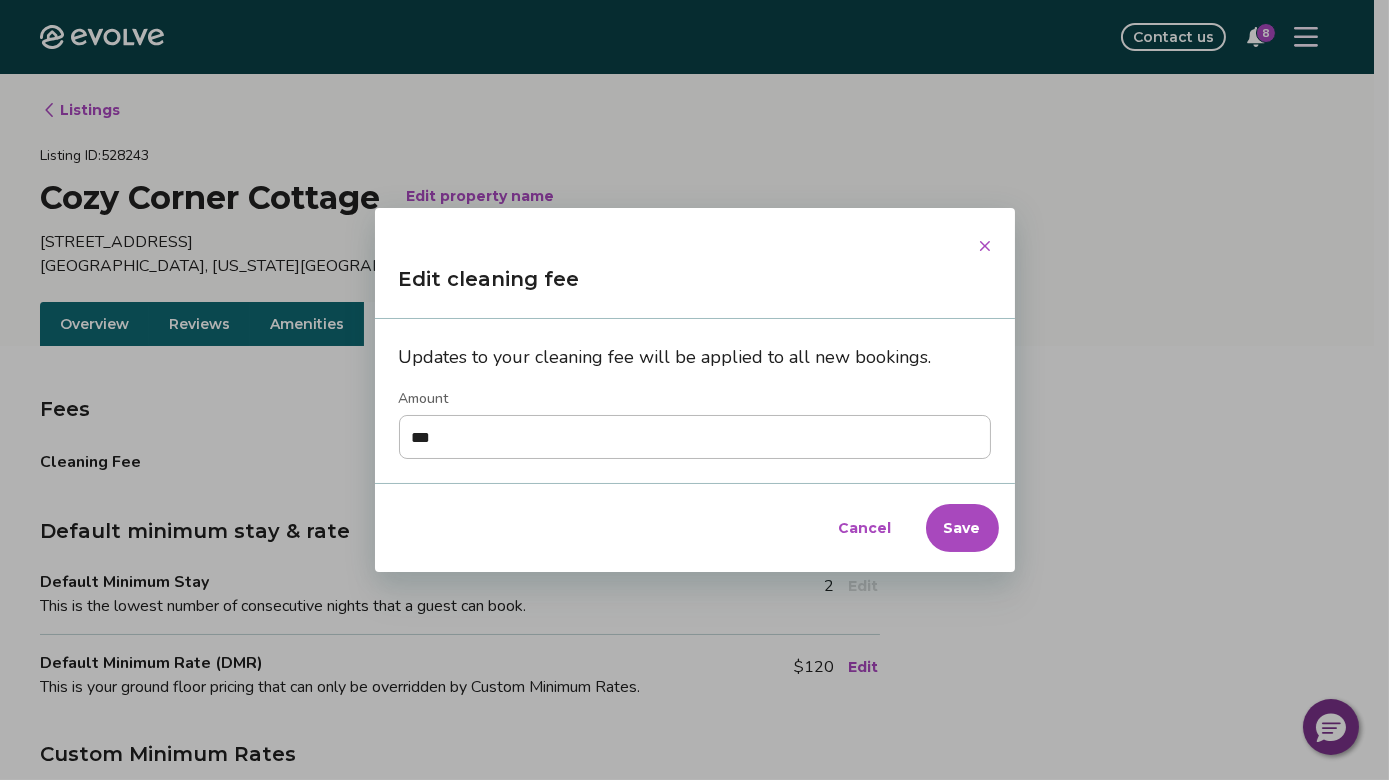 click 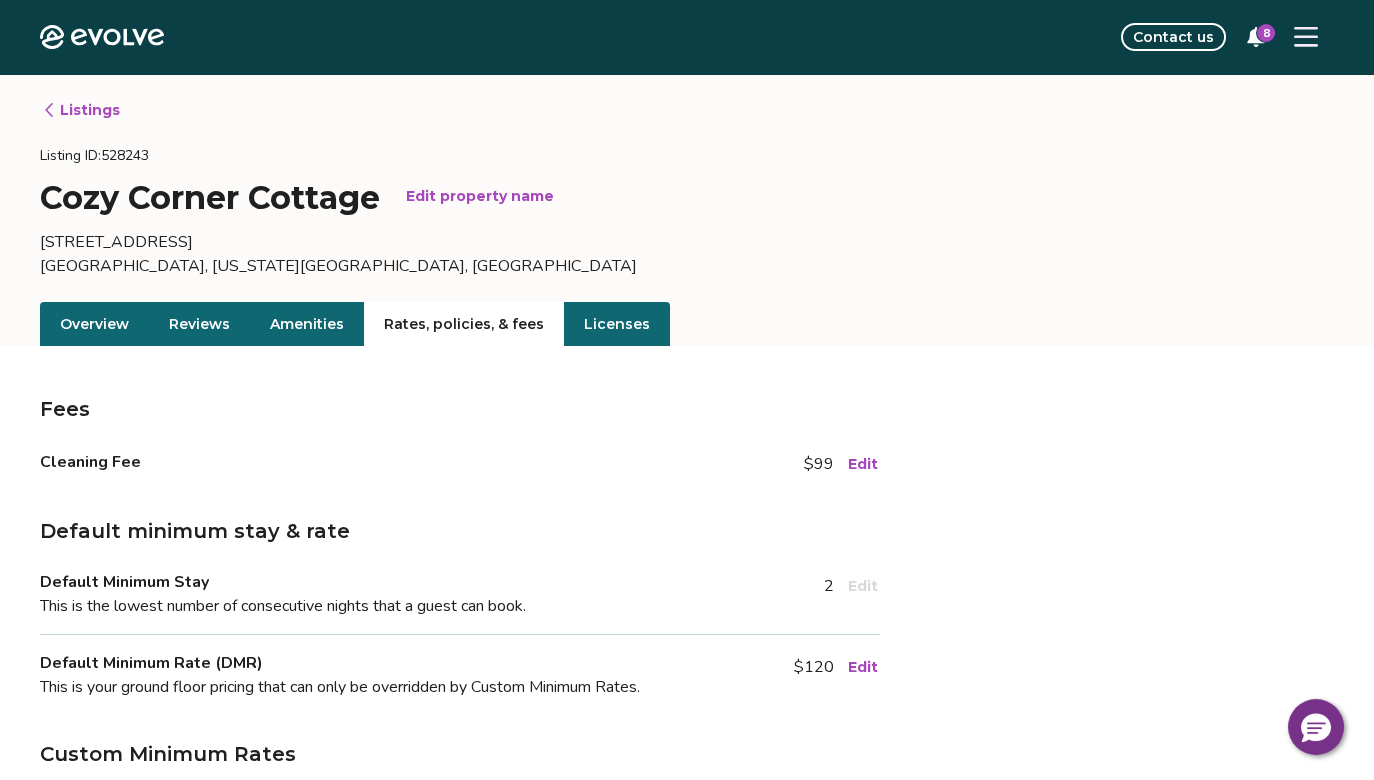 click on "Amenities" at bounding box center (307, 324) 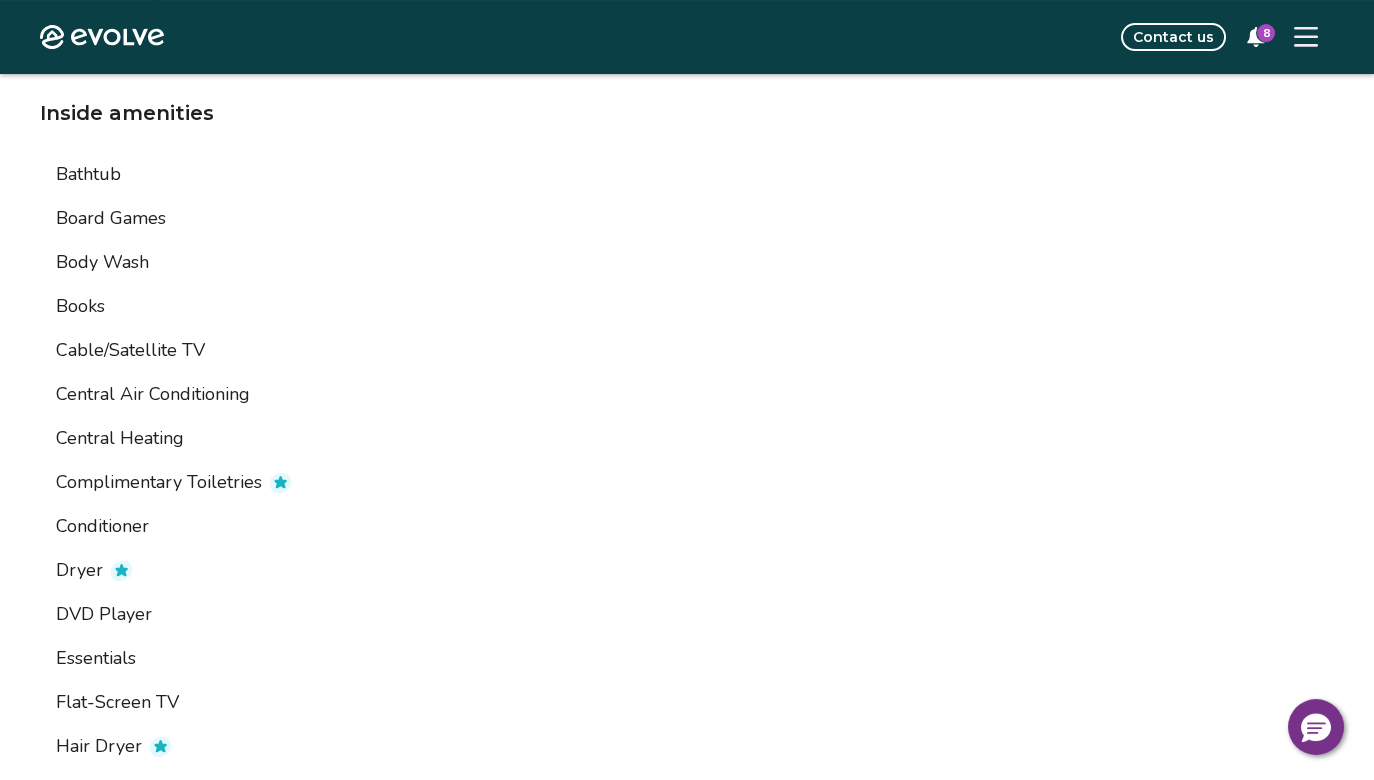 scroll, scrollTop: 733, scrollLeft: 0, axis: vertical 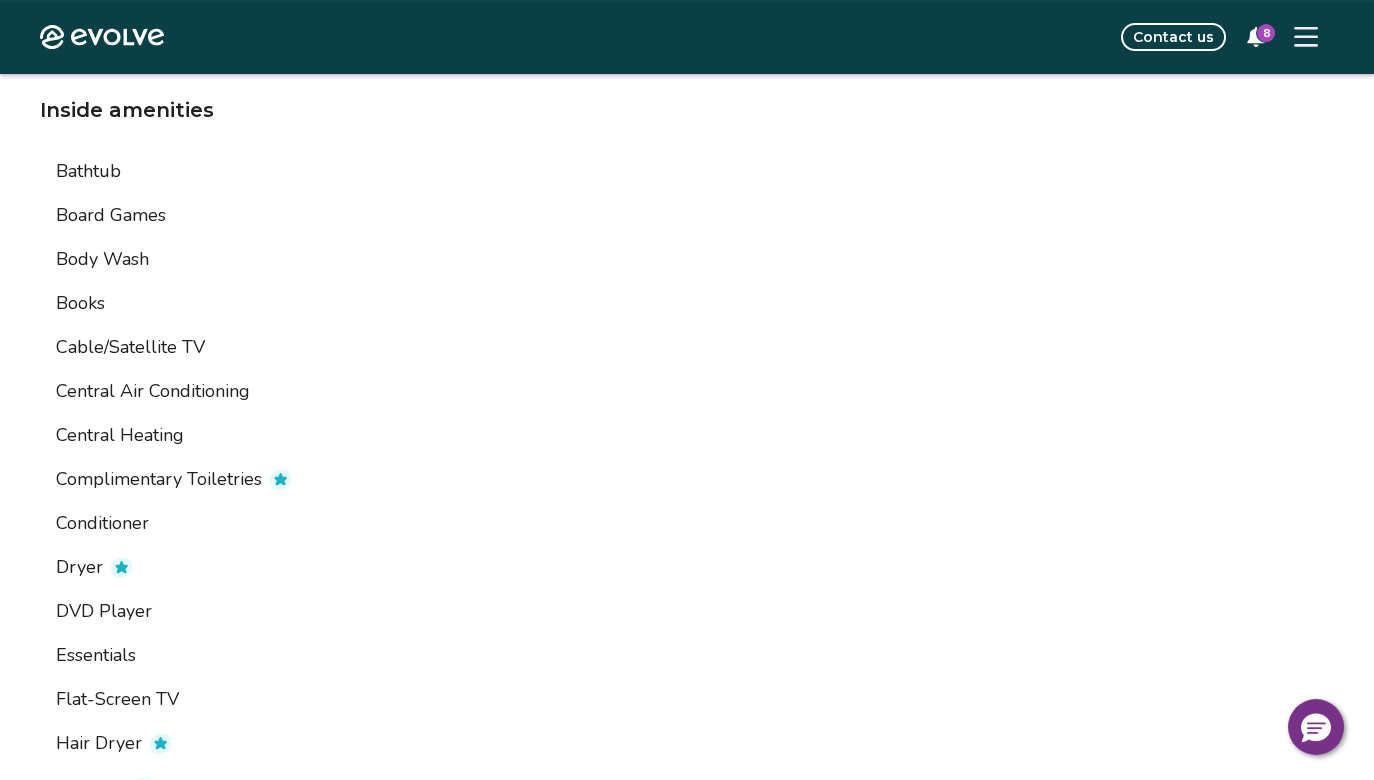 click at bounding box center [280, 479] 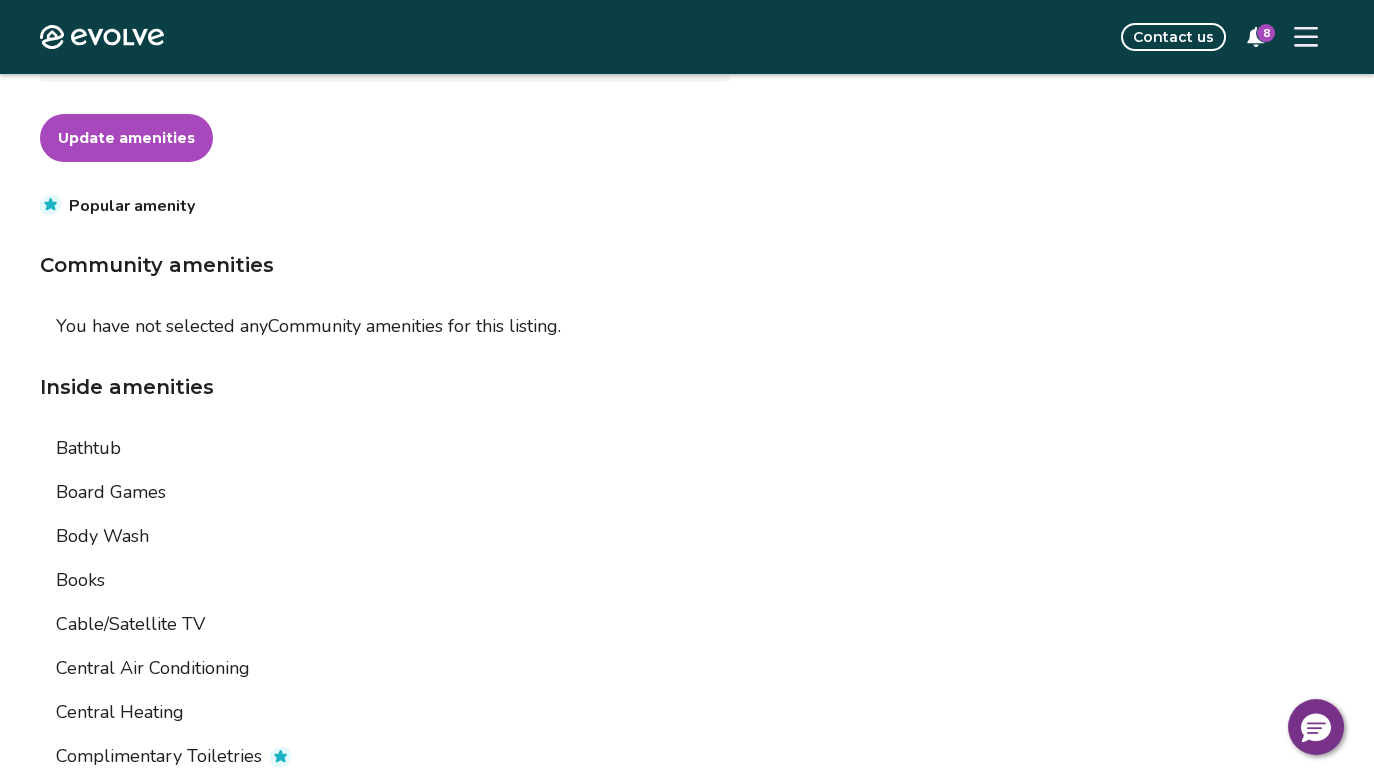 scroll, scrollTop: 0, scrollLeft: 0, axis: both 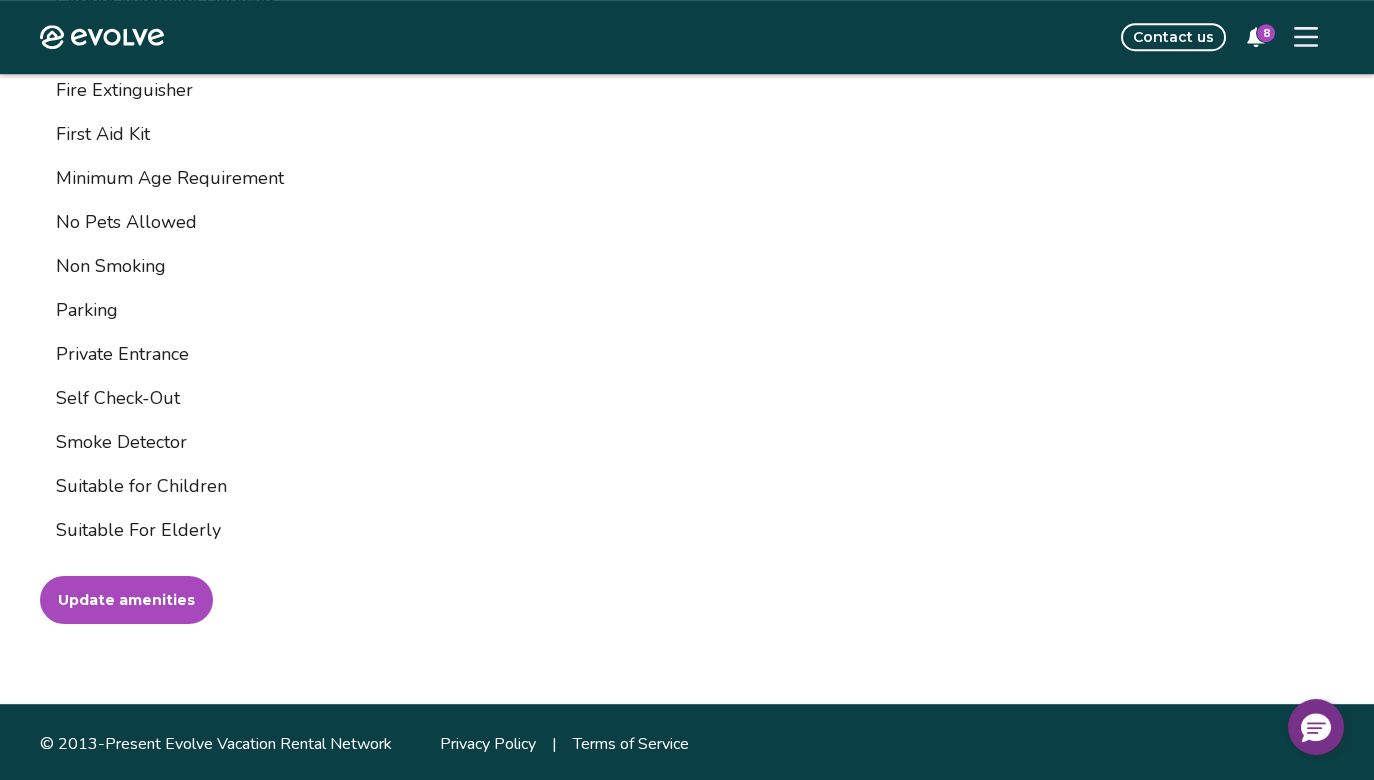 click on "Update amenities" at bounding box center (126, 600) 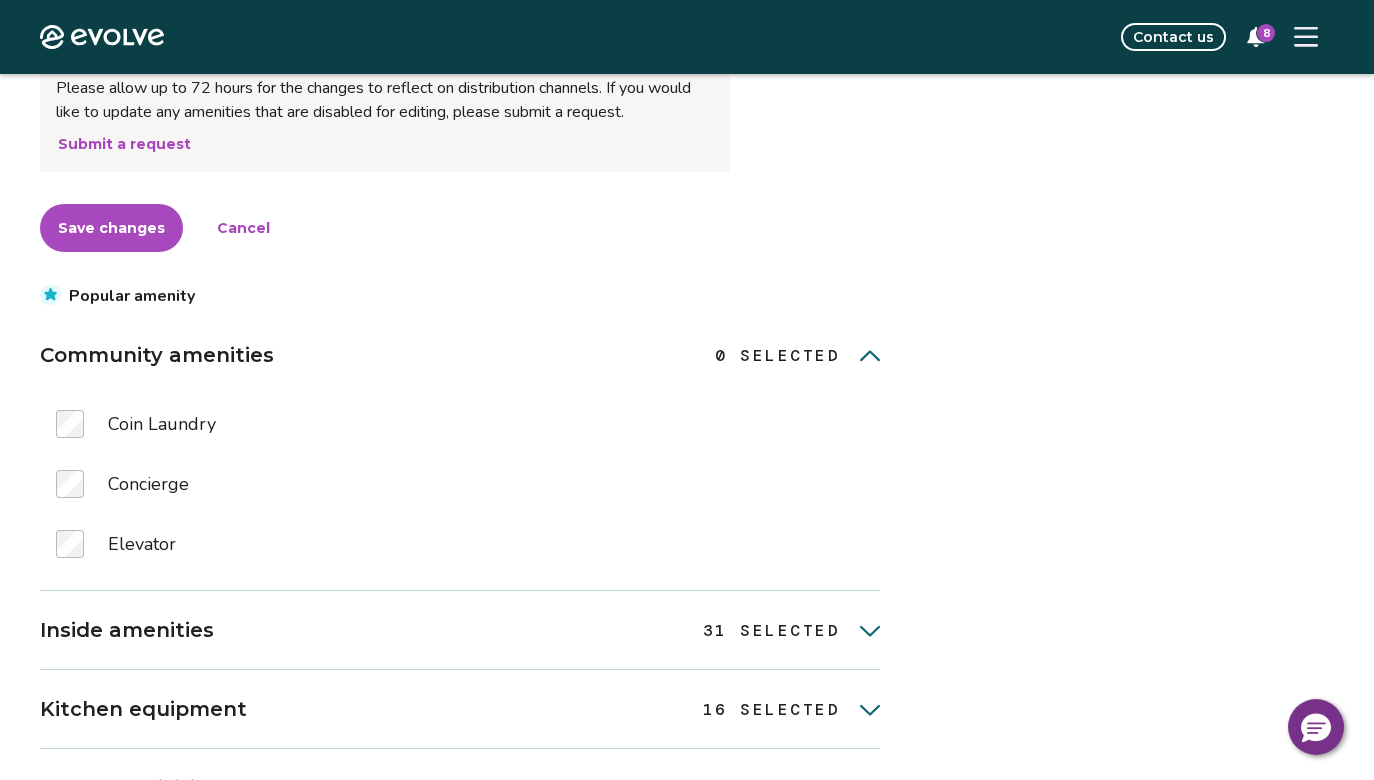 scroll, scrollTop: 733, scrollLeft: 0, axis: vertical 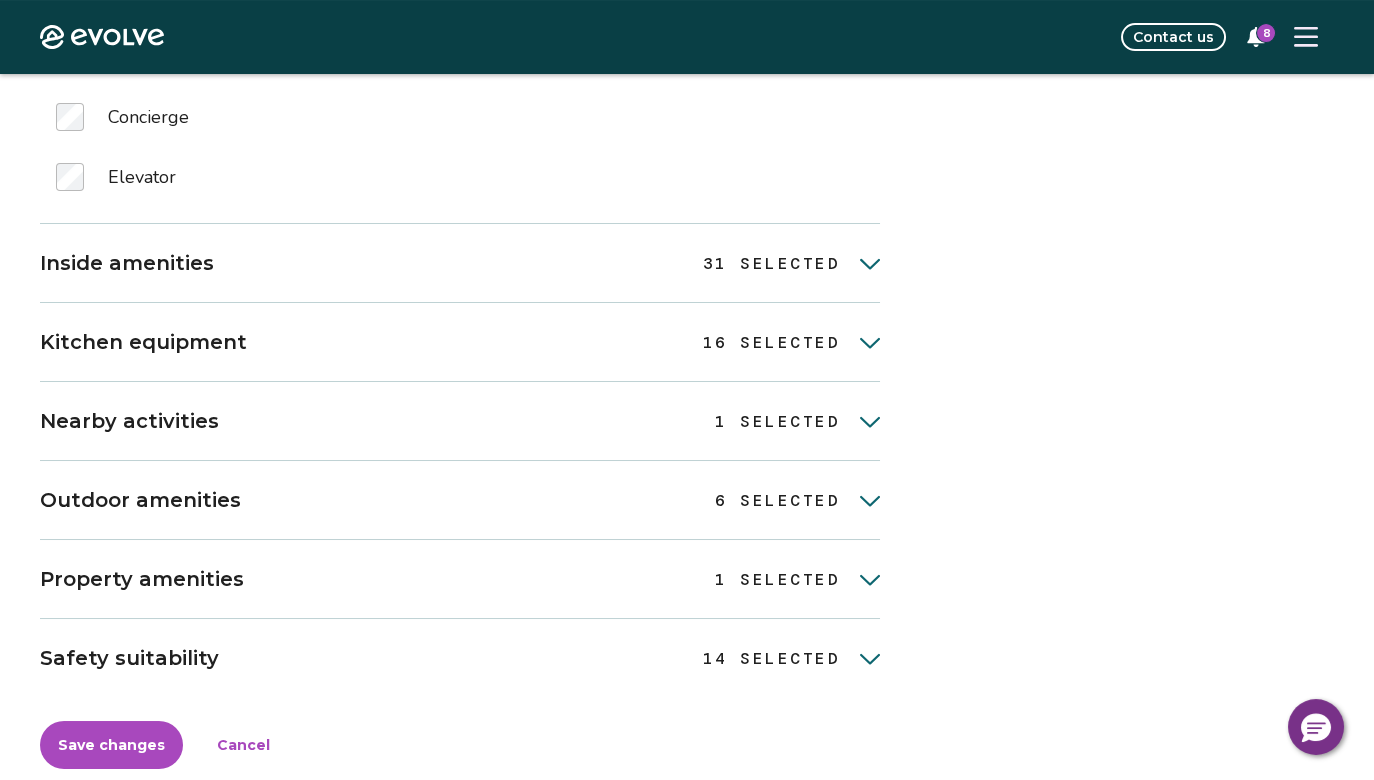 click 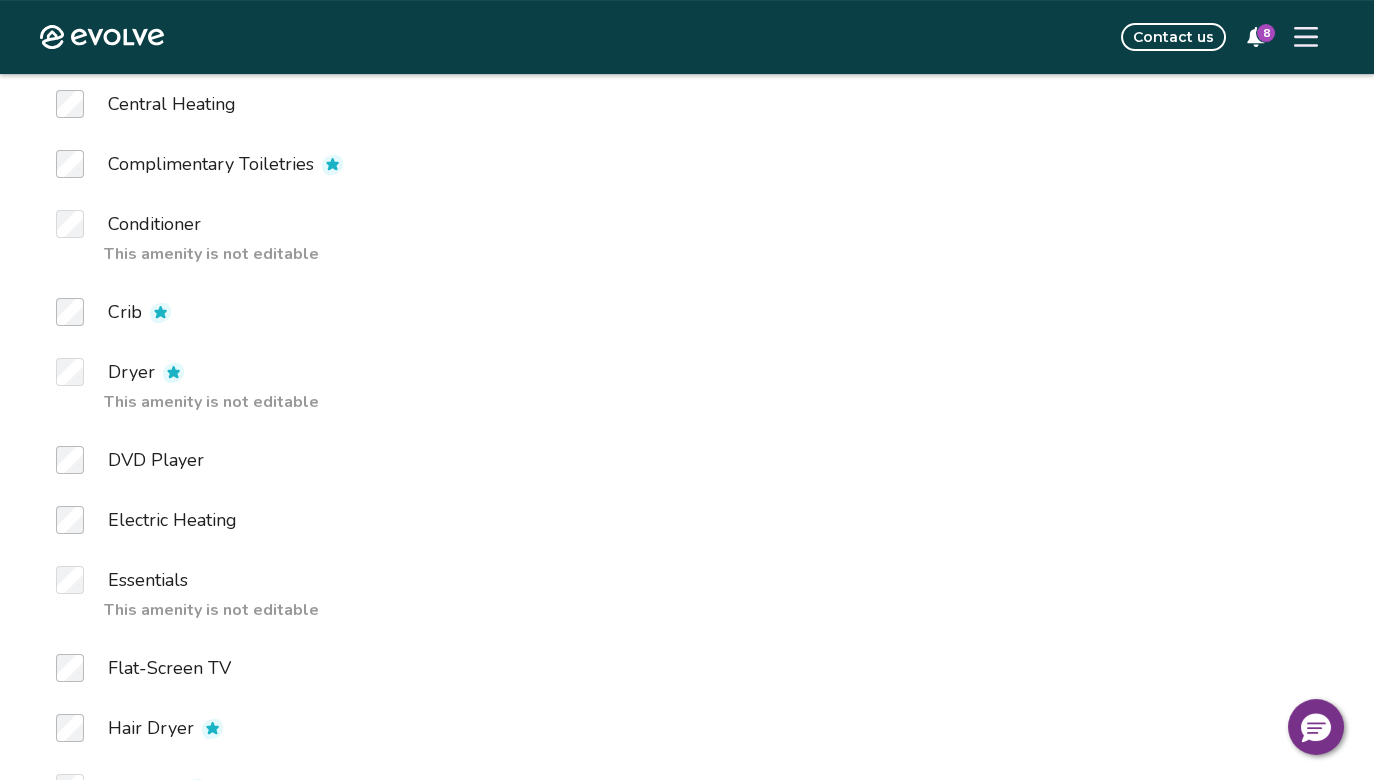 scroll, scrollTop: 1466, scrollLeft: 0, axis: vertical 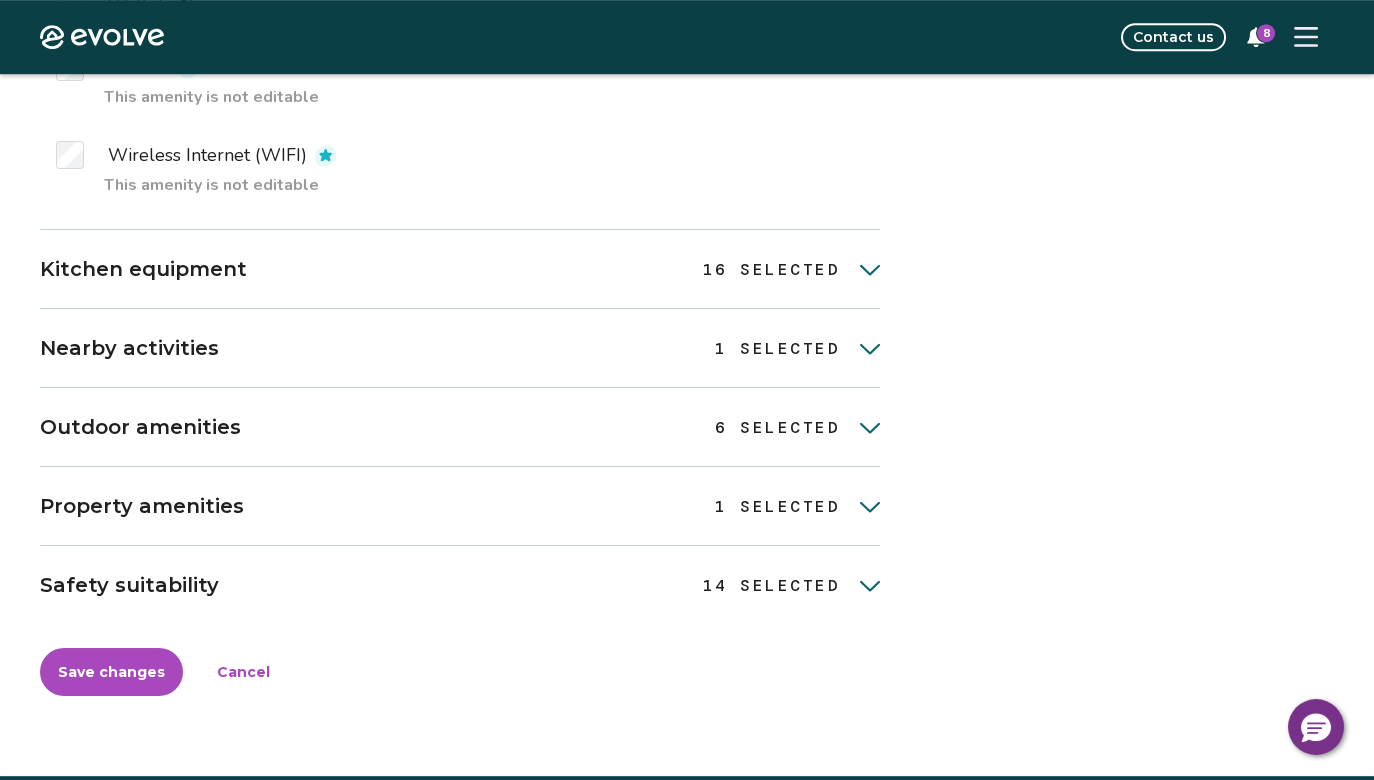click on "Kitchen equipment 16 selected 16 SELECTED" at bounding box center [460, 269] 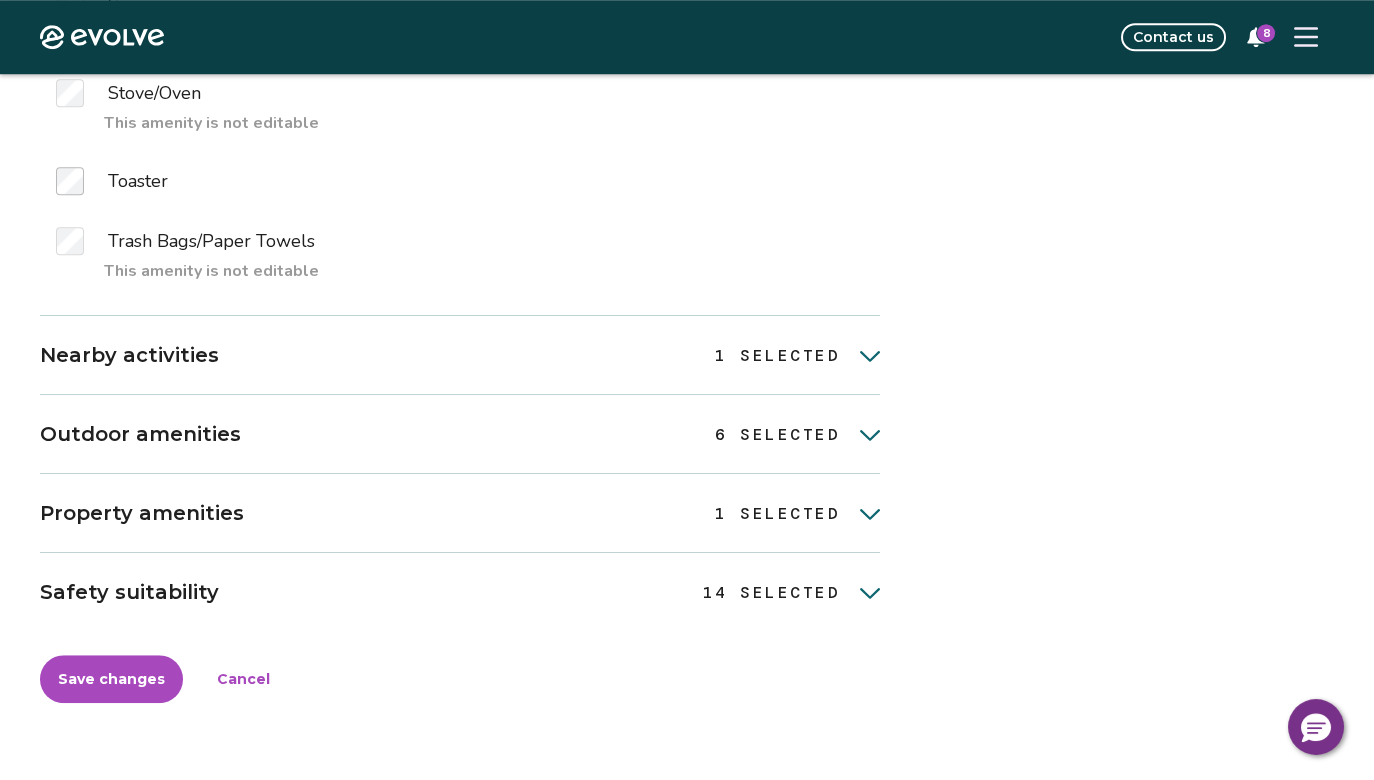 scroll, scrollTop: 5133, scrollLeft: 0, axis: vertical 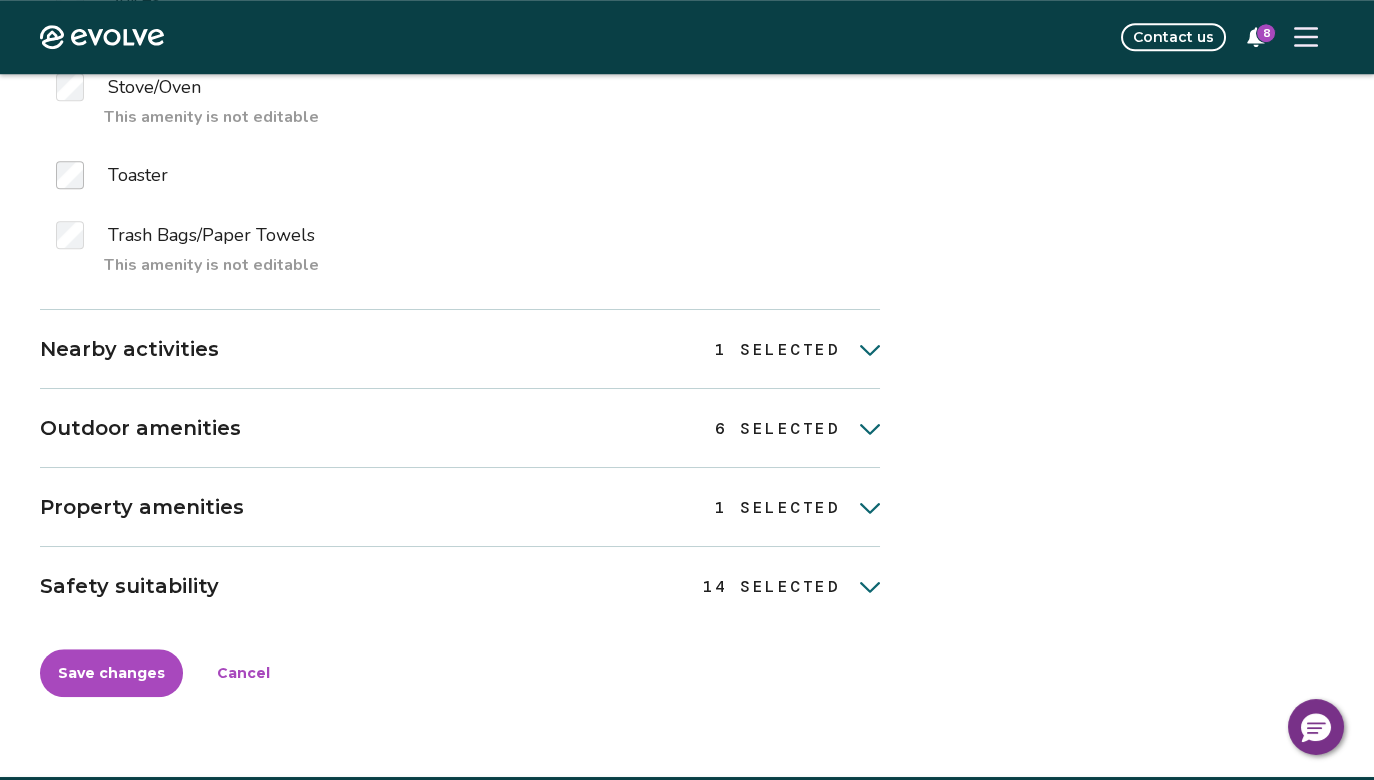 click 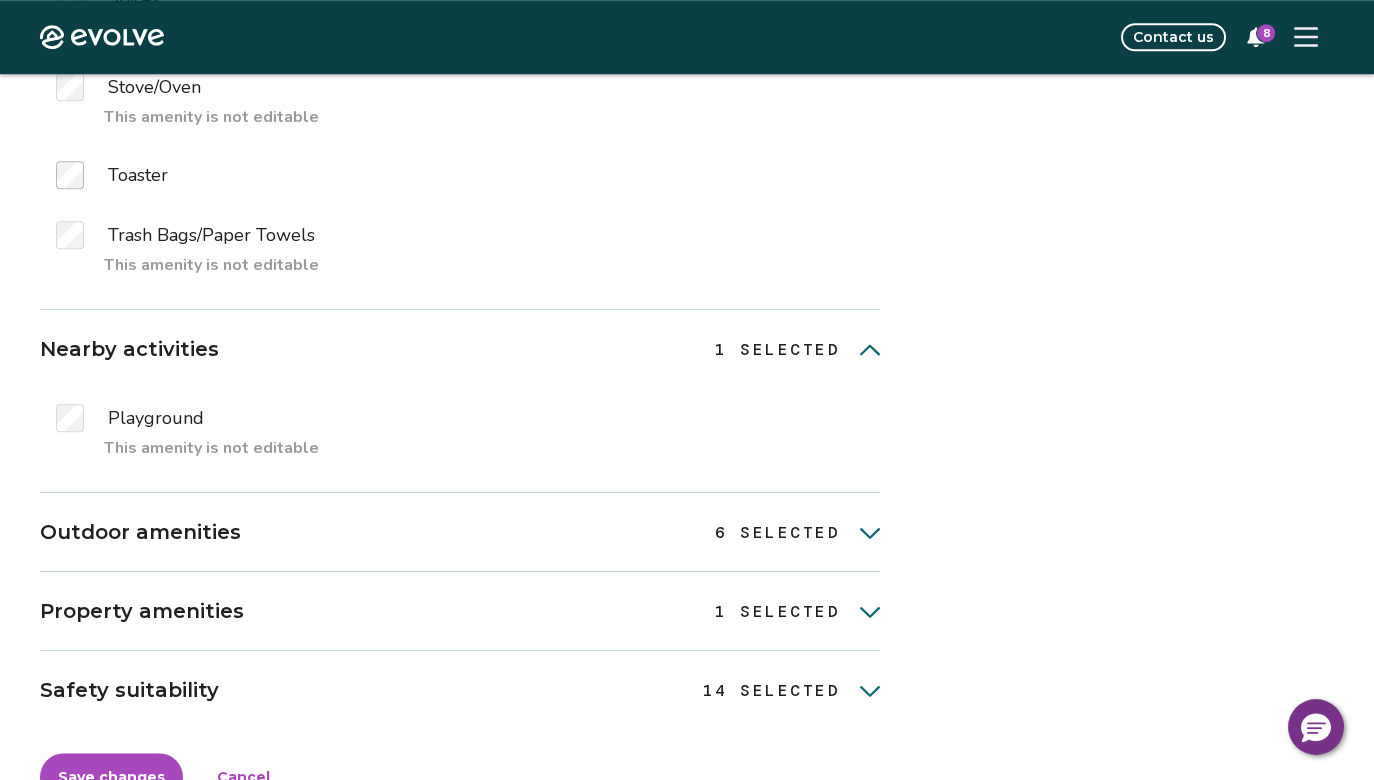 click 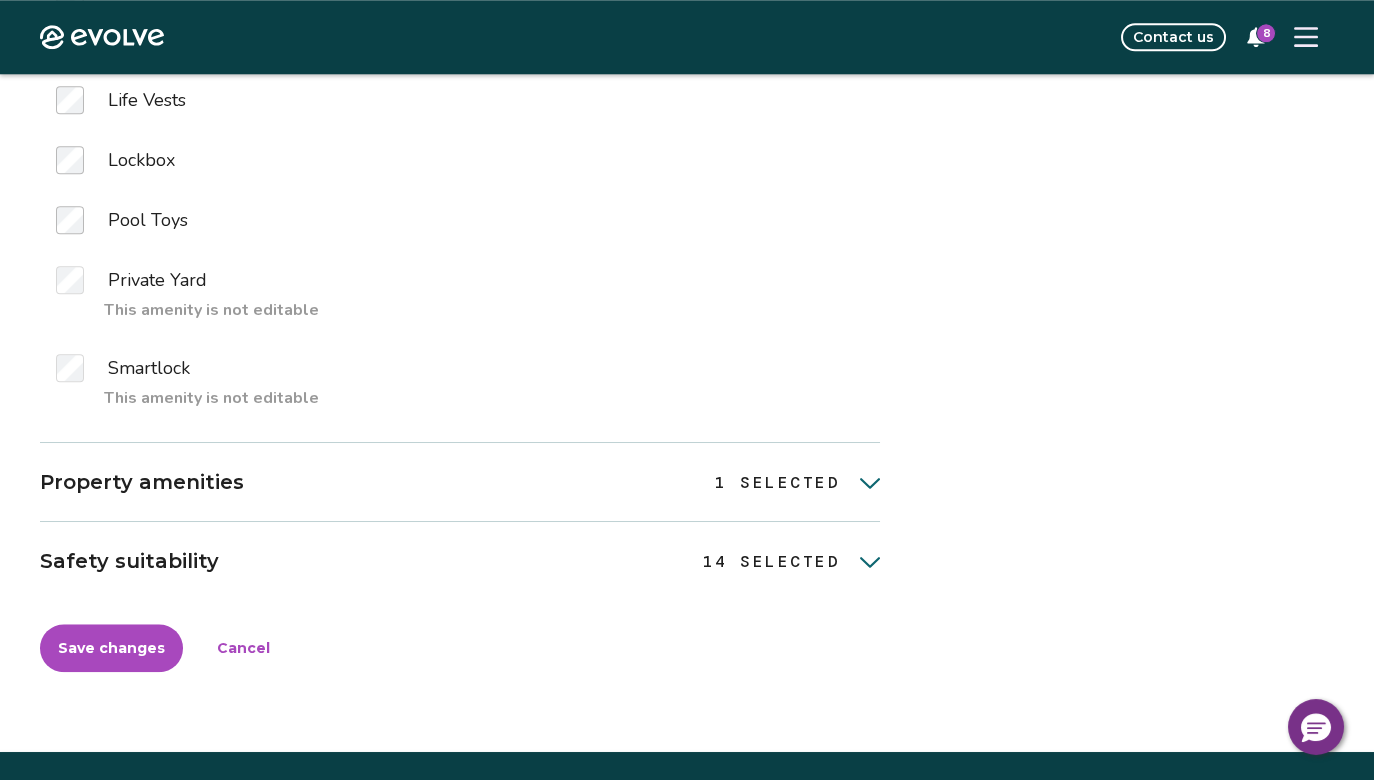 scroll, scrollTop: 6233, scrollLeft: 0, axis: vertical 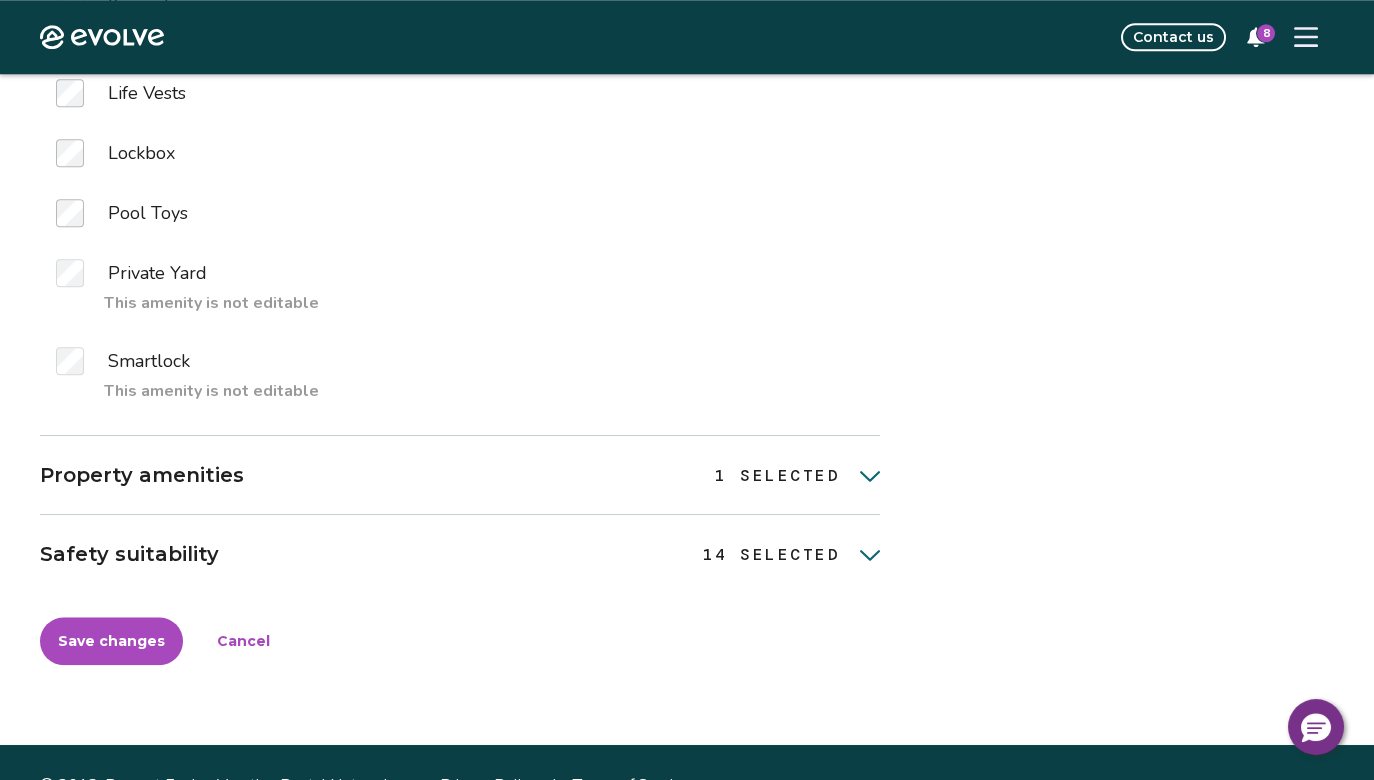 click 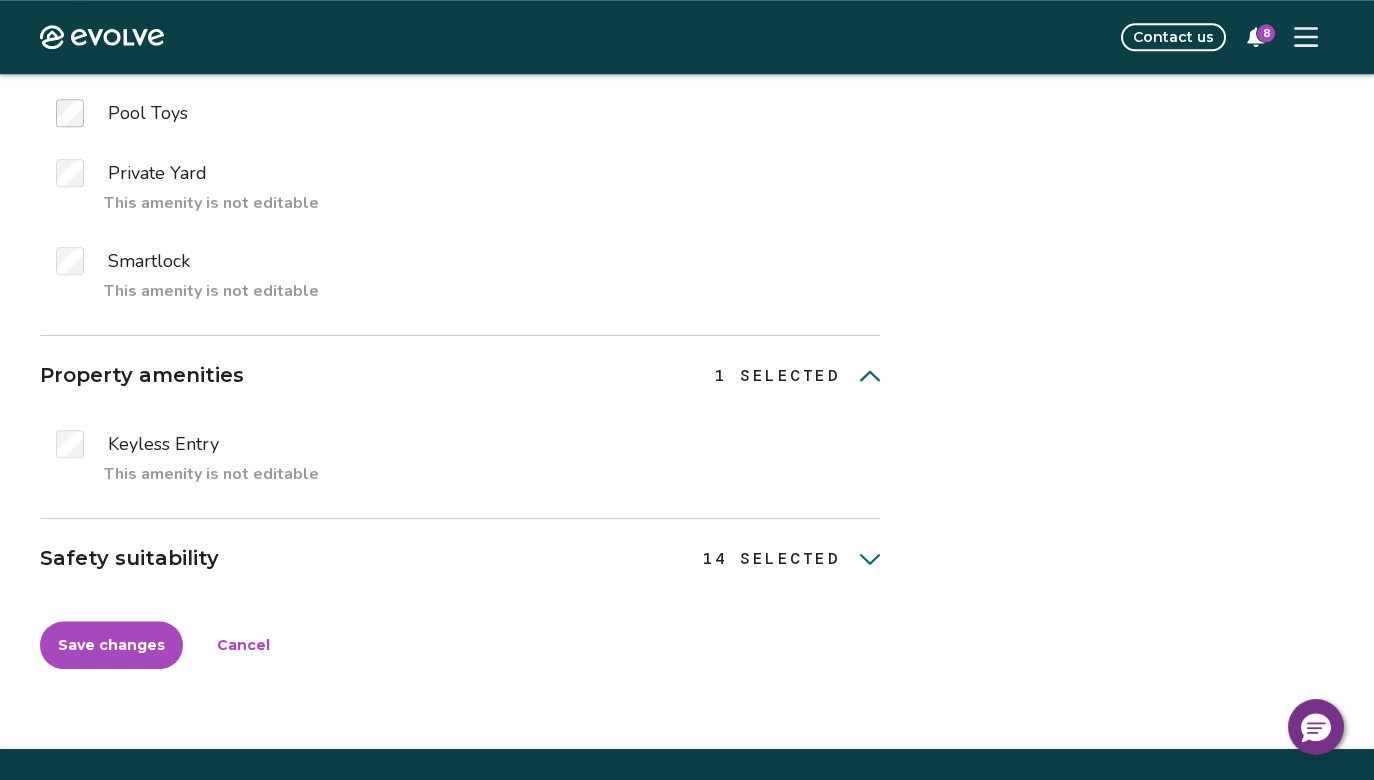 scroll, scrollTop: 6376, scrollLeft: 0, axis: vertical 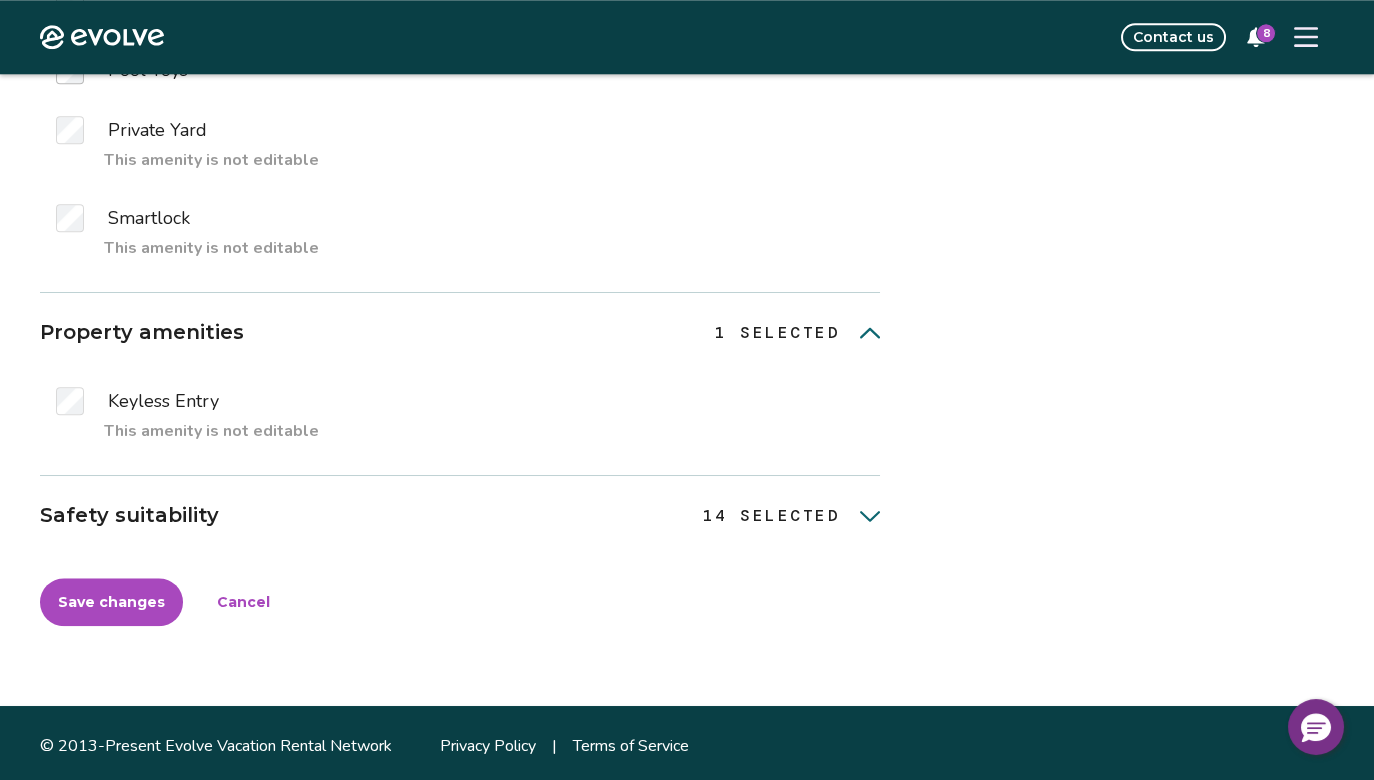 click 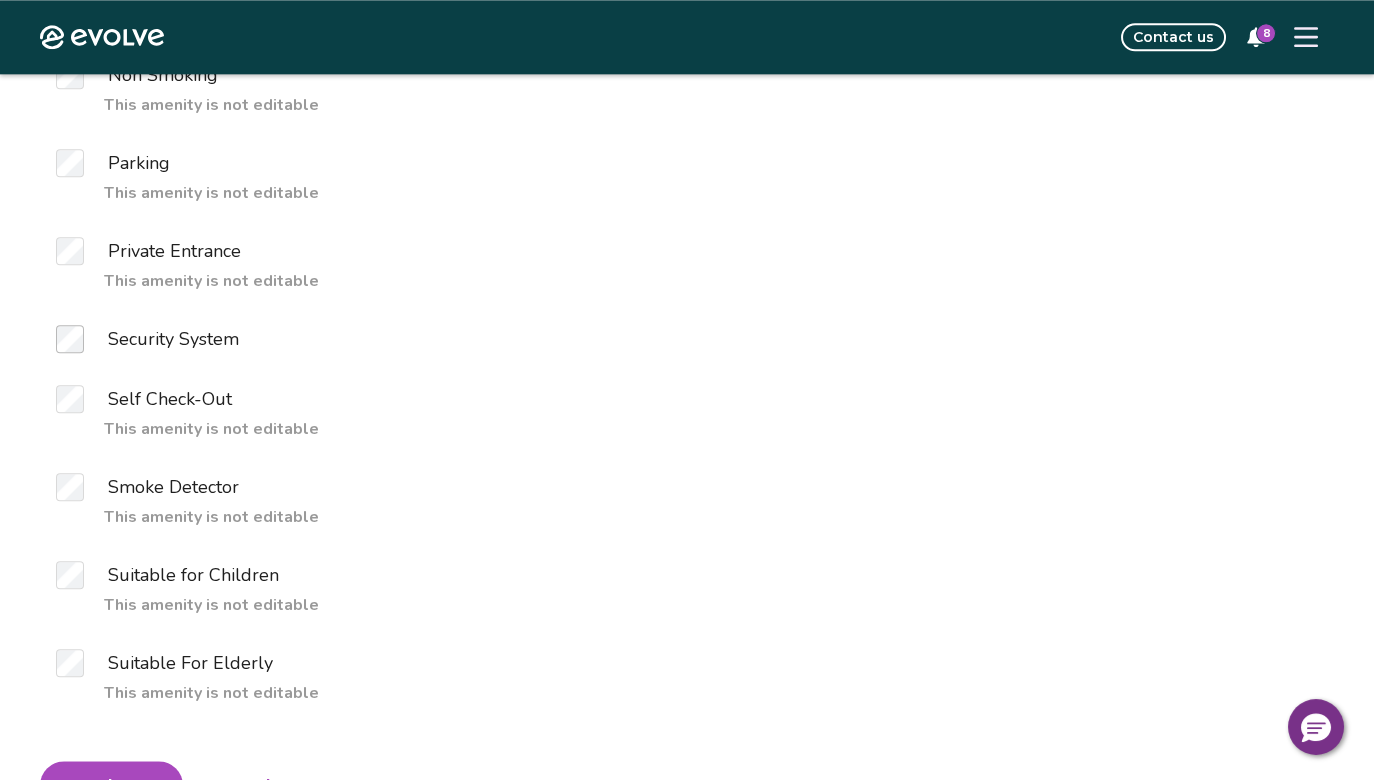 scroll, scrollTop: 7476, scrollLeft: 0, axis: vertical 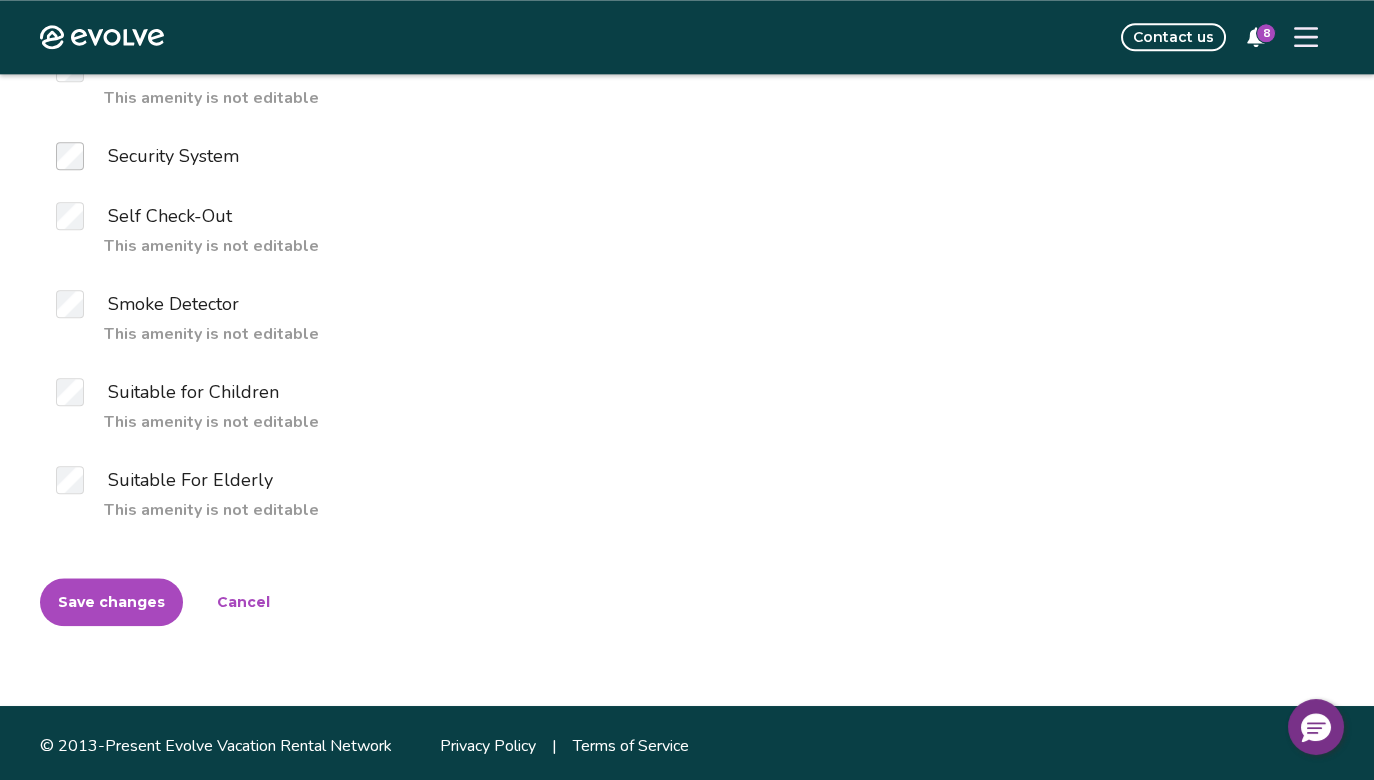 click on "Save changes" at bounding box center [111, 602] 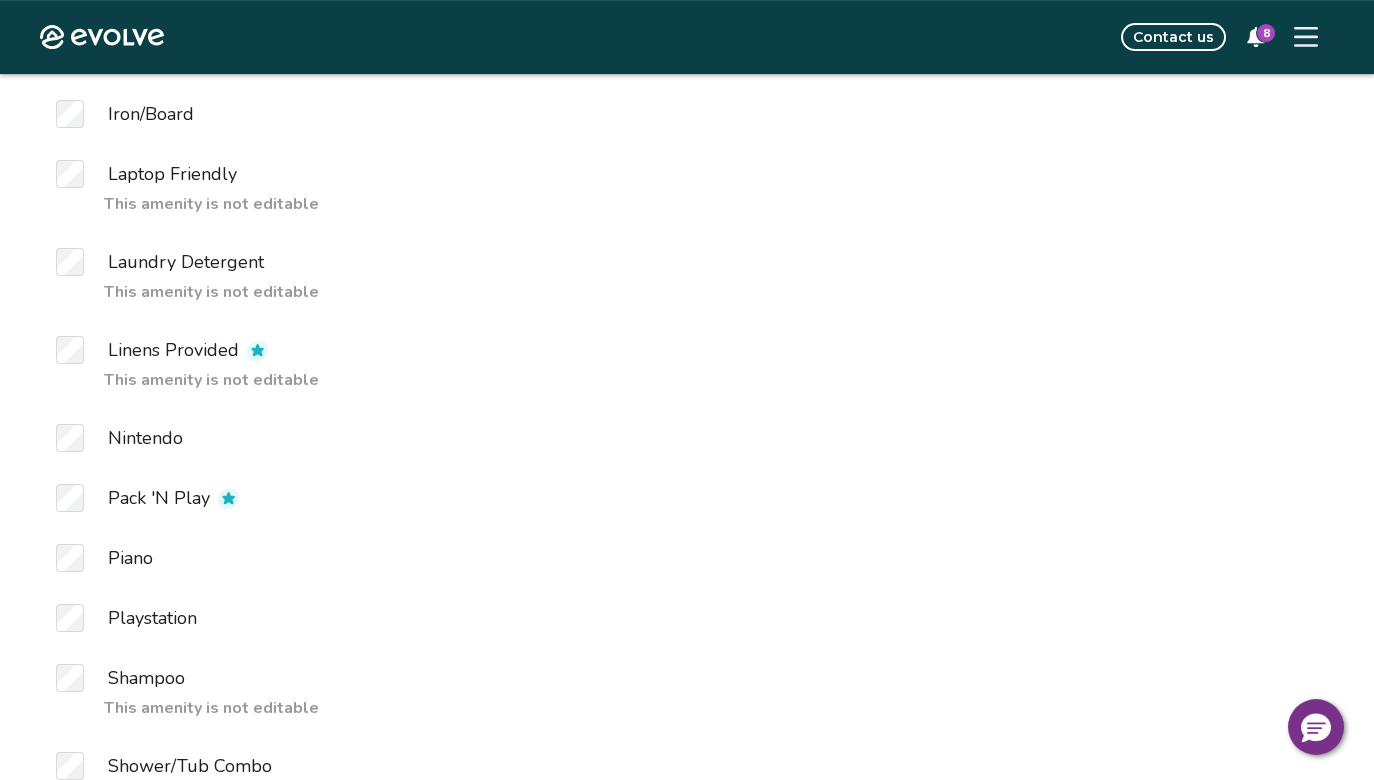 scroll, scrollTop: 323, scrollLeft: 0, axis: vertical 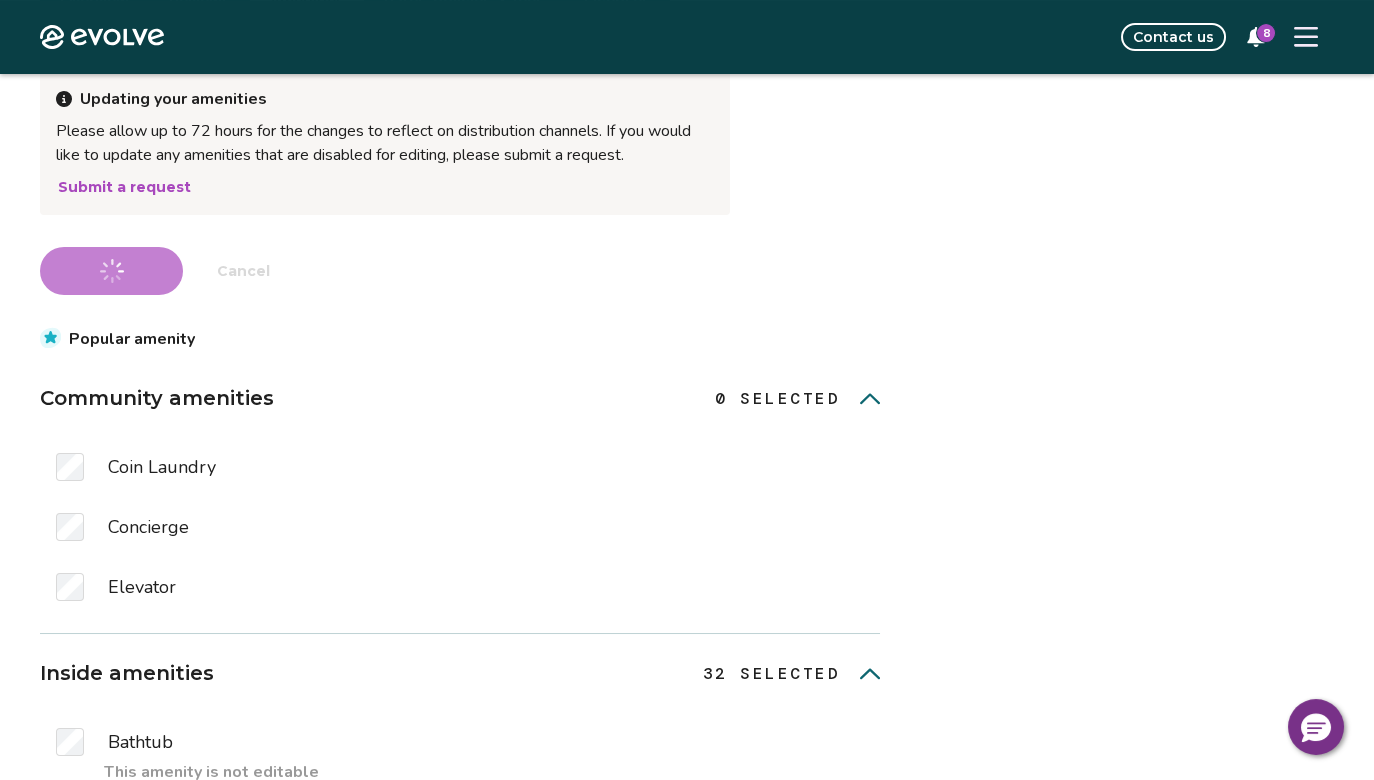 click on "Evolve" 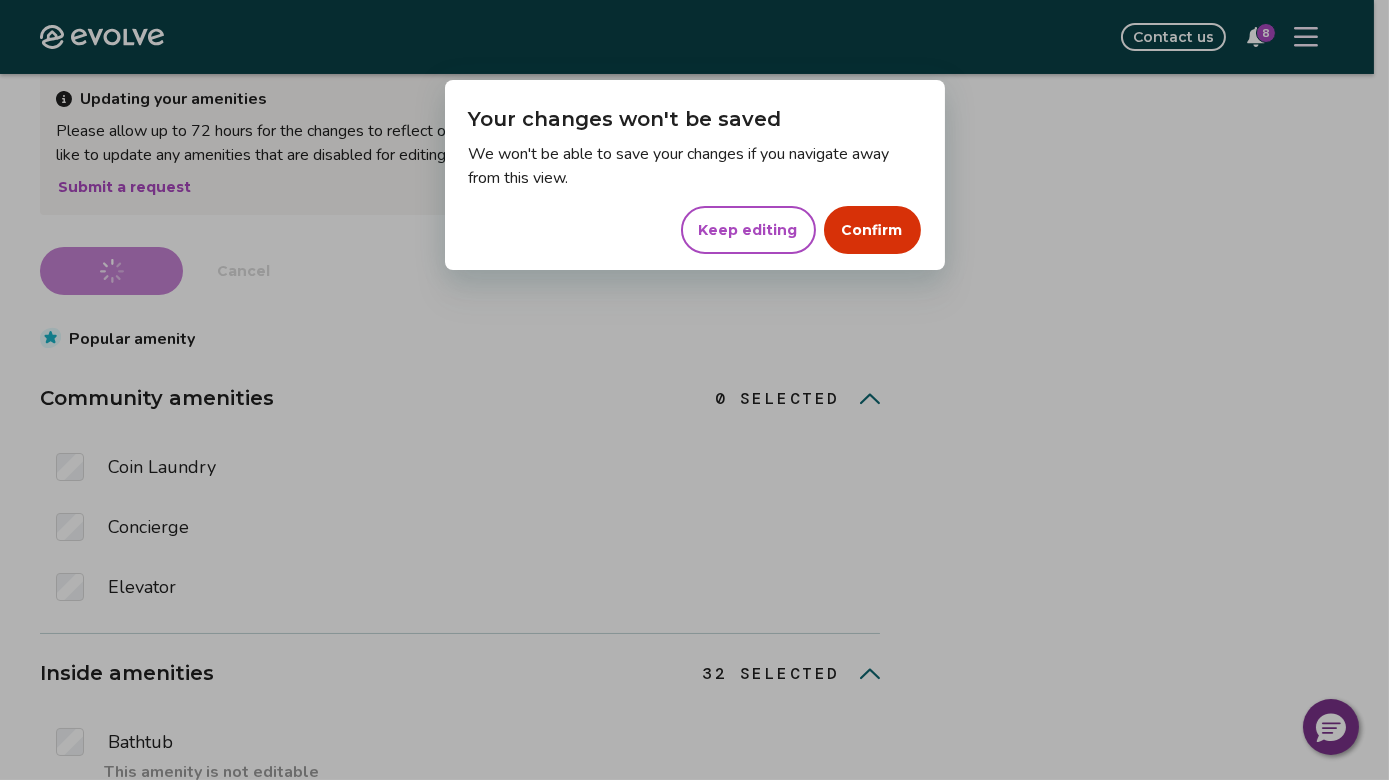 click on "Keep editing" at bounding box center (748, 230) 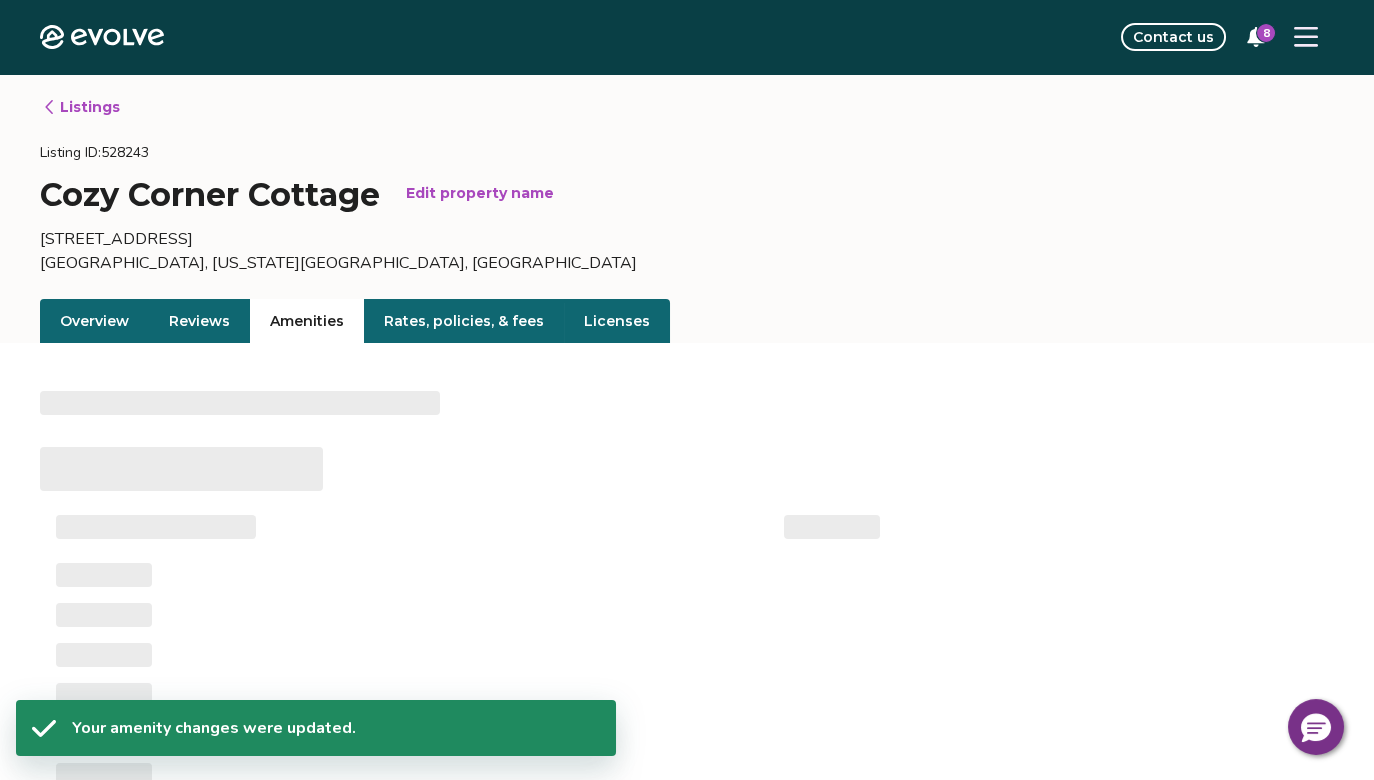 scroll, scrollTop: 0, scrollLeft: 0, axis: both 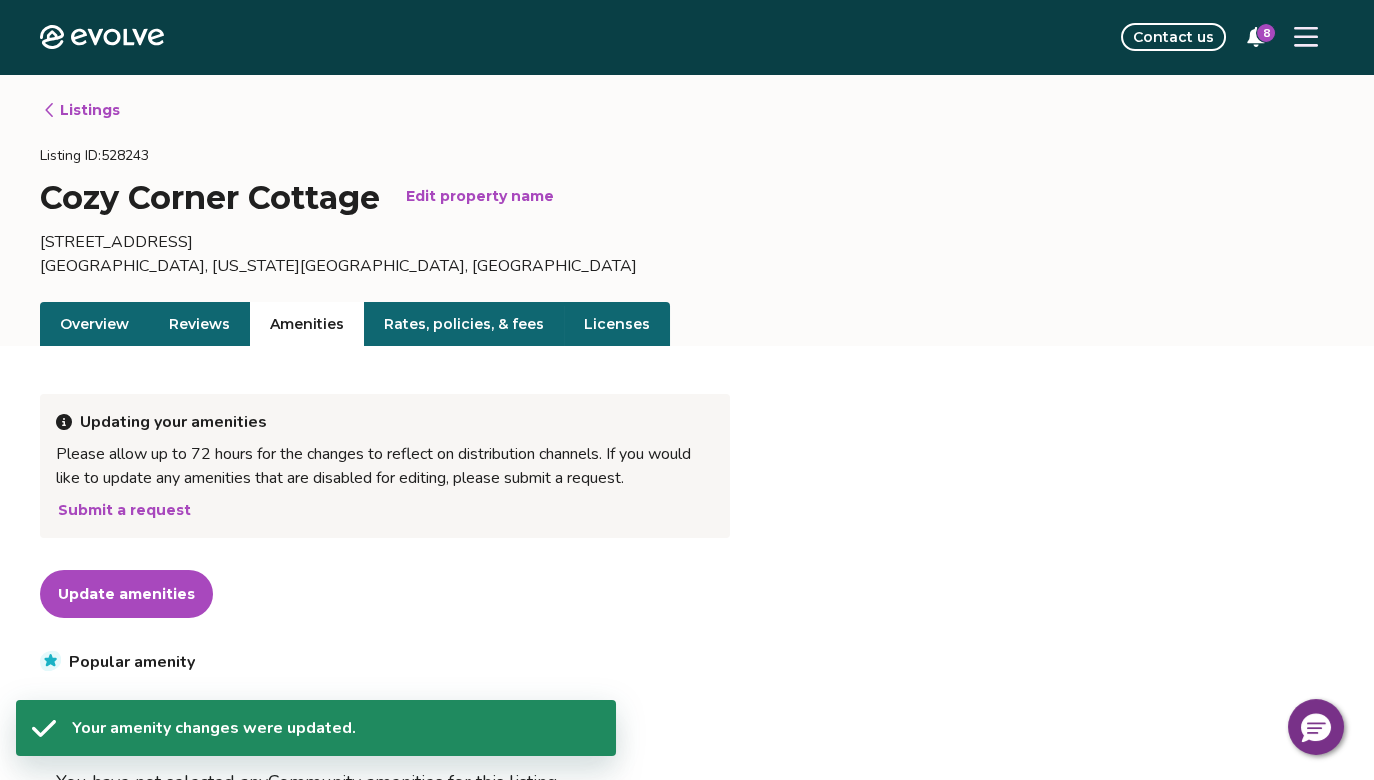 click on "Evolve" 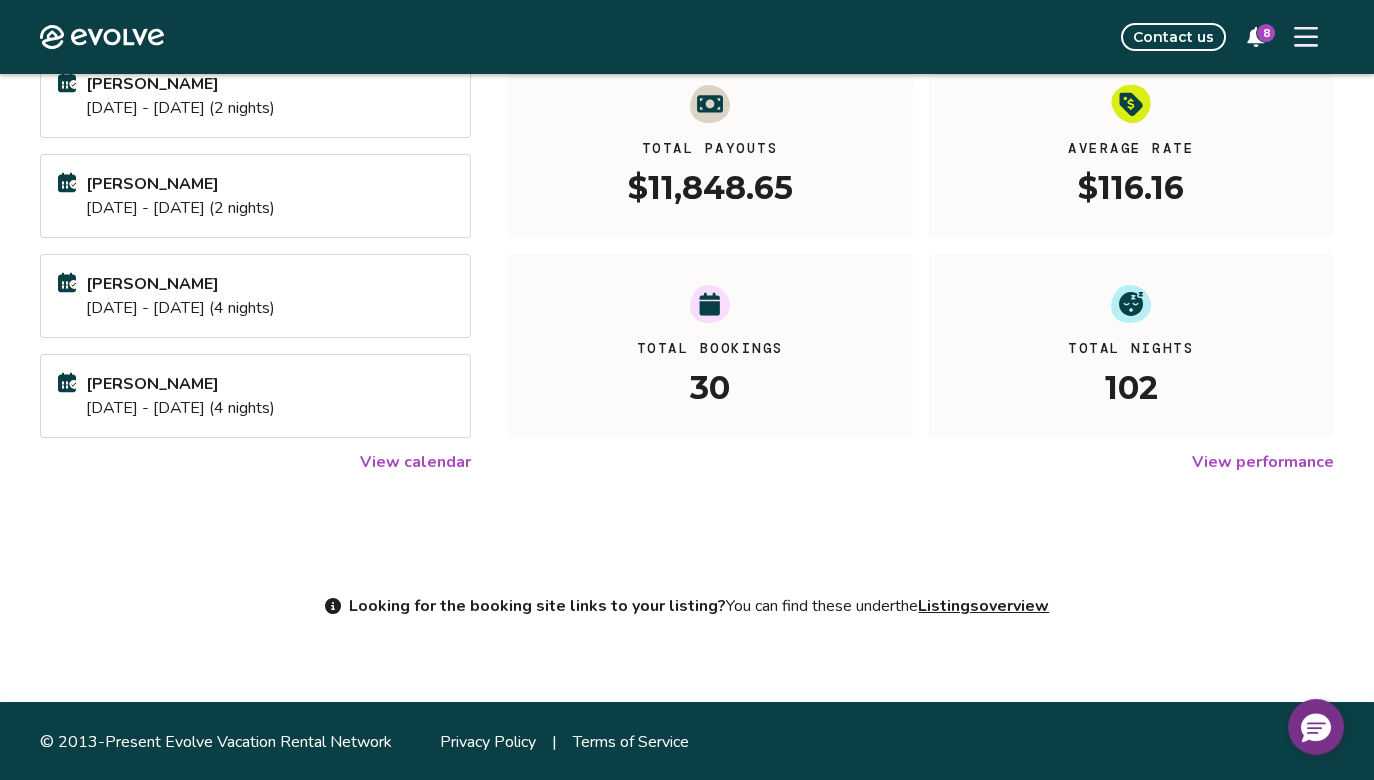 scroll, scrollTop: 253, scrollLeft: 0, axis: vertical 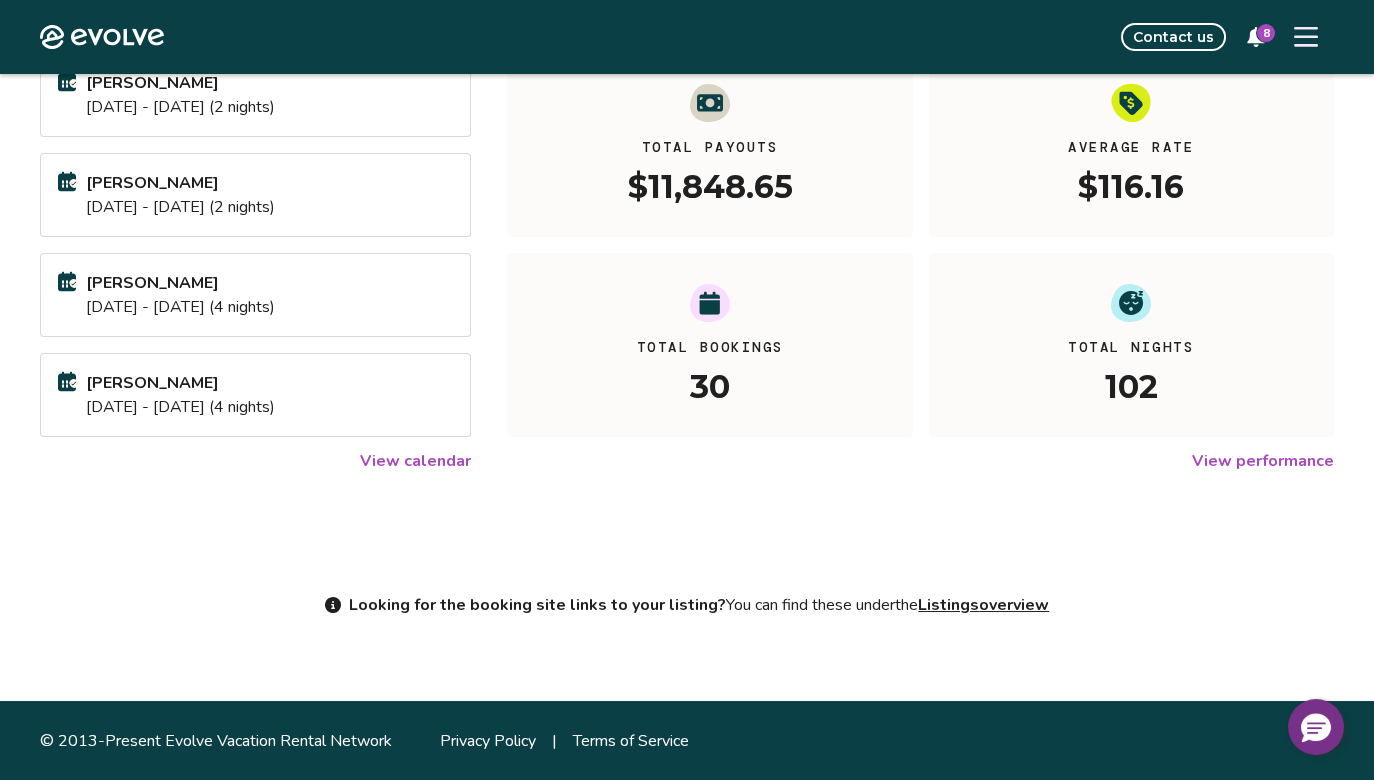 click on "View calendar" at bounding box center [415, 461] 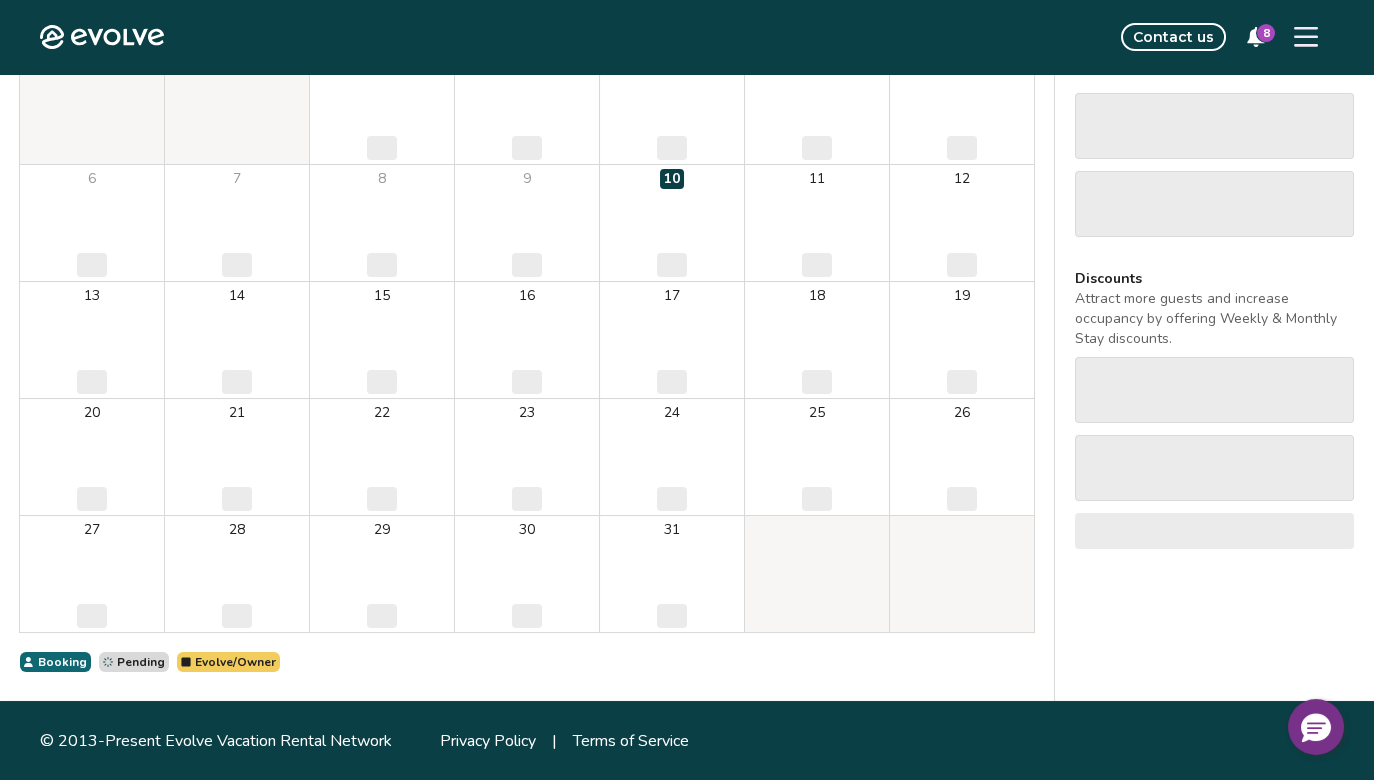 scroll, scrollTop: 0, scrollLeft: 0, axis: both 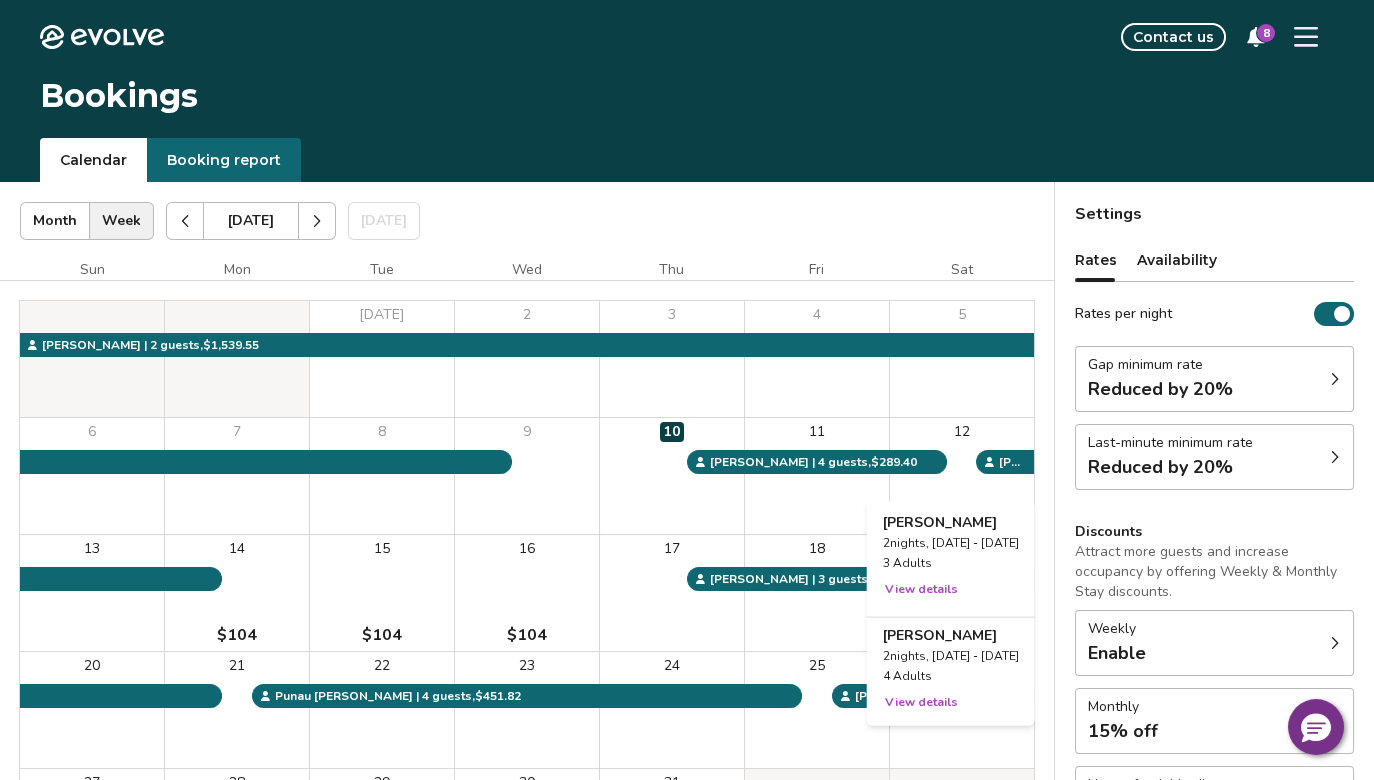 click on "12" at bounding box center [962, 476] 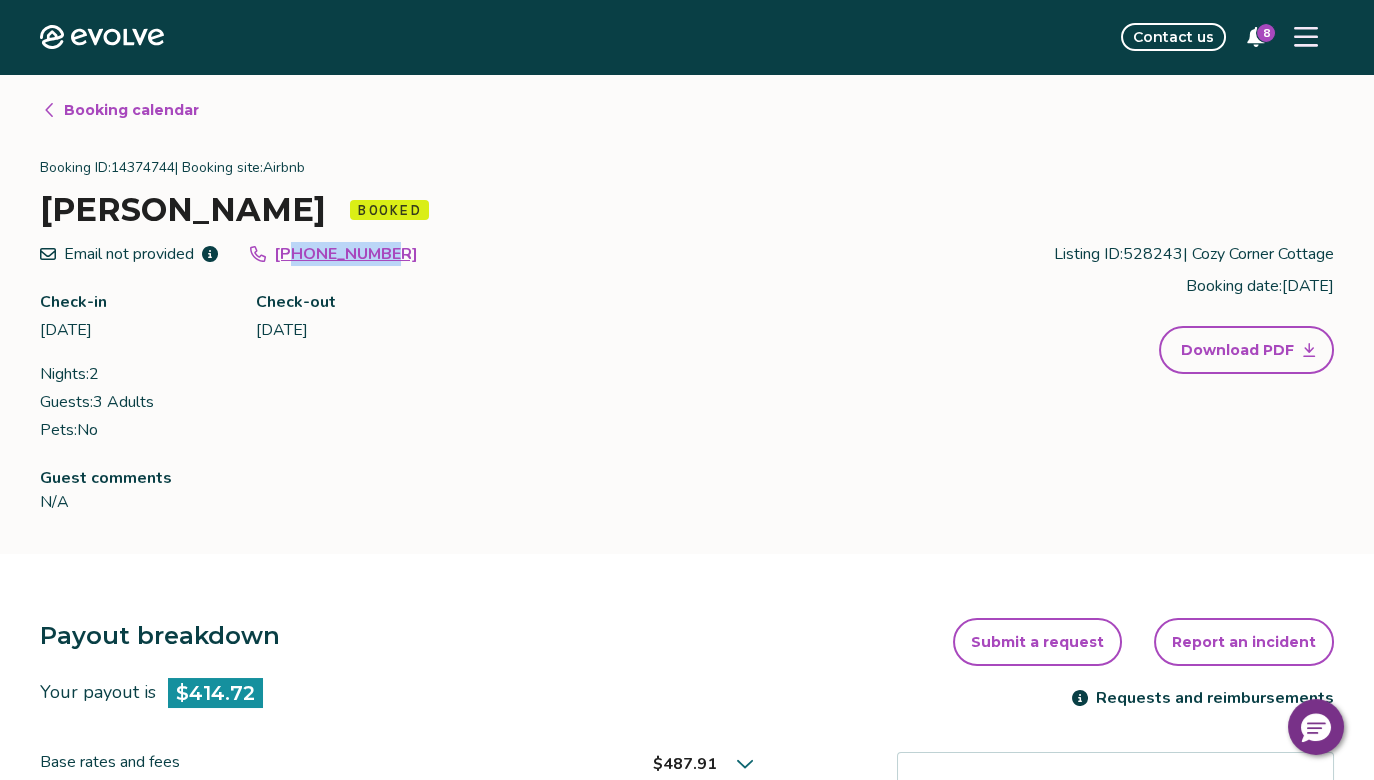 drag, startPoint x: 349, startPoint y: 259, endPoint x: 293, endPoint y: 253, distance: 56.32051 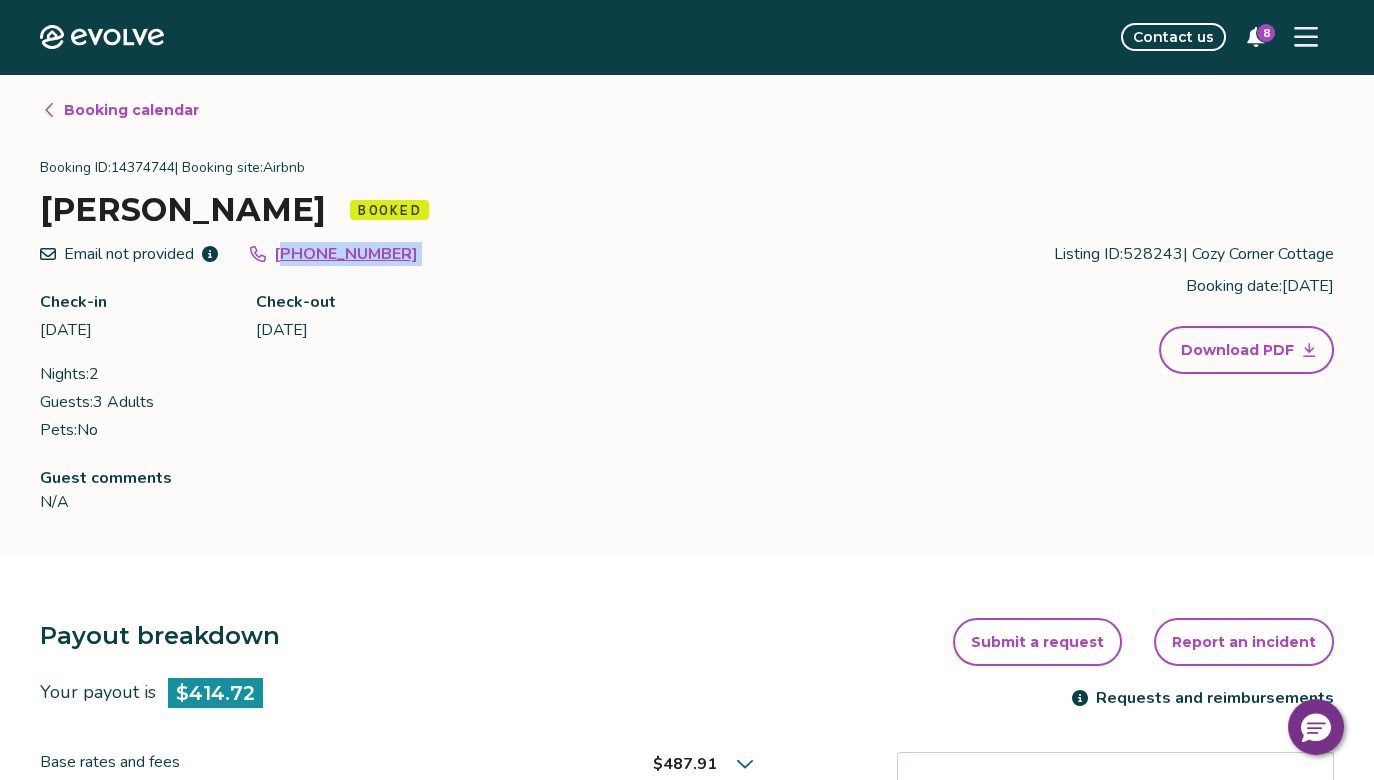 drag, startPoint x: 402, startPoint y: 251, endPoint x: 294, endPoint y: 246, distance: 108.11568 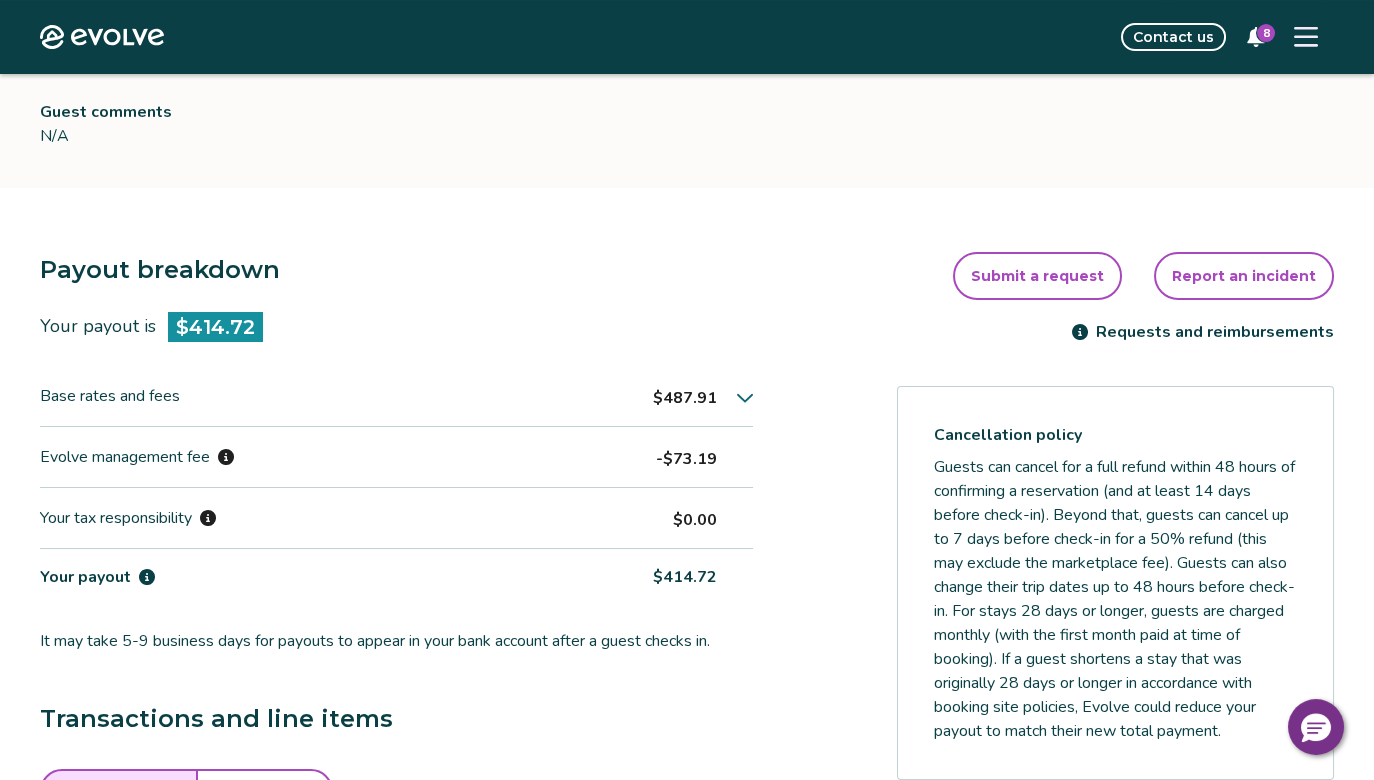 scroll, scrollTop: 0, scrollLeft: 0, axis: both 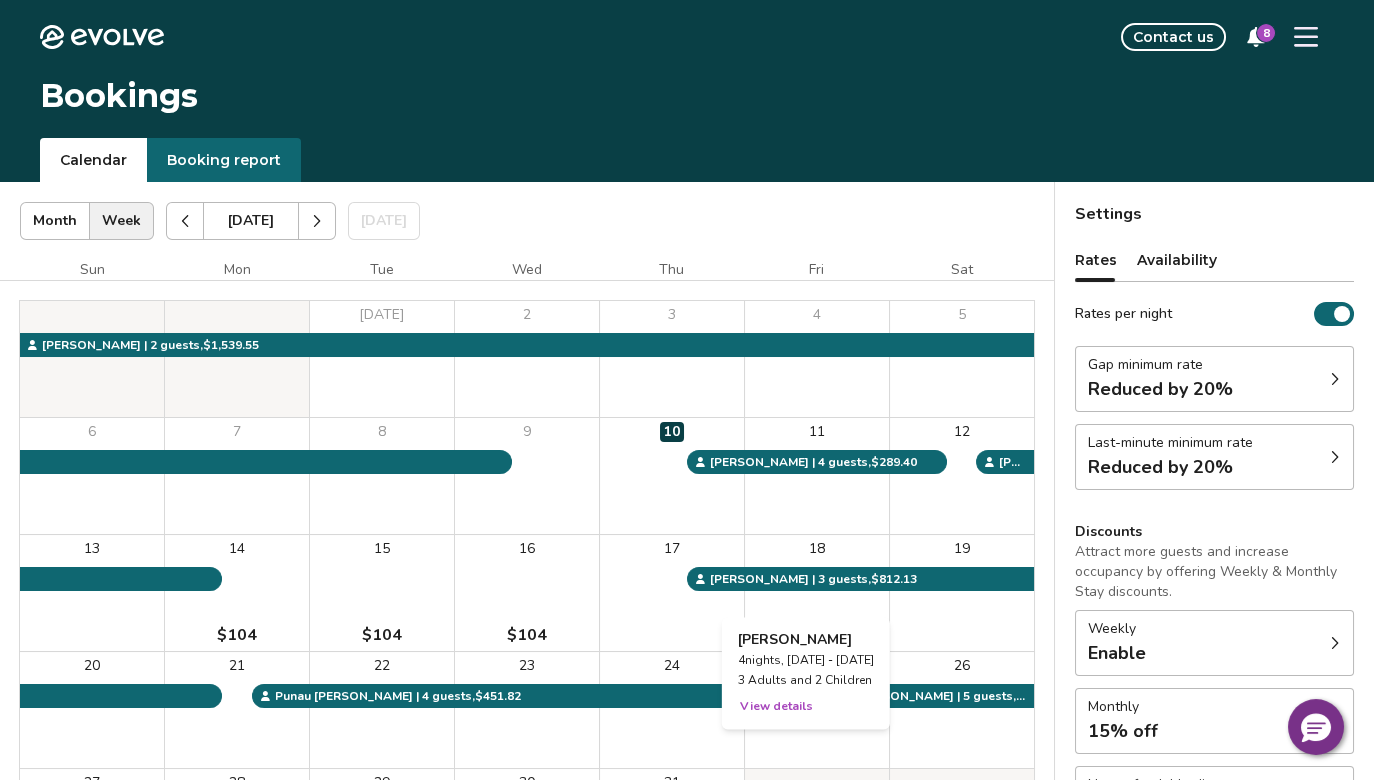 click on "18" at bounding box center [817, 593] 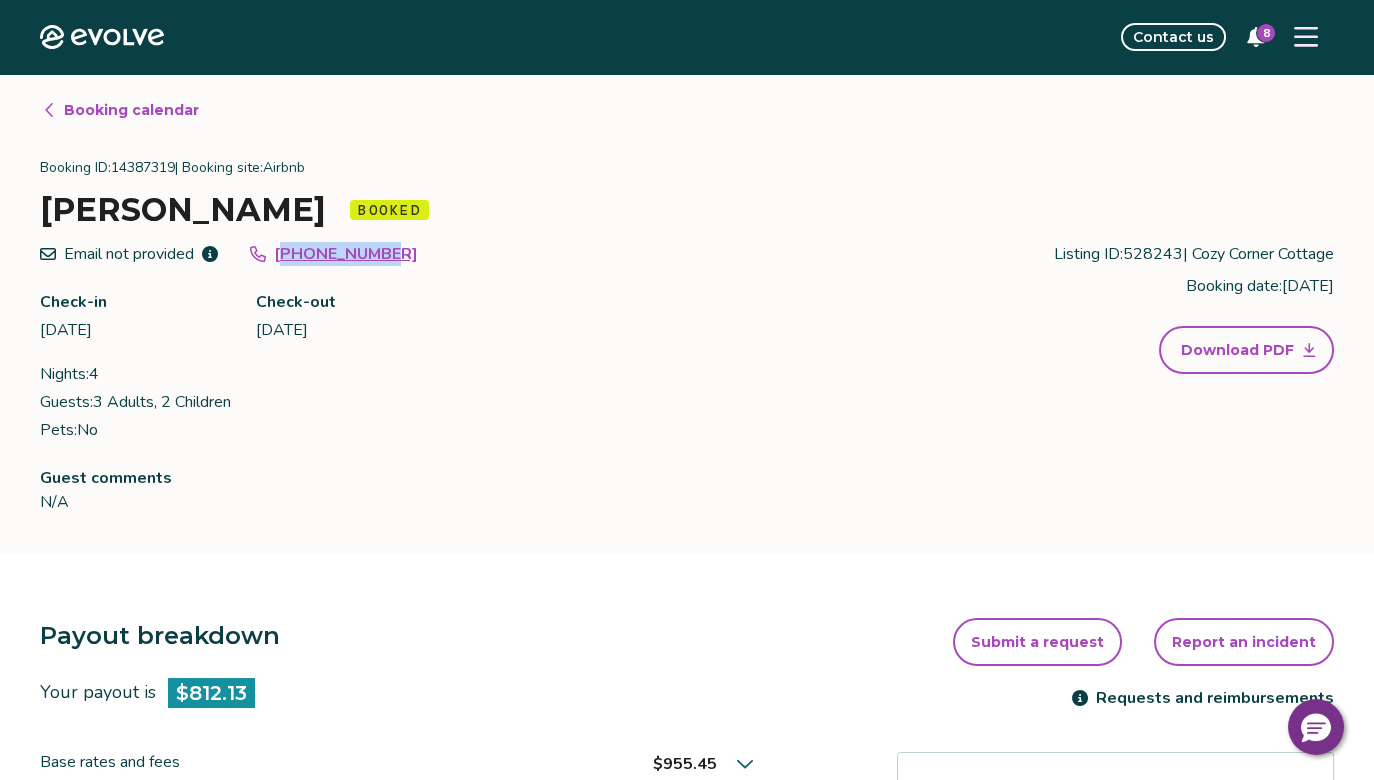 drag, startPoint x: 403, startPoint y: 249, endPoint x: 289, endPoint y: 251, distance: 114.01754 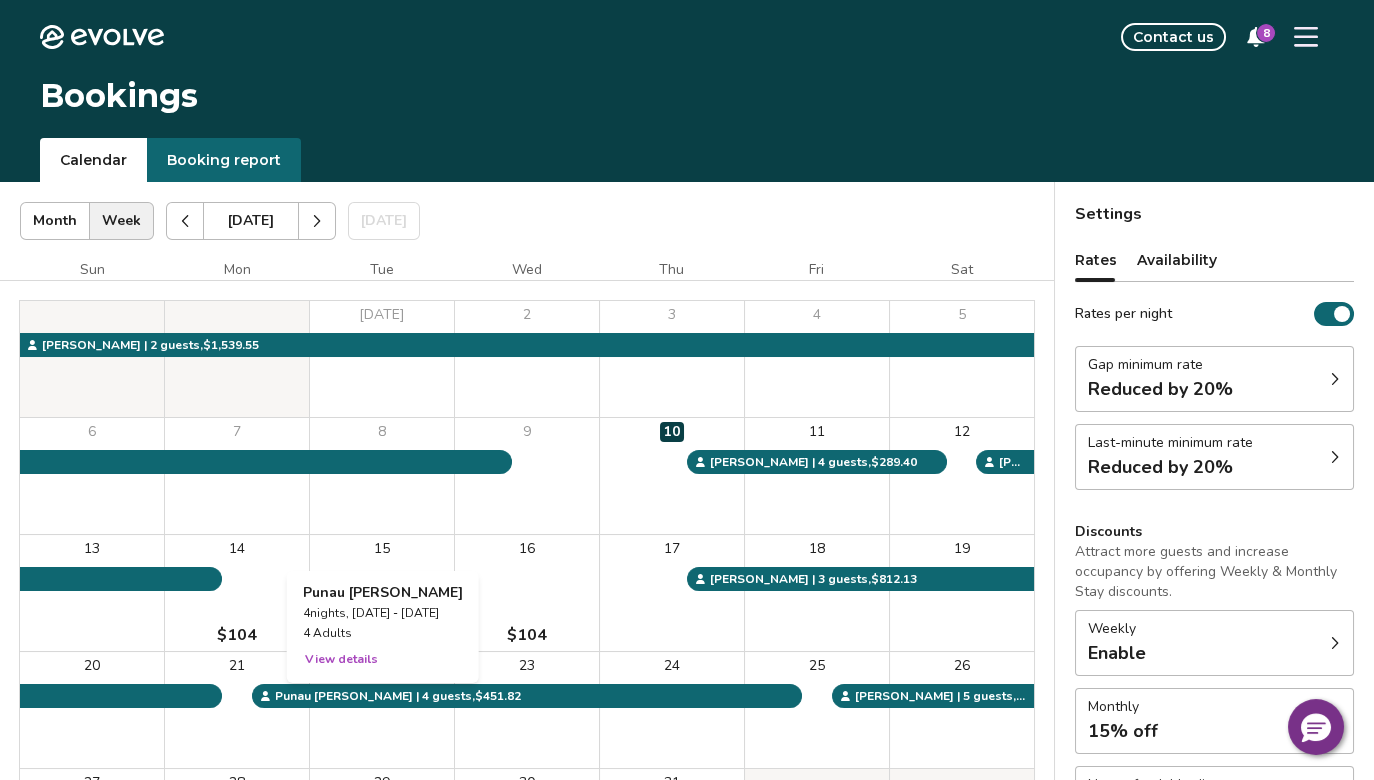 click on "22" at bounding box center (382, 710) 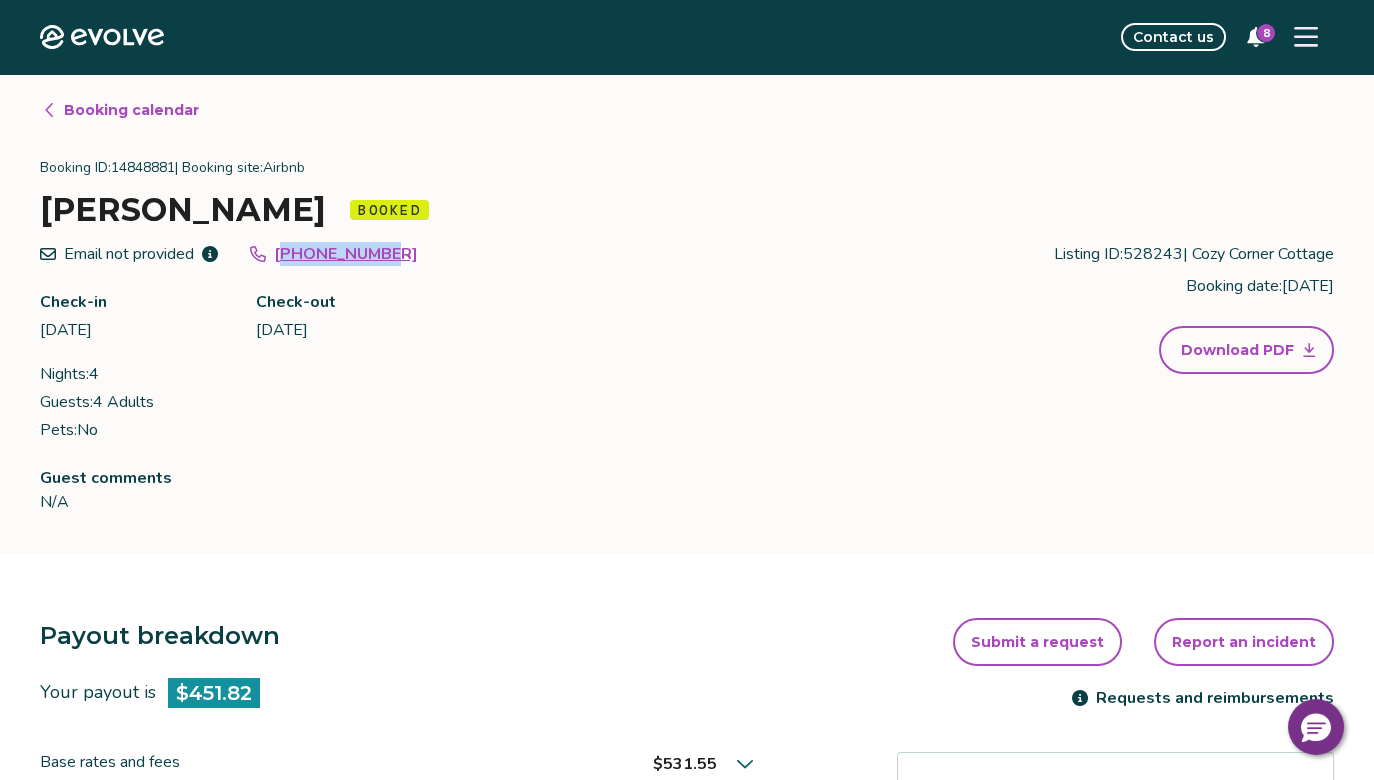 drag, startPoint x: 412, startPoint y: 253, endPoint x: 291, endPoint y: 250, distance: 121.037186 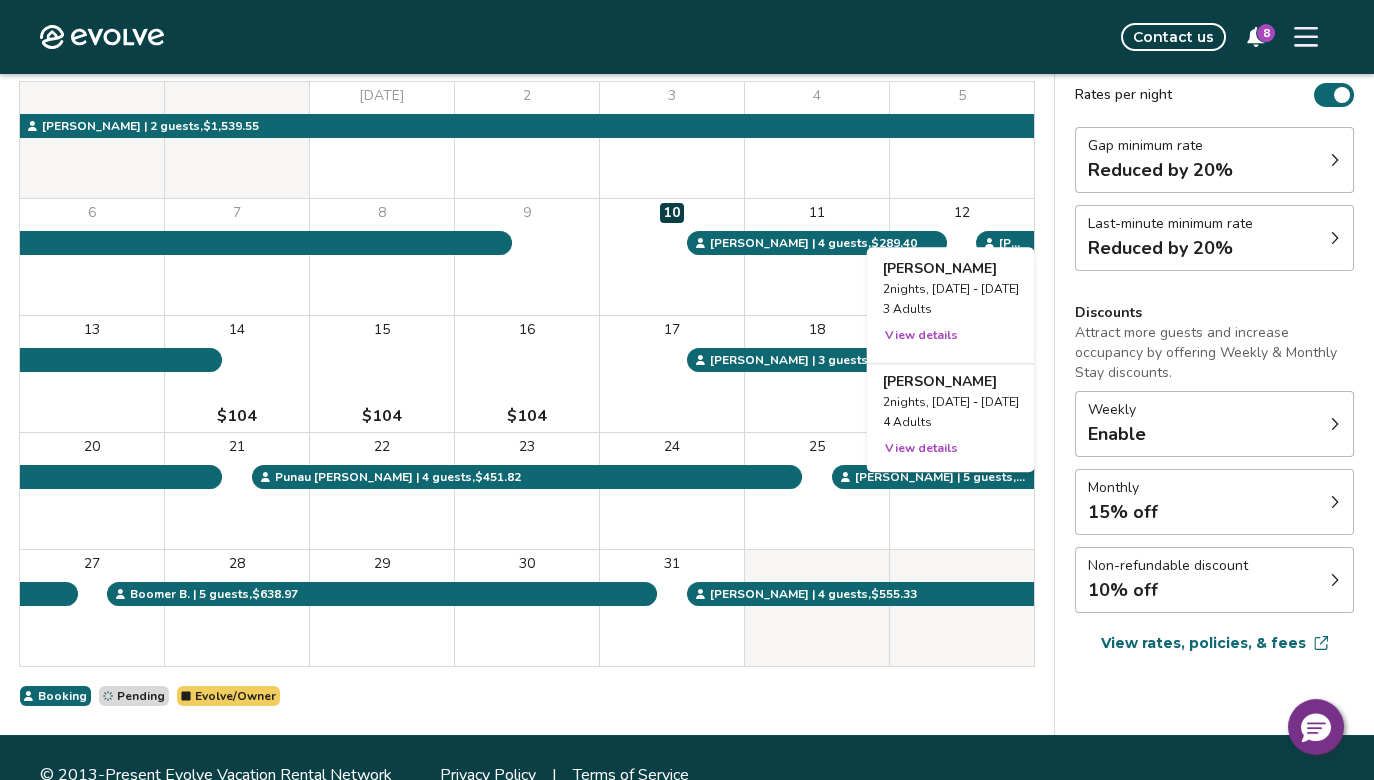 scroll, scrollTop: 253, scrollLeft: 0, axis: vertical 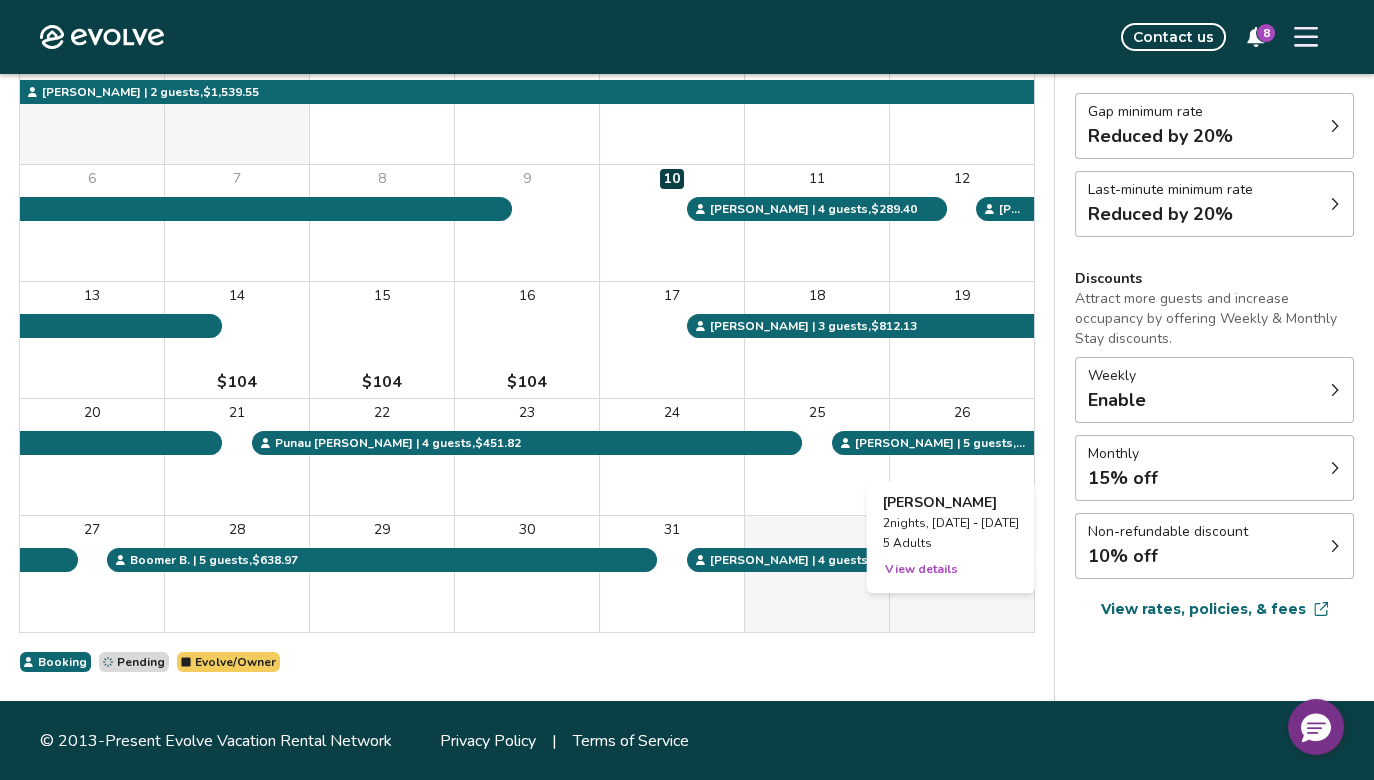 click on "26" at bounding box center [962, 457] 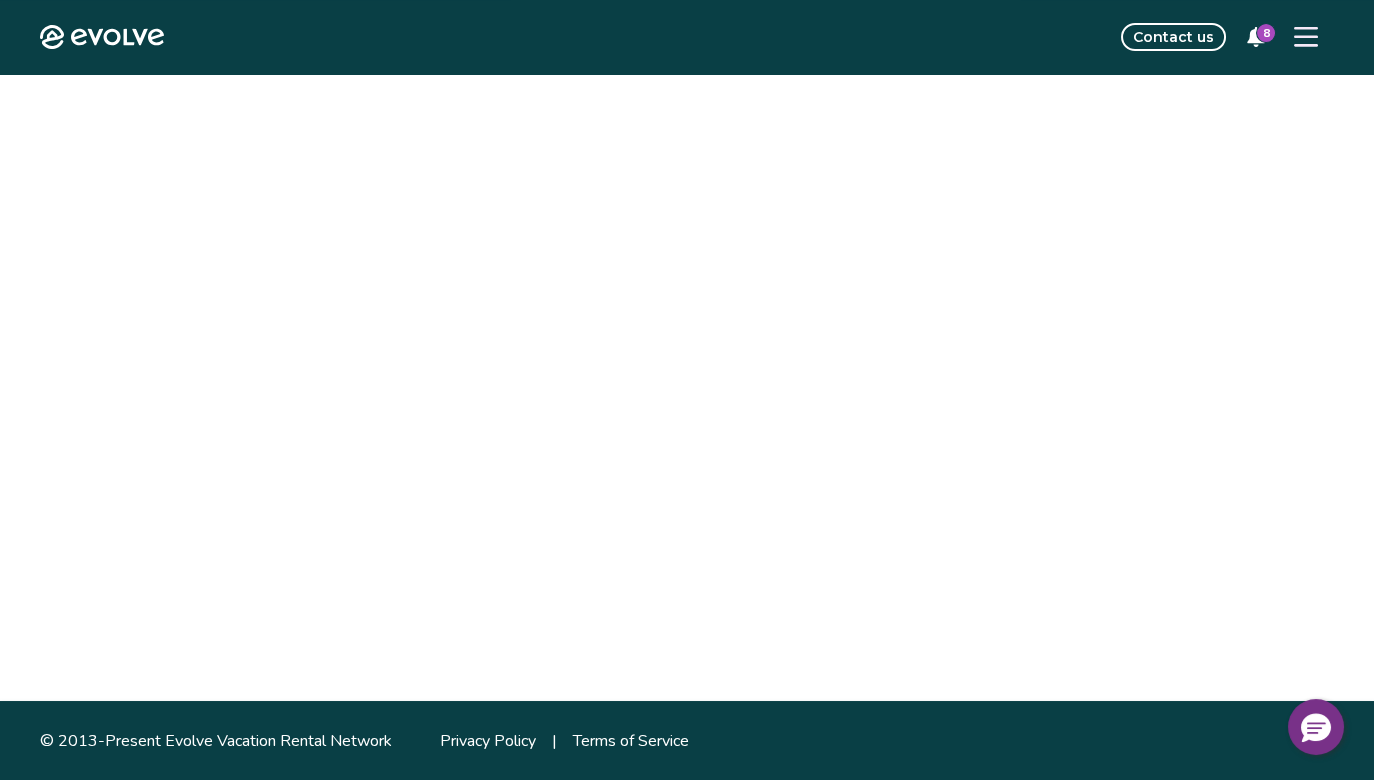 scroll, scrollTop: 0, scrollLeft: 0, axis: both 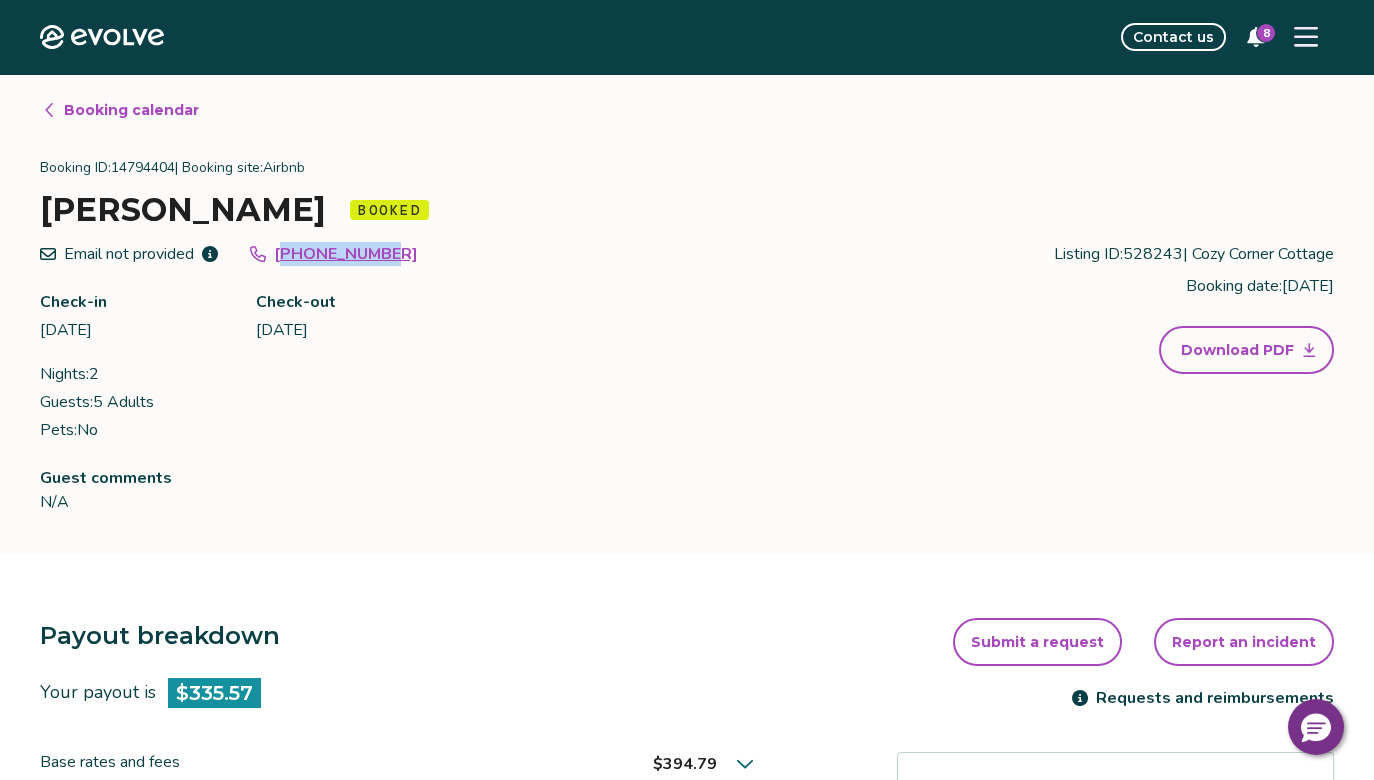 drag, startPoint x: 408, startPoint y: 251, endPoint x: 291, endPoint y: 254, distance: 117.03845 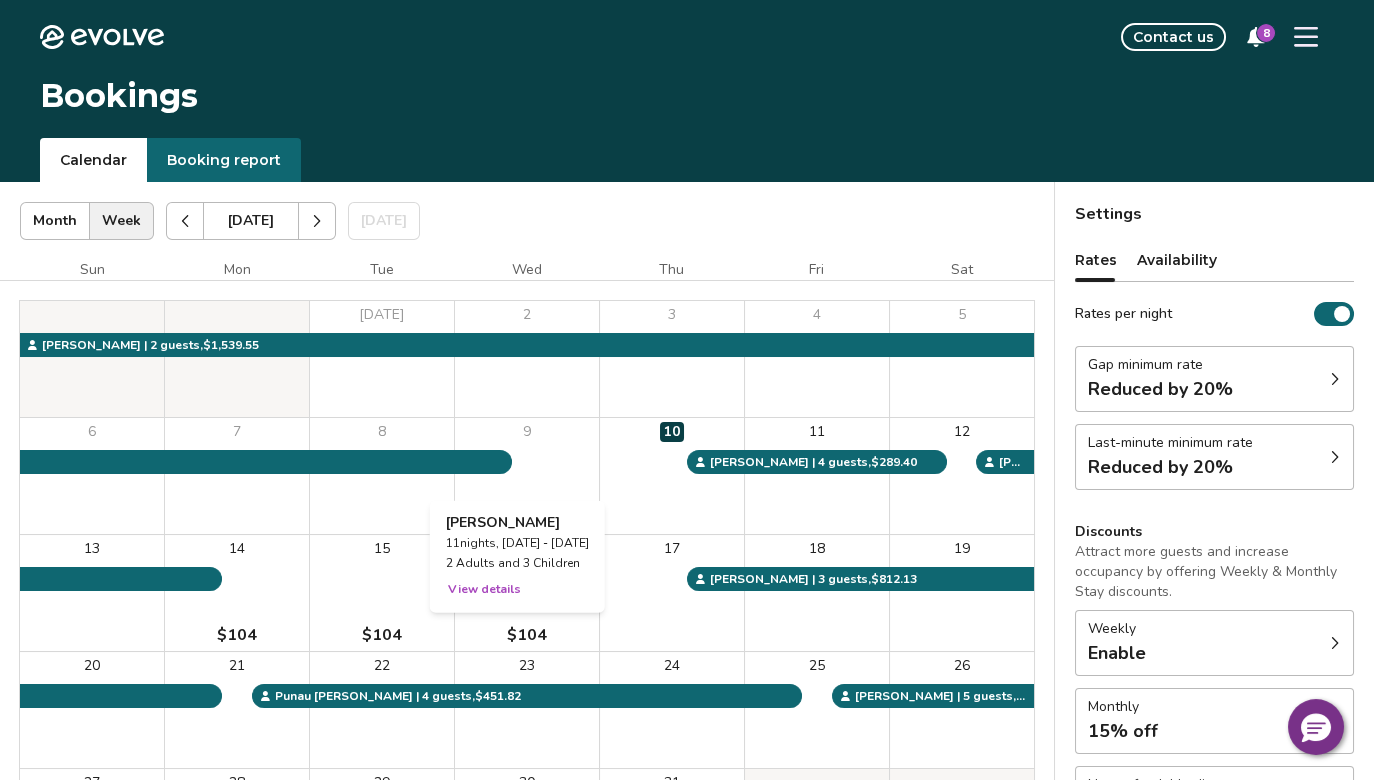 scroll, scrollTop: 253, scrollLeft: 0, axis: vertical 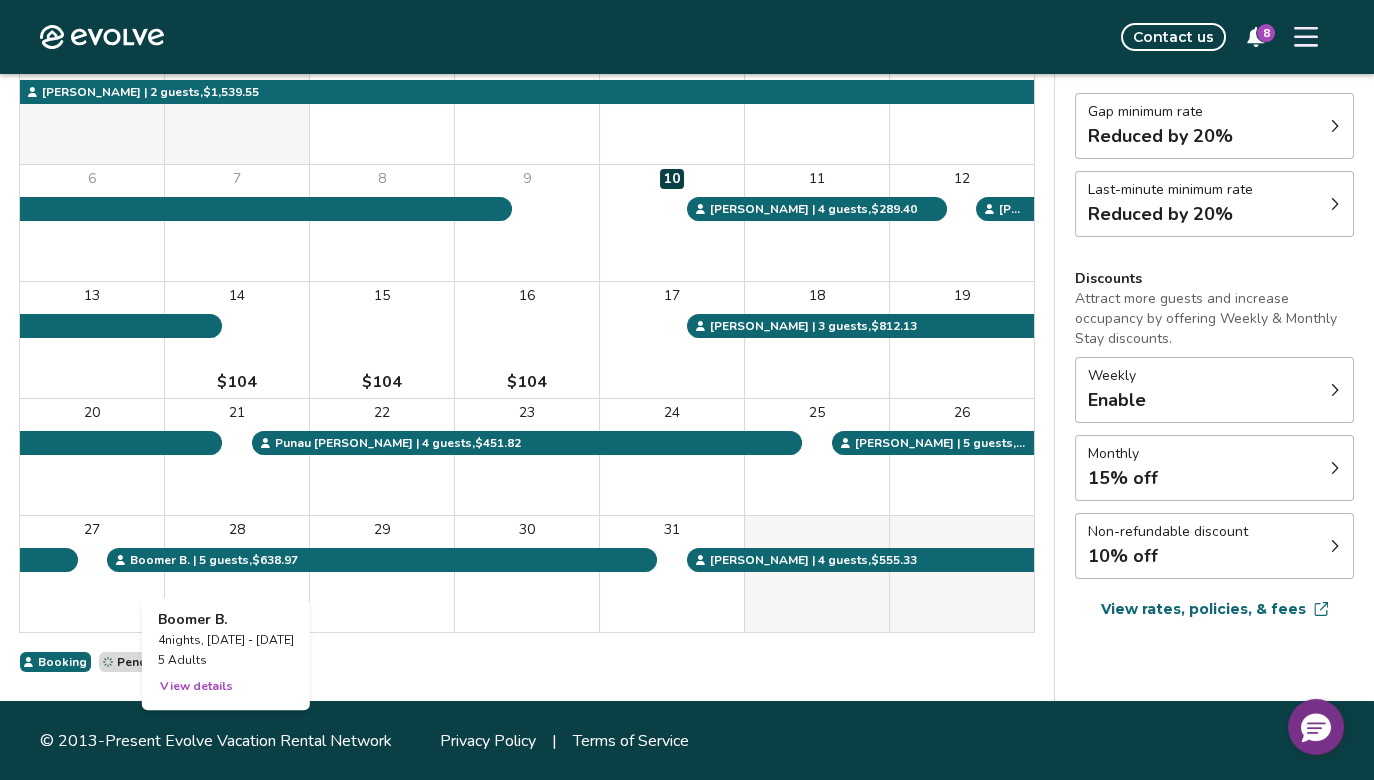 click on "28" at bounding box center [237, 574] 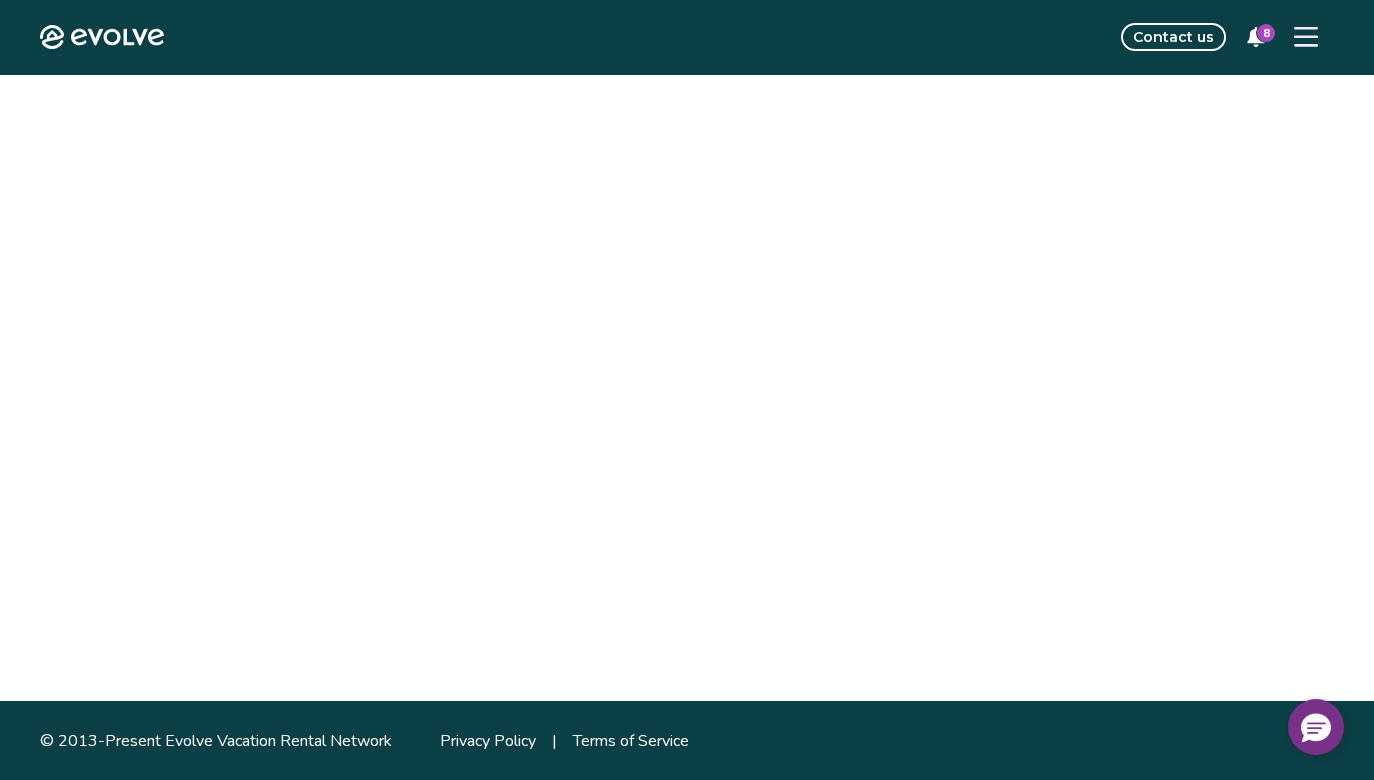 scroll, scrollTop: 0, scrollLeft: 0, axis: both 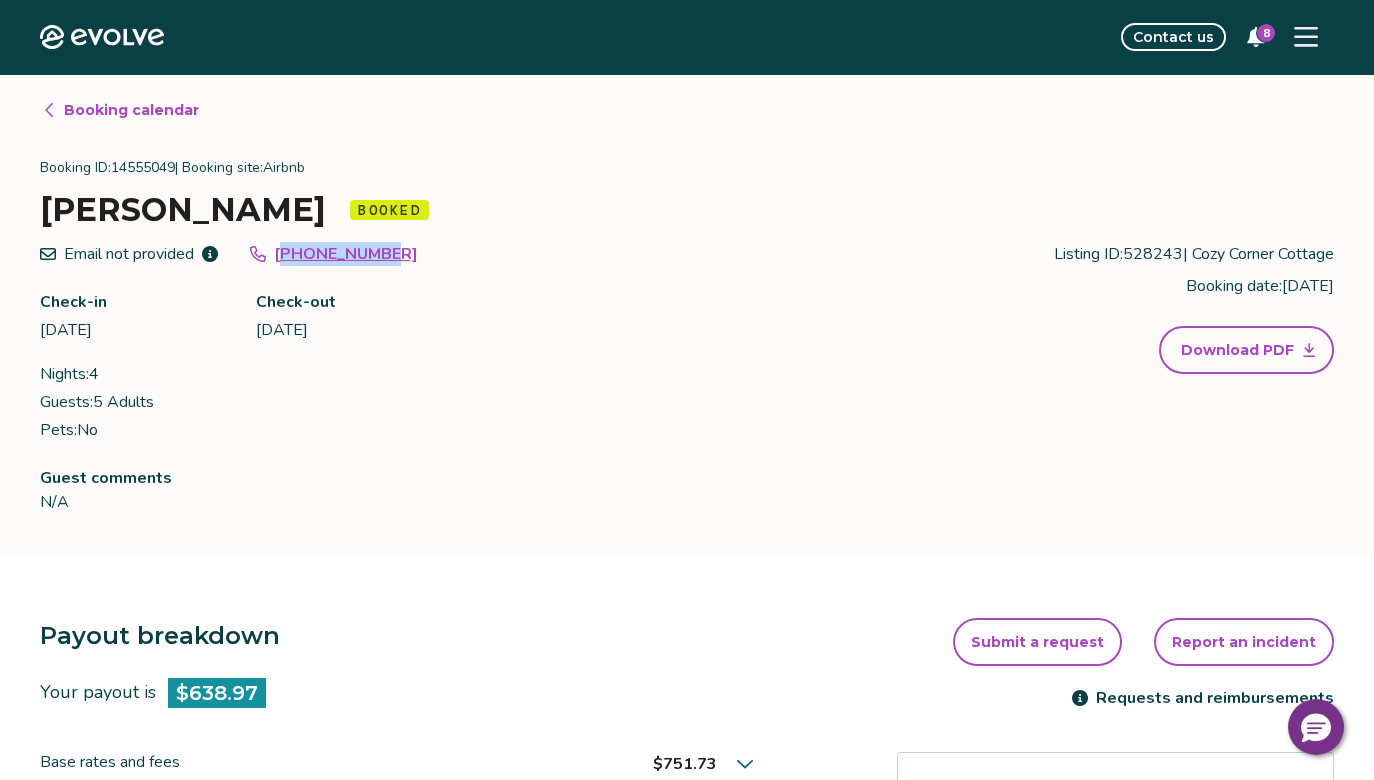 drag, startPoint x: 411, startPoint y: 246, endPoint x: 292, endPoint y: 254, distance: 119.26861 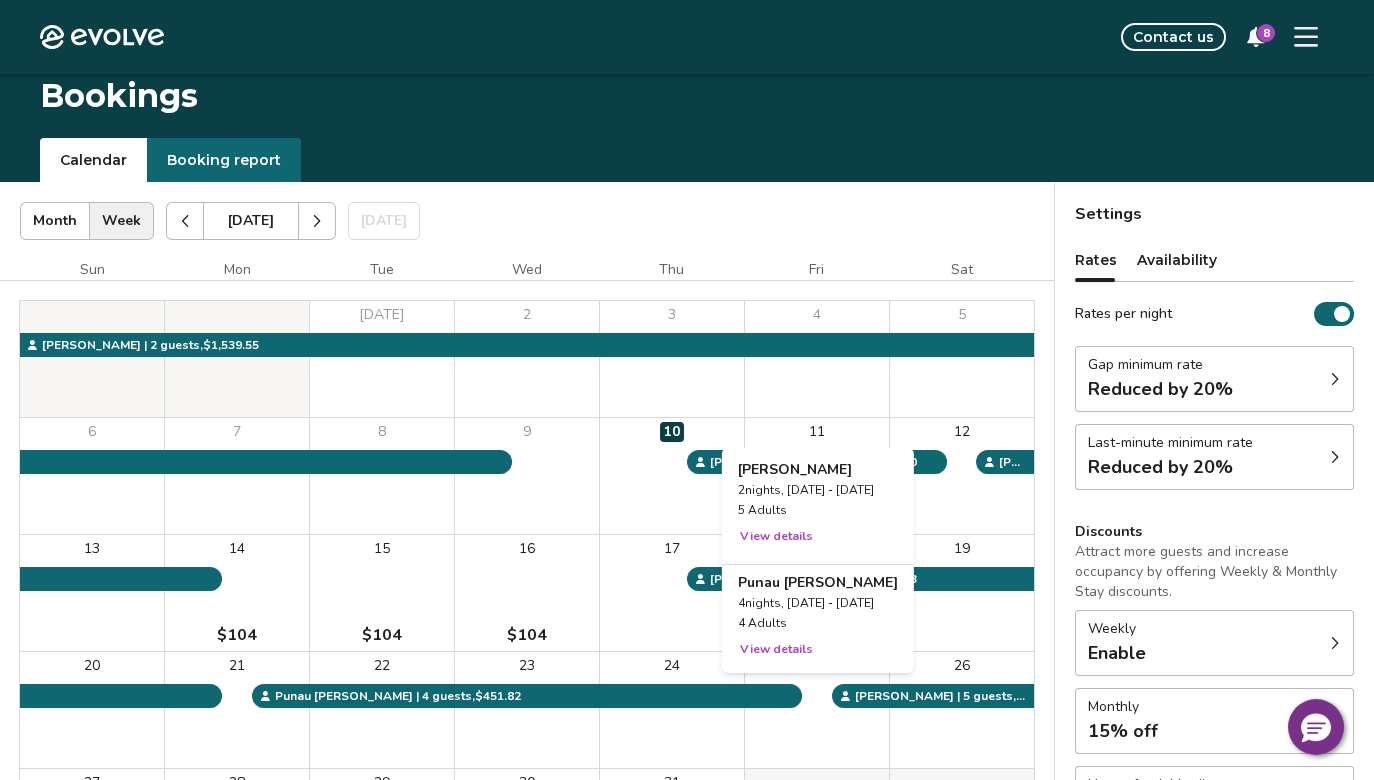 scroll, scrollTop: 253, scrollLeft: 0, axis: vertical 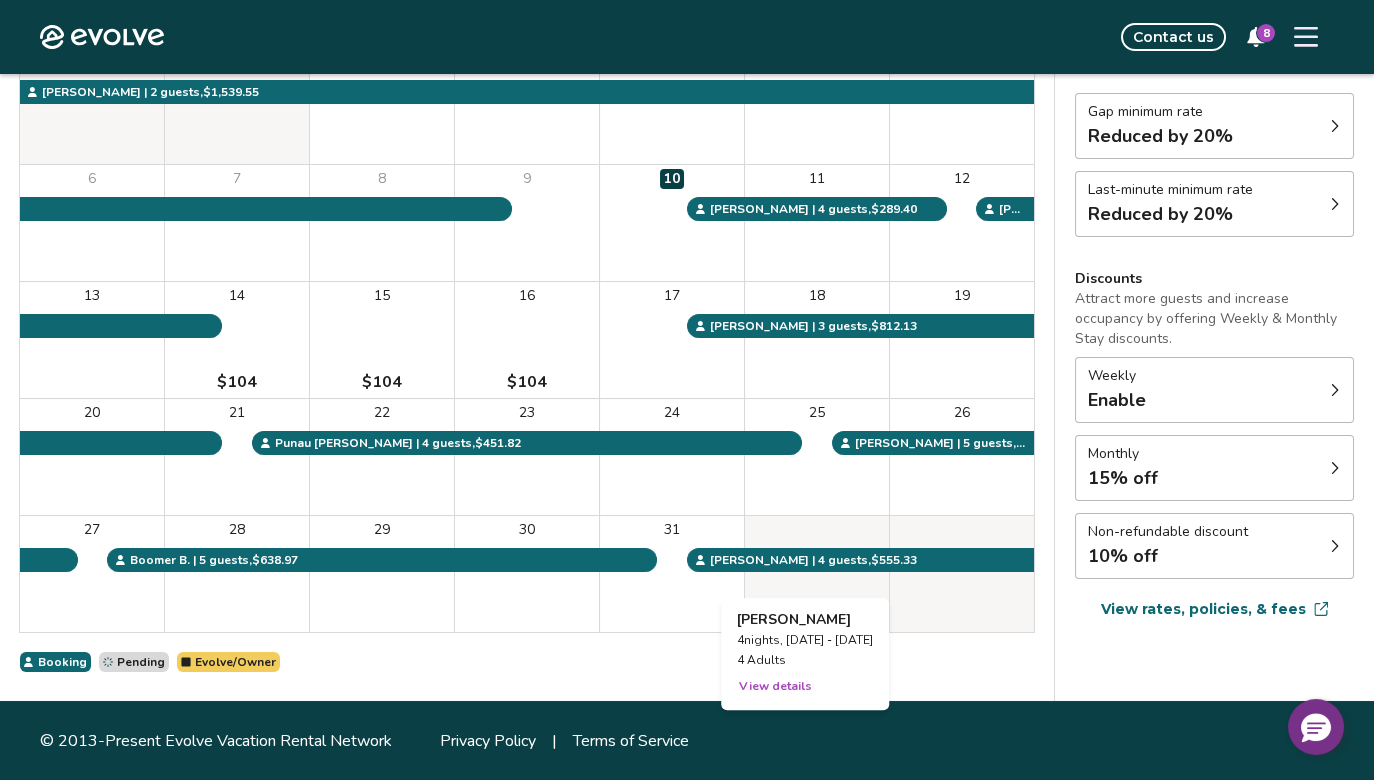 click at bounding box center (817, 574) 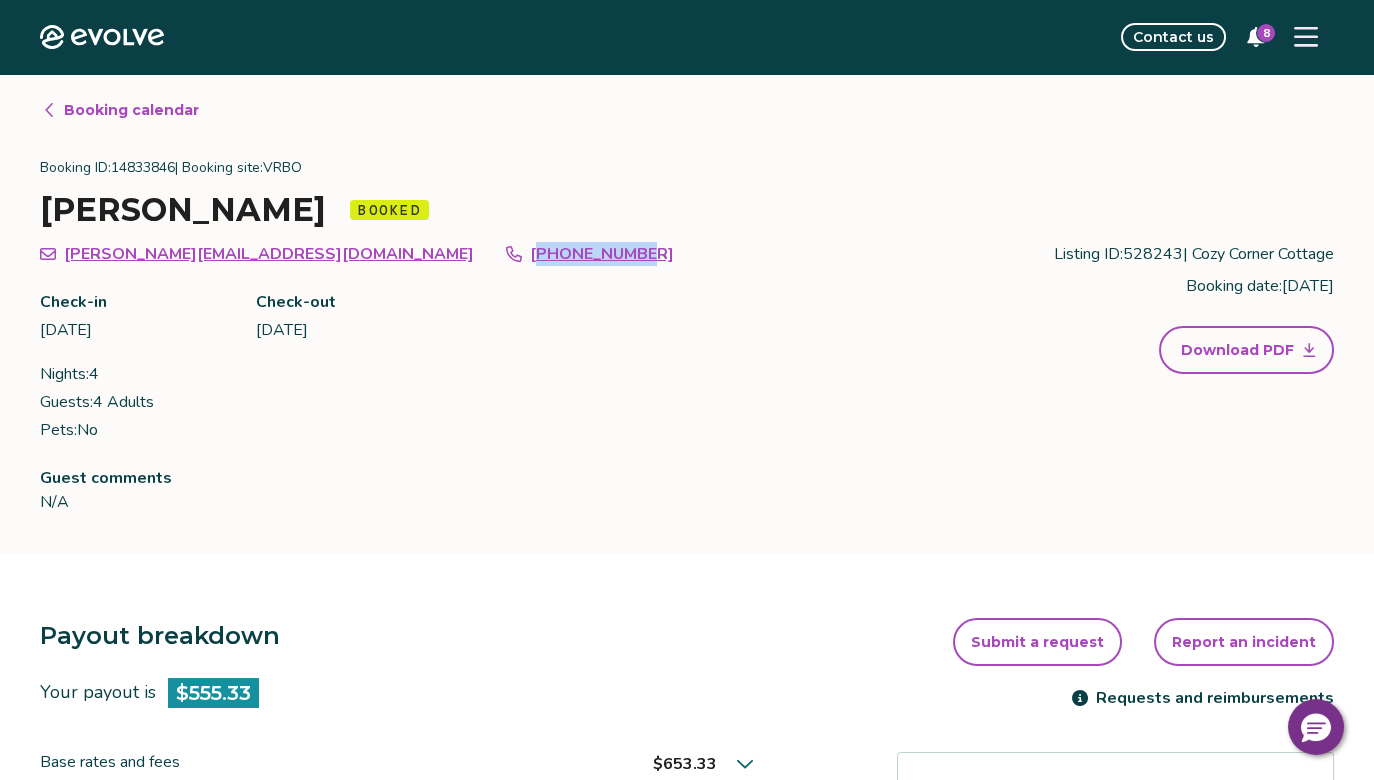 drag, startPoint x: 462, startPoint y: 248, endPoint x: 343, endPoint y: 247, distance: 119.0042 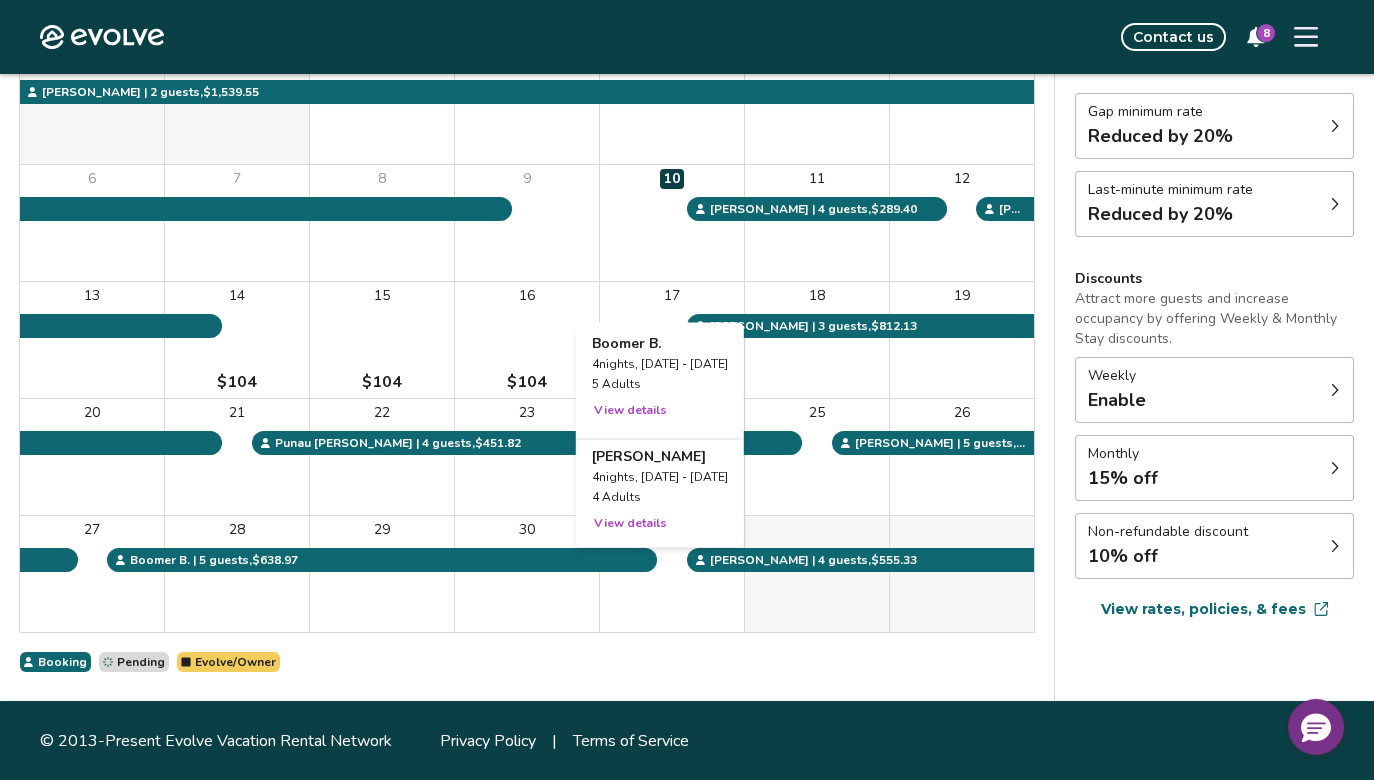 scroll, scrollTop: 0, scrollLeft: 0, axis: both 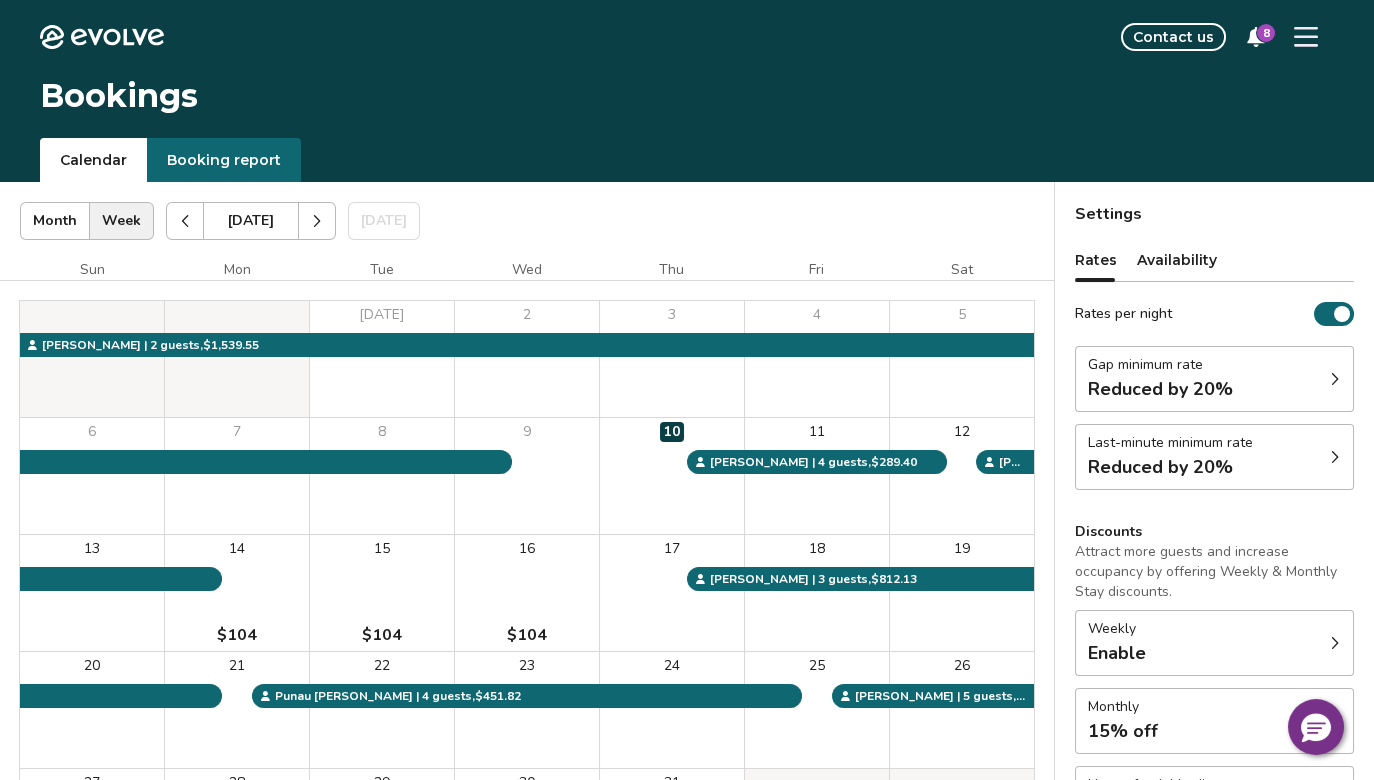 click at bounding box center [317, 221] 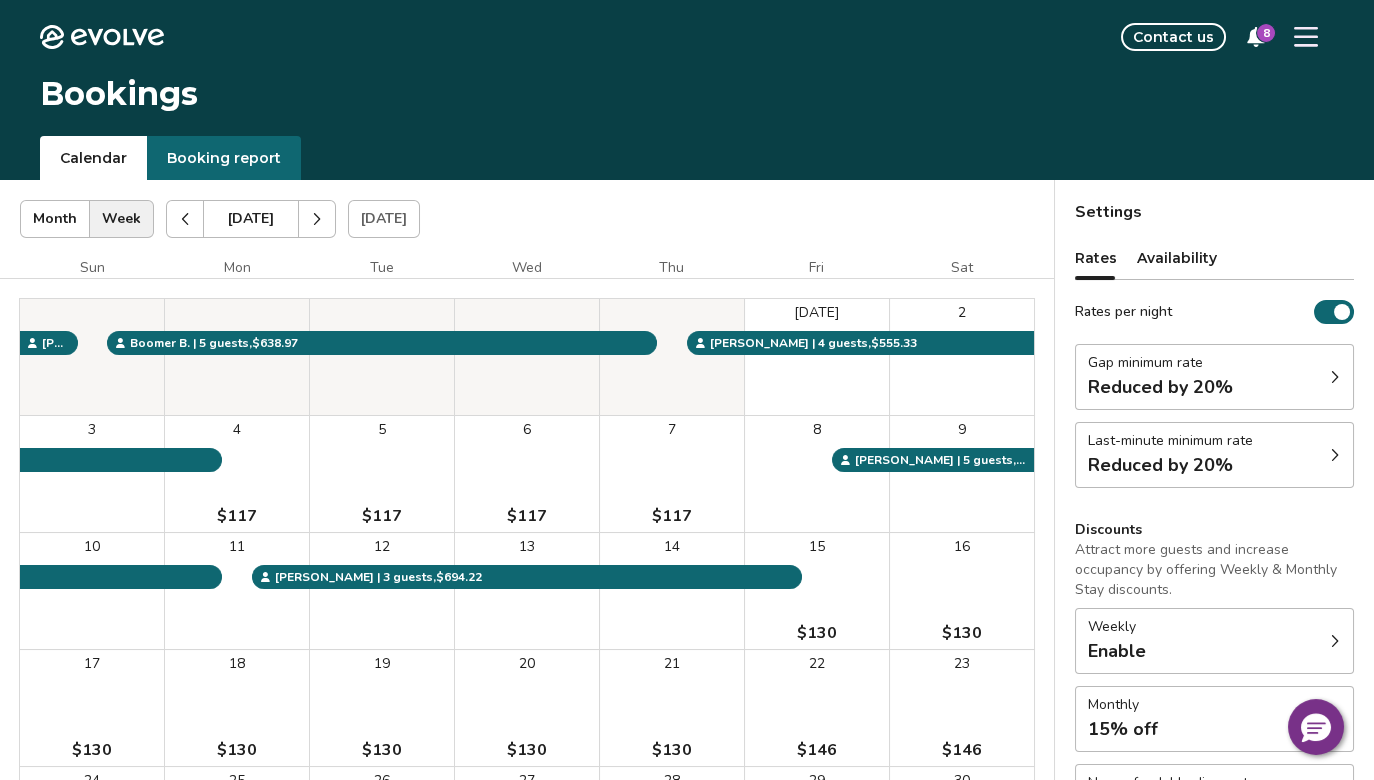 scroll, scrollTop: 0, scrollLeft: 0, axis: both 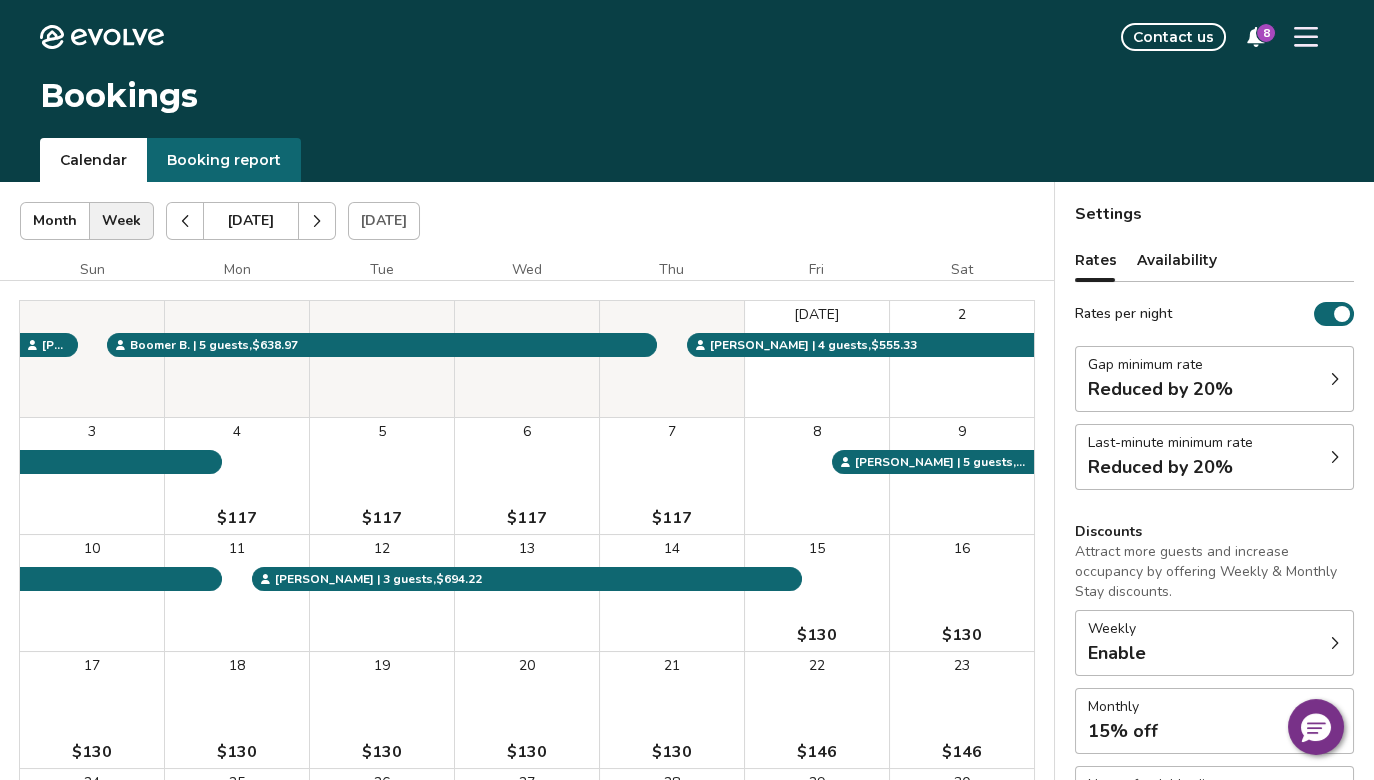 click on "Gap minimum rate Reduced by 20%" at bounding box center [1214, 379] 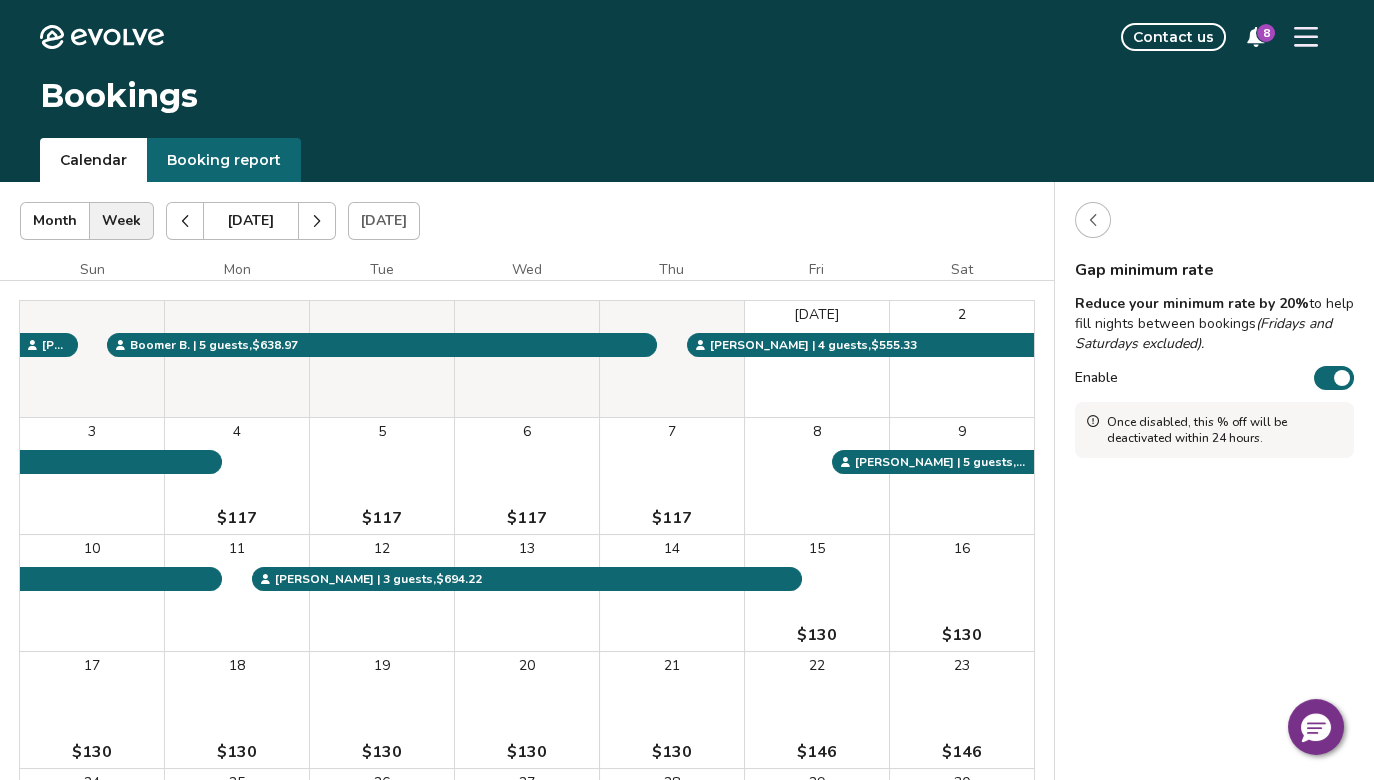 click on "Gap minimum rate Reduce your minimum rate by 20%  to help fill nights between bookings  (Fridays and Saturdays excluded). Enable Once disabled, this % off will be deactivated within 24 hours." at bounding box center [1214, 622] 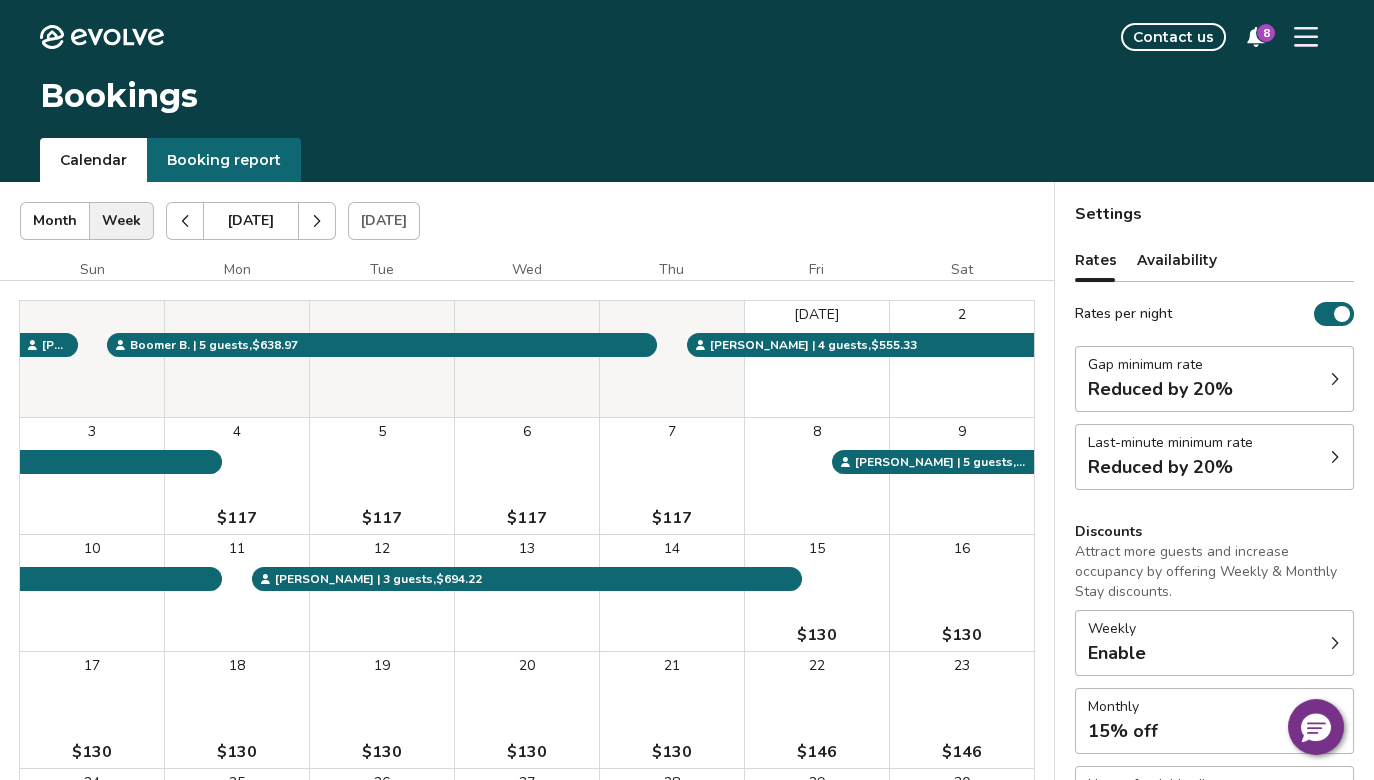click on "Last-minute minimum rate Reduced by 20%" at bounding box center (1214, 457) 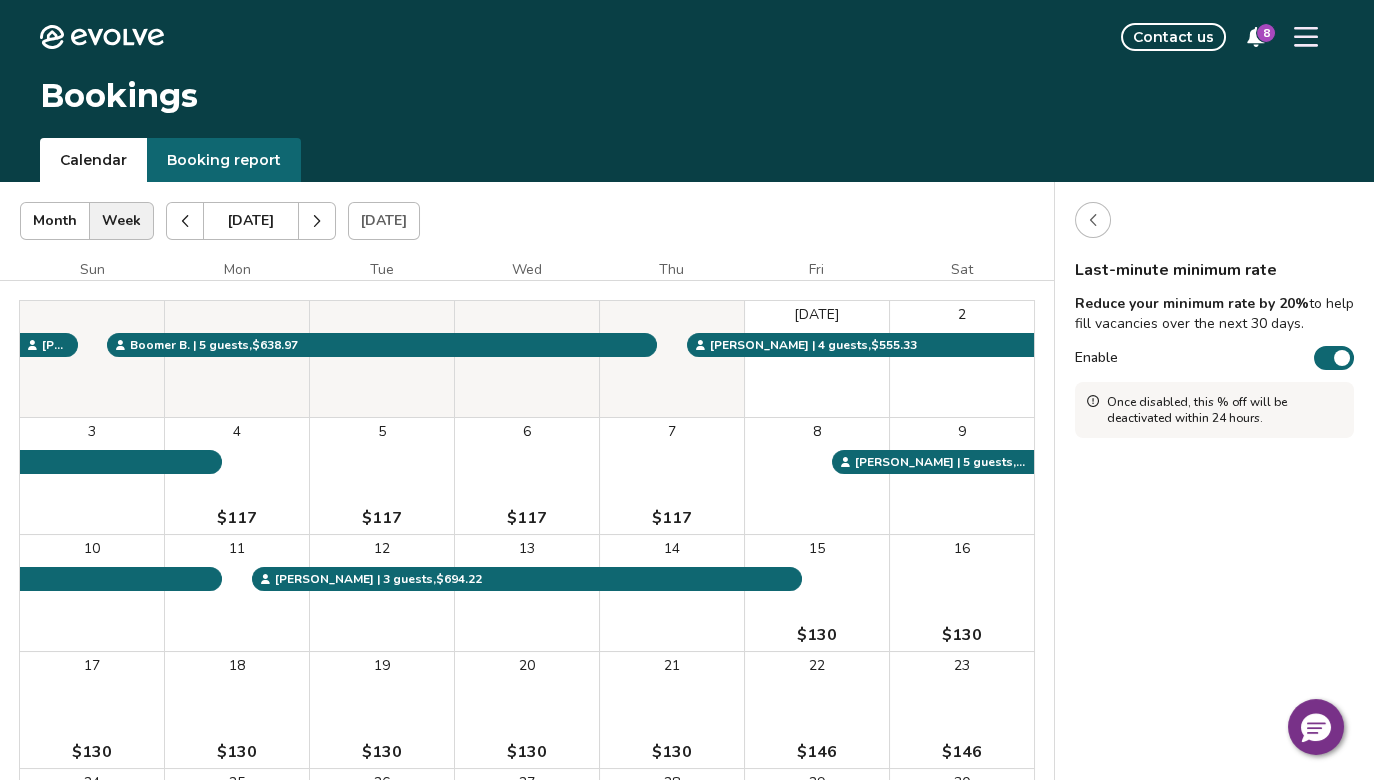 click at bounding box center (1093, 220) 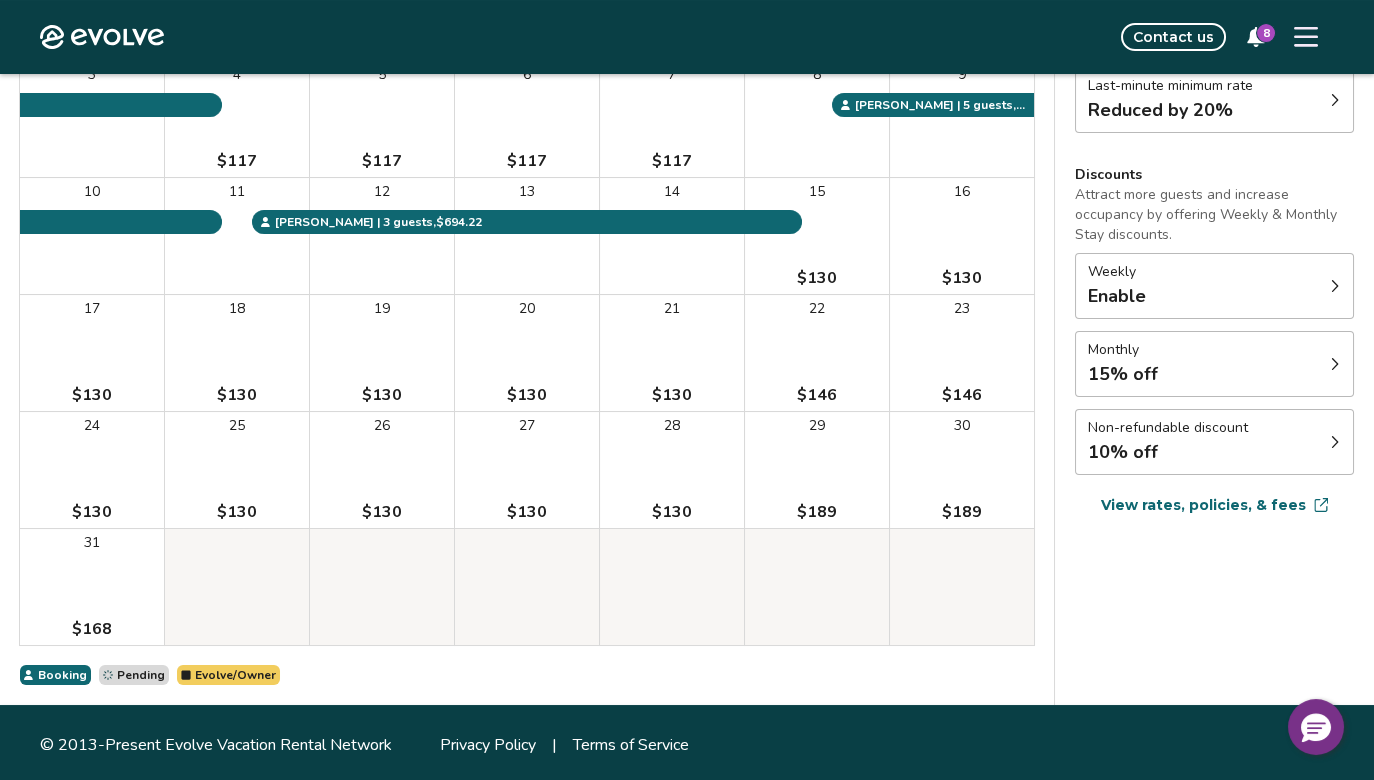 scroll, scrollTop: 359, scrollLeft: 0, axis: vertical 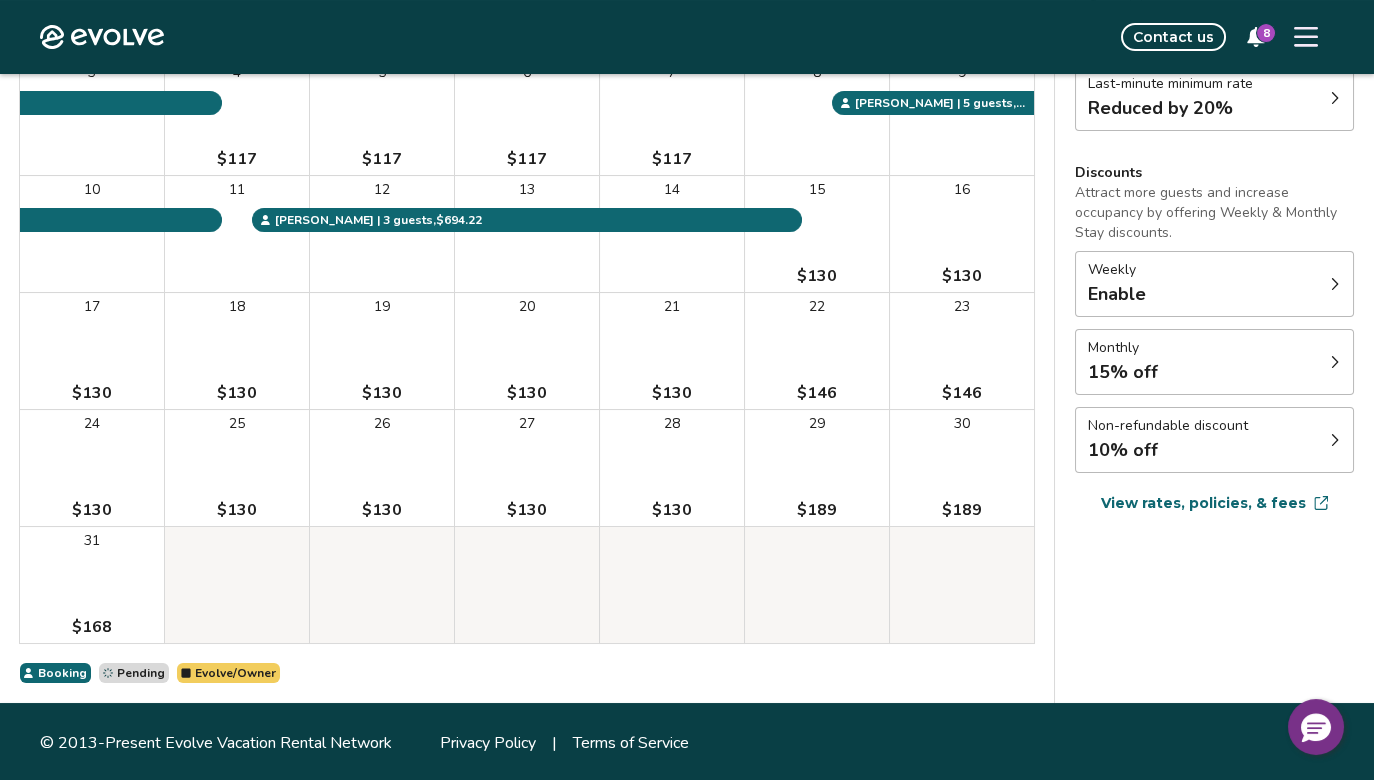 click on "Monthly 15% off" at bounding box center [1214, 362] 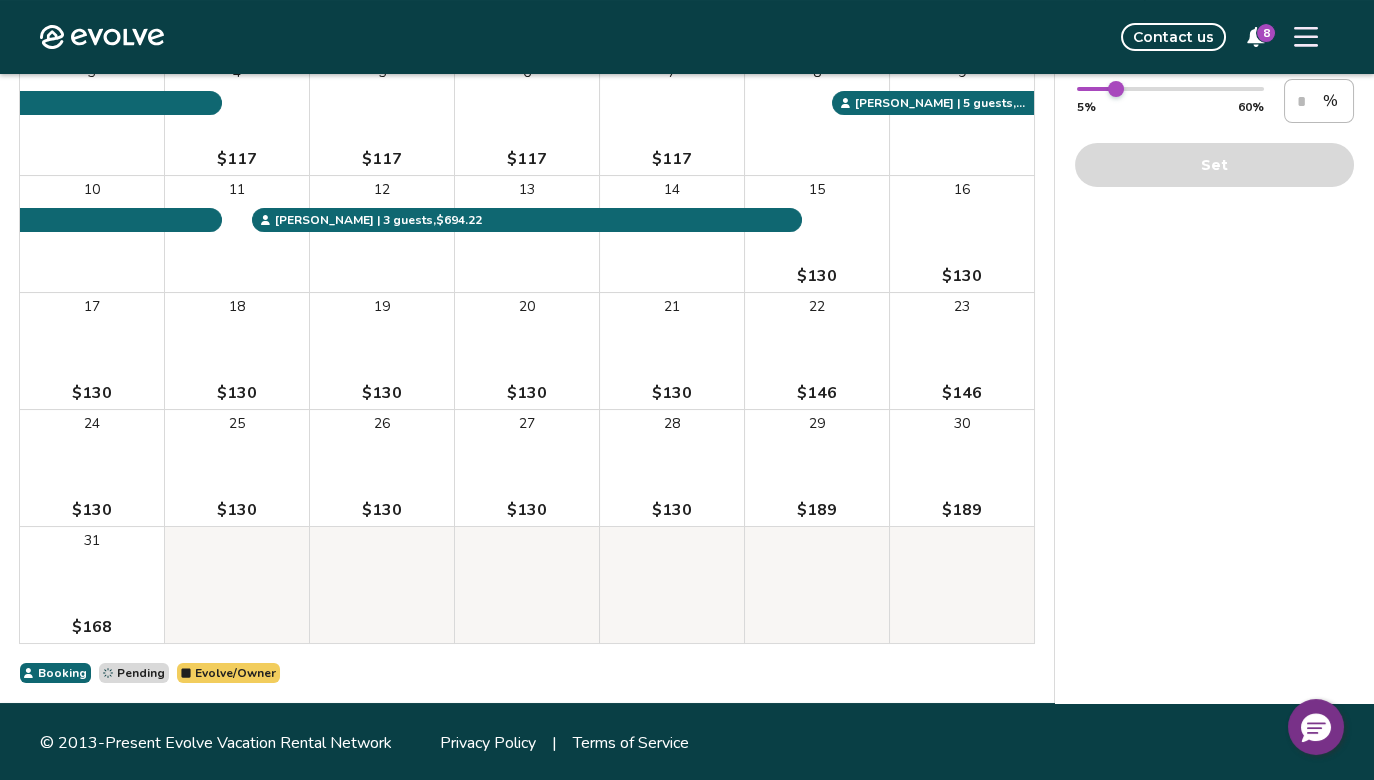 scroll, scrollTop: 0, scrollLeft: 0, axis: both 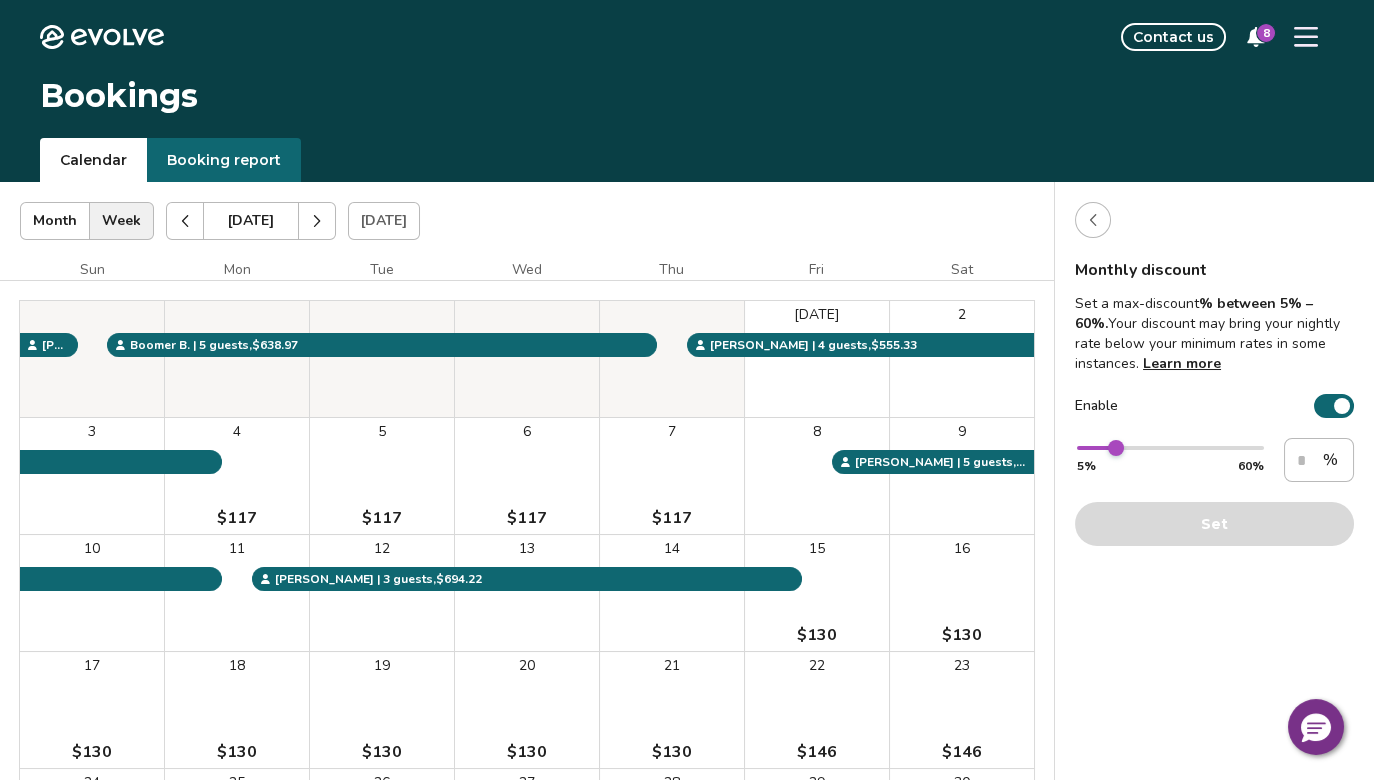 click 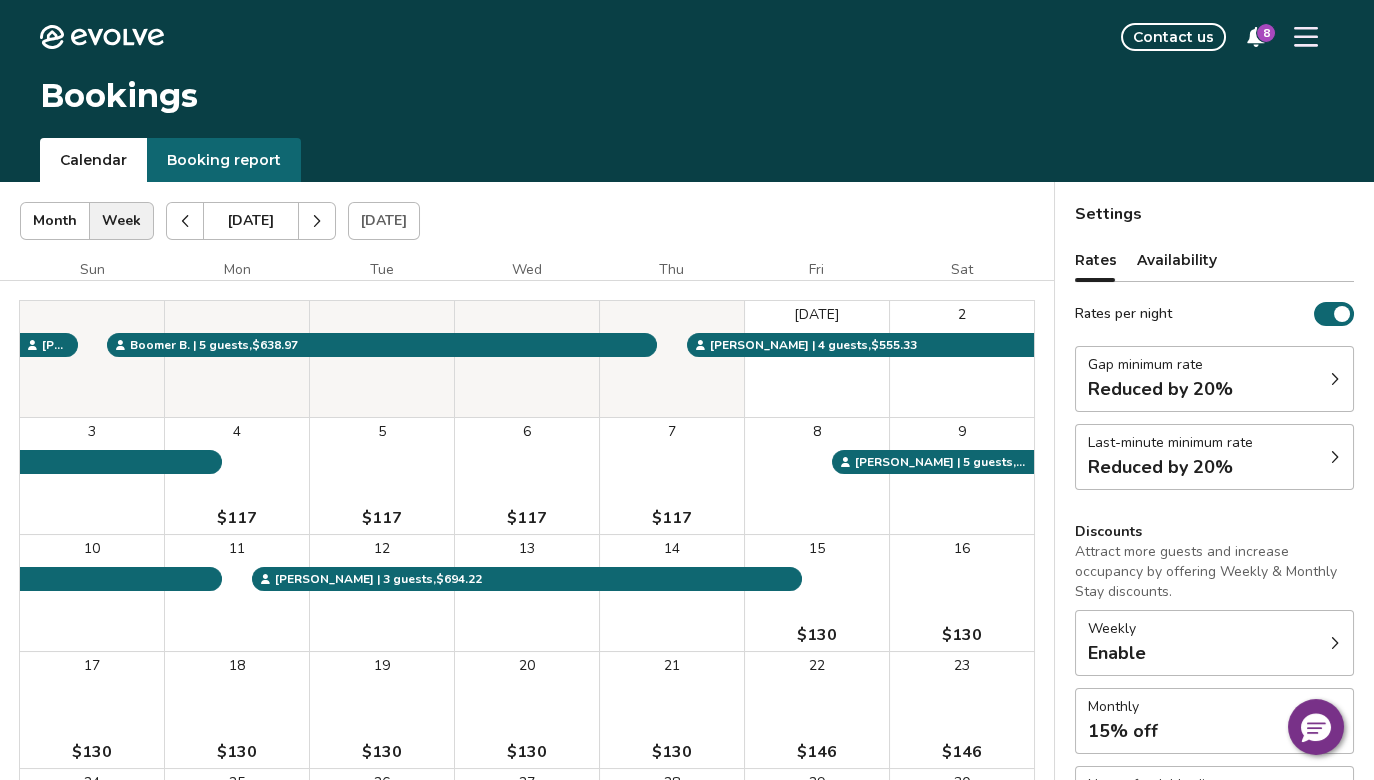 click on "Weekly Enable" at bounding box center (1214, 643) 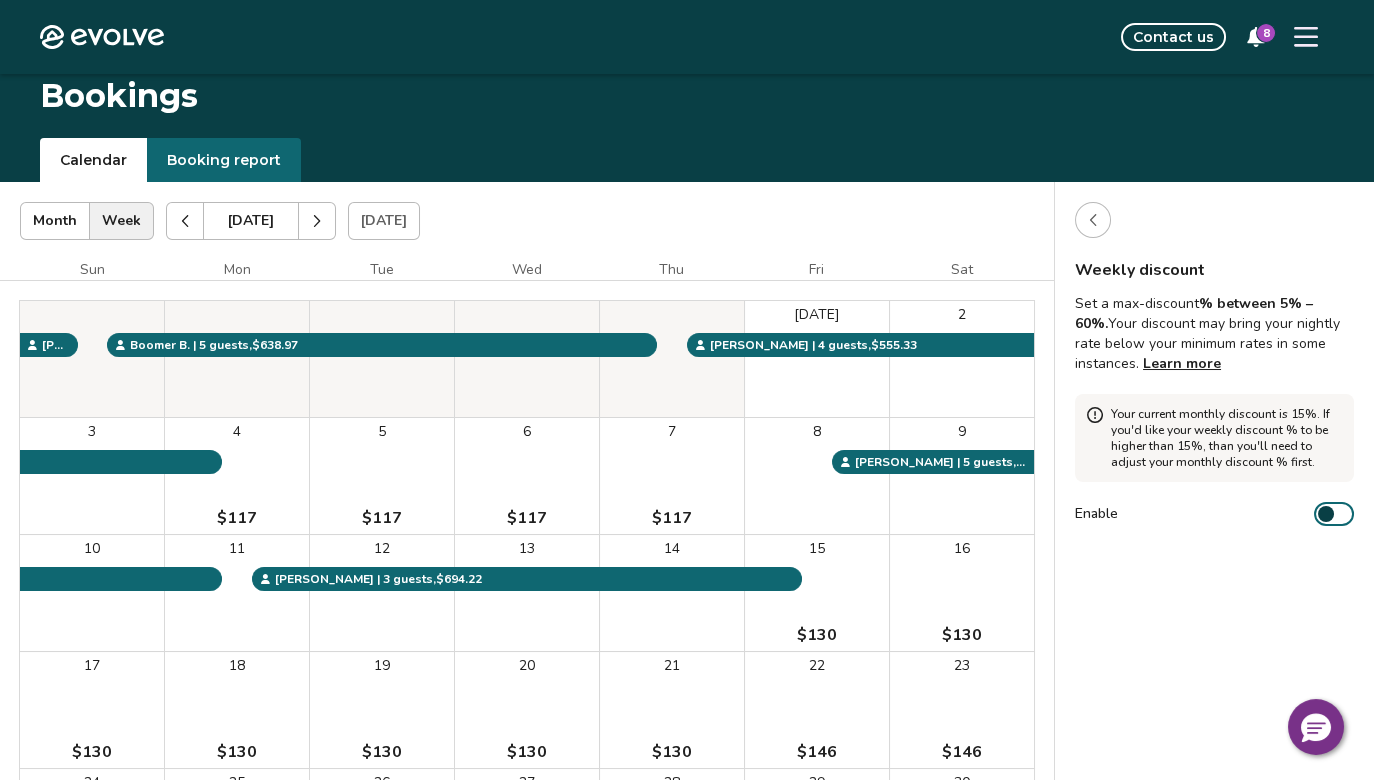 scroll, scrollTop: 359, scrollLeft: 0, axis: vertical 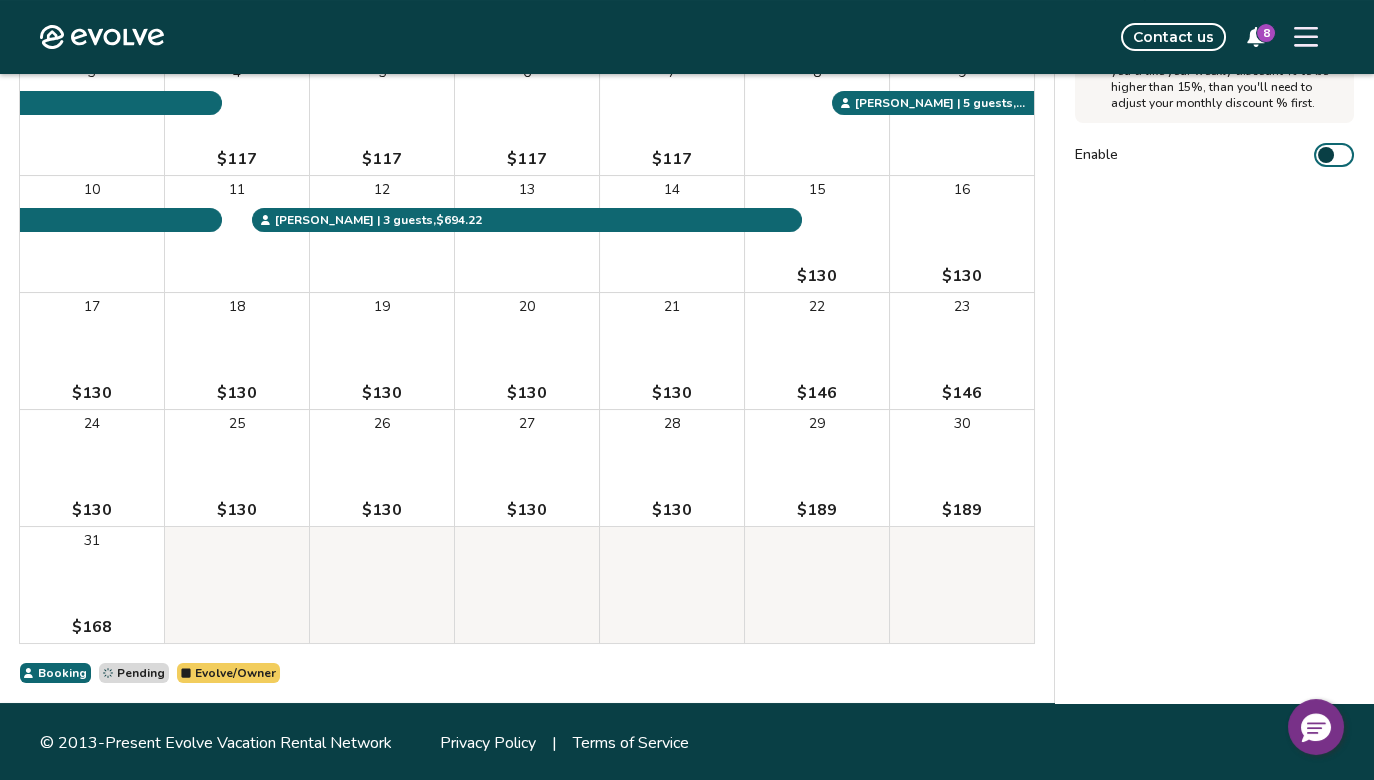 click at bounding box center [1326, 155] 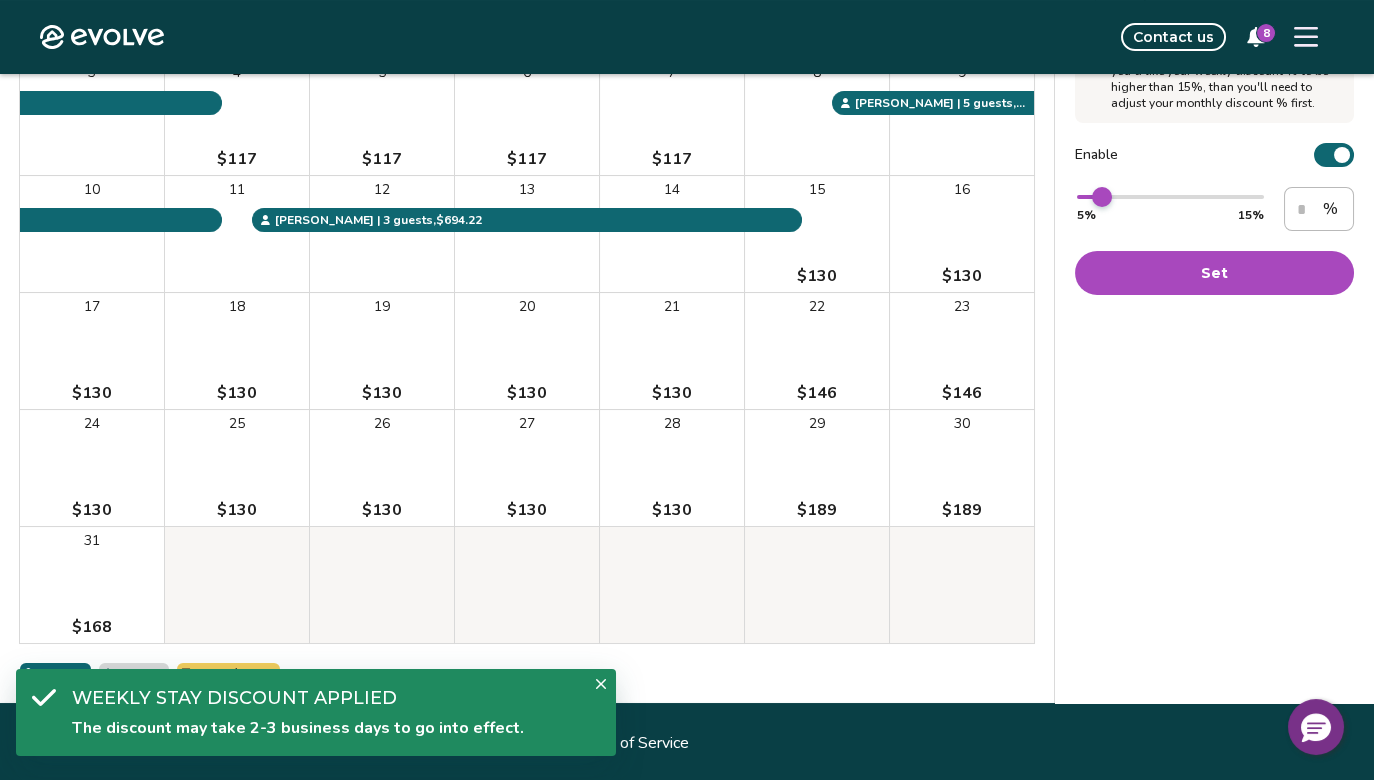 type on "*" 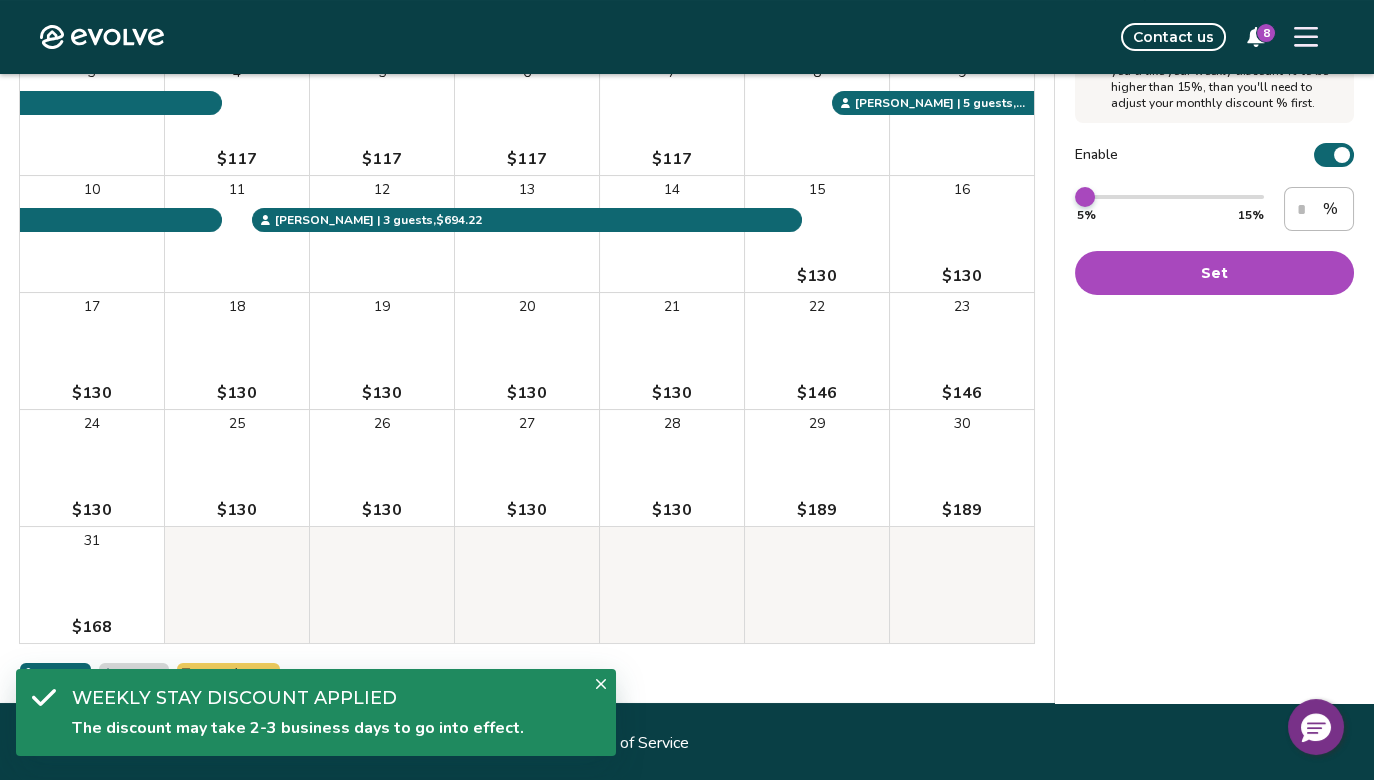 click at bounding box center (1085, 197) 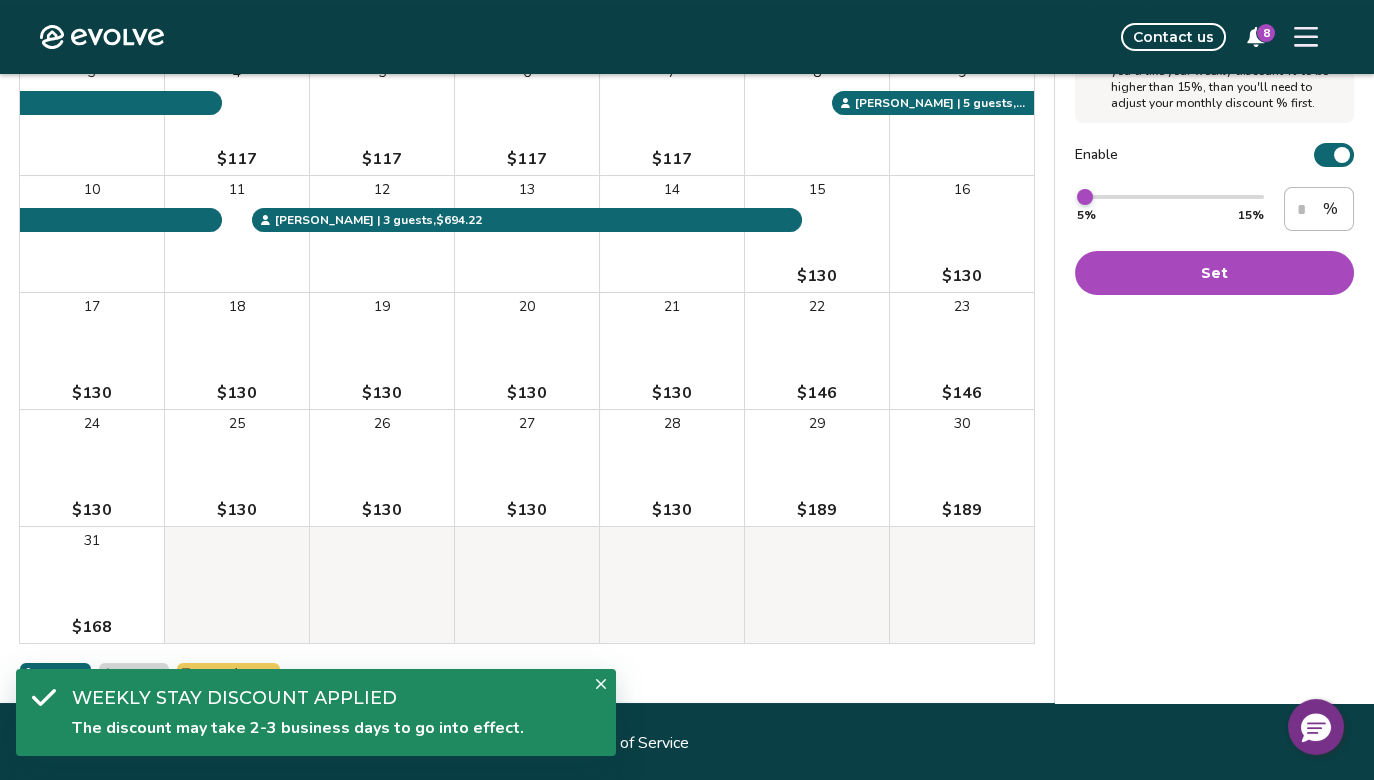 click on "Set" at bounding box center (1214, 273) 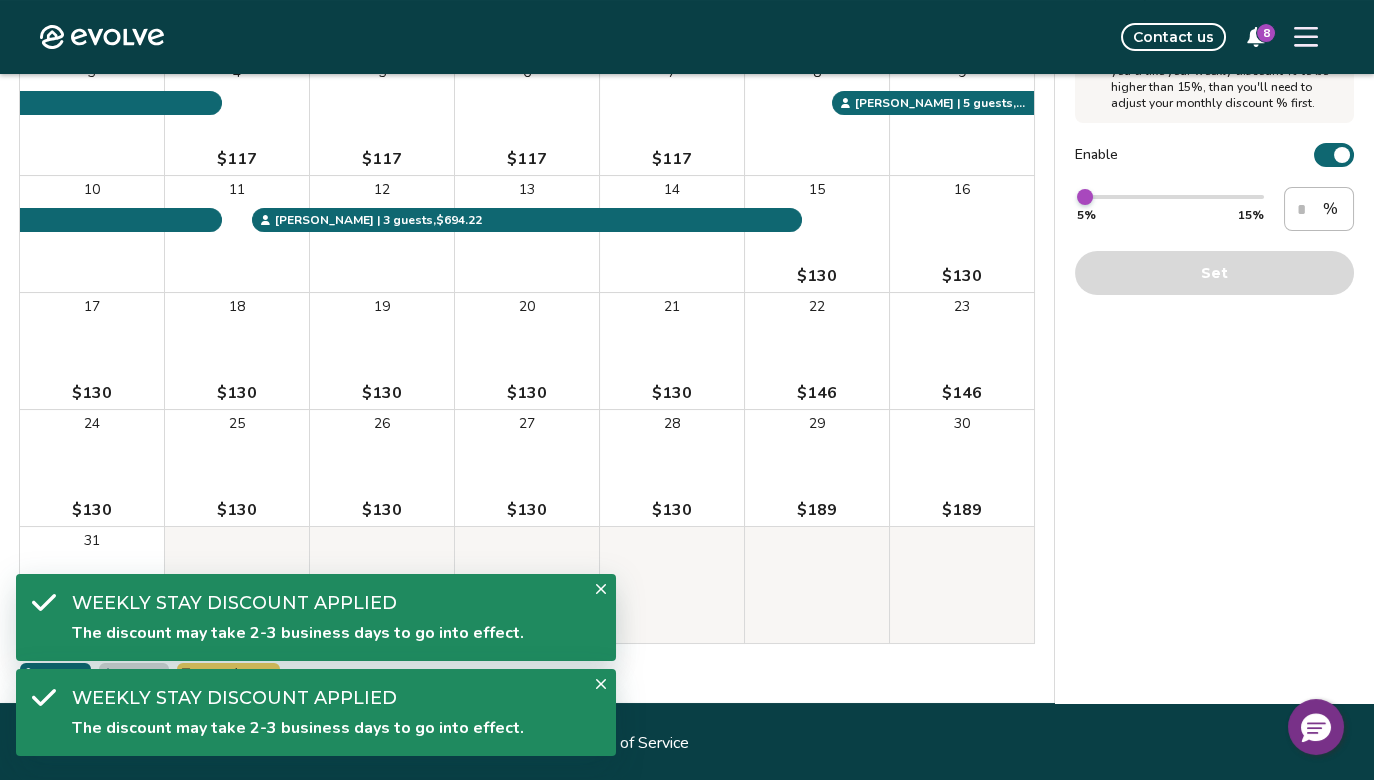 scroll, scrollTop: 0, scrollLeft: 0, axis: both 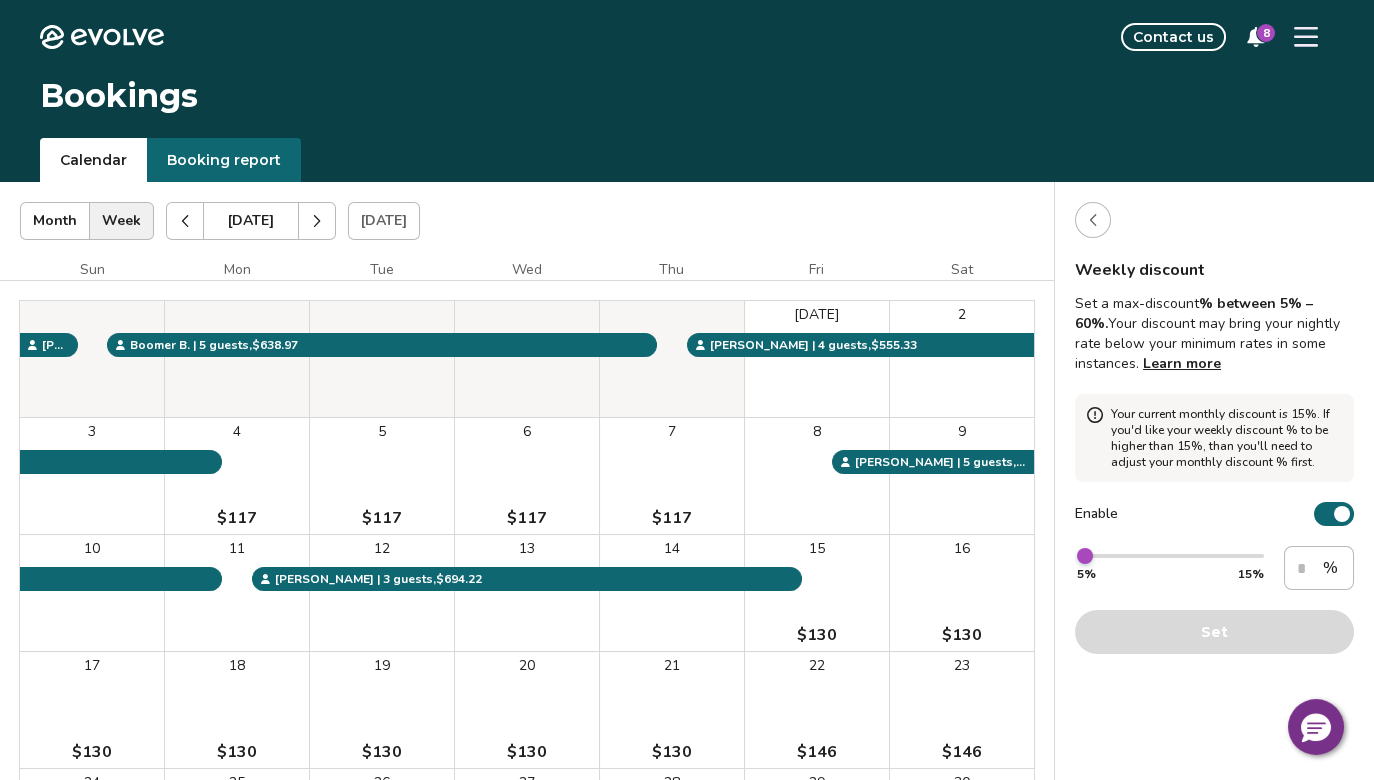 click at bounding box center (185, 221) 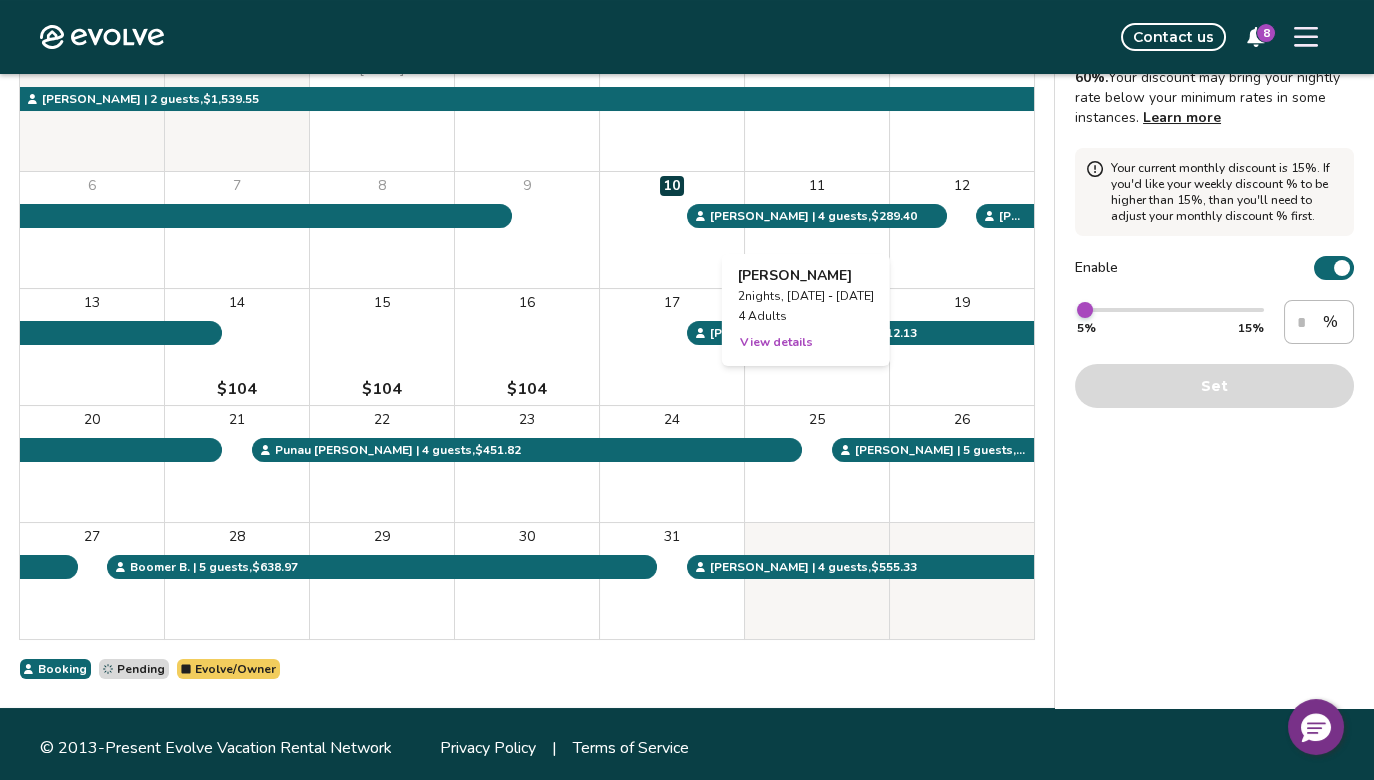 scroll, scrollTop: 253, scrollLeft: 0, axis: vertical 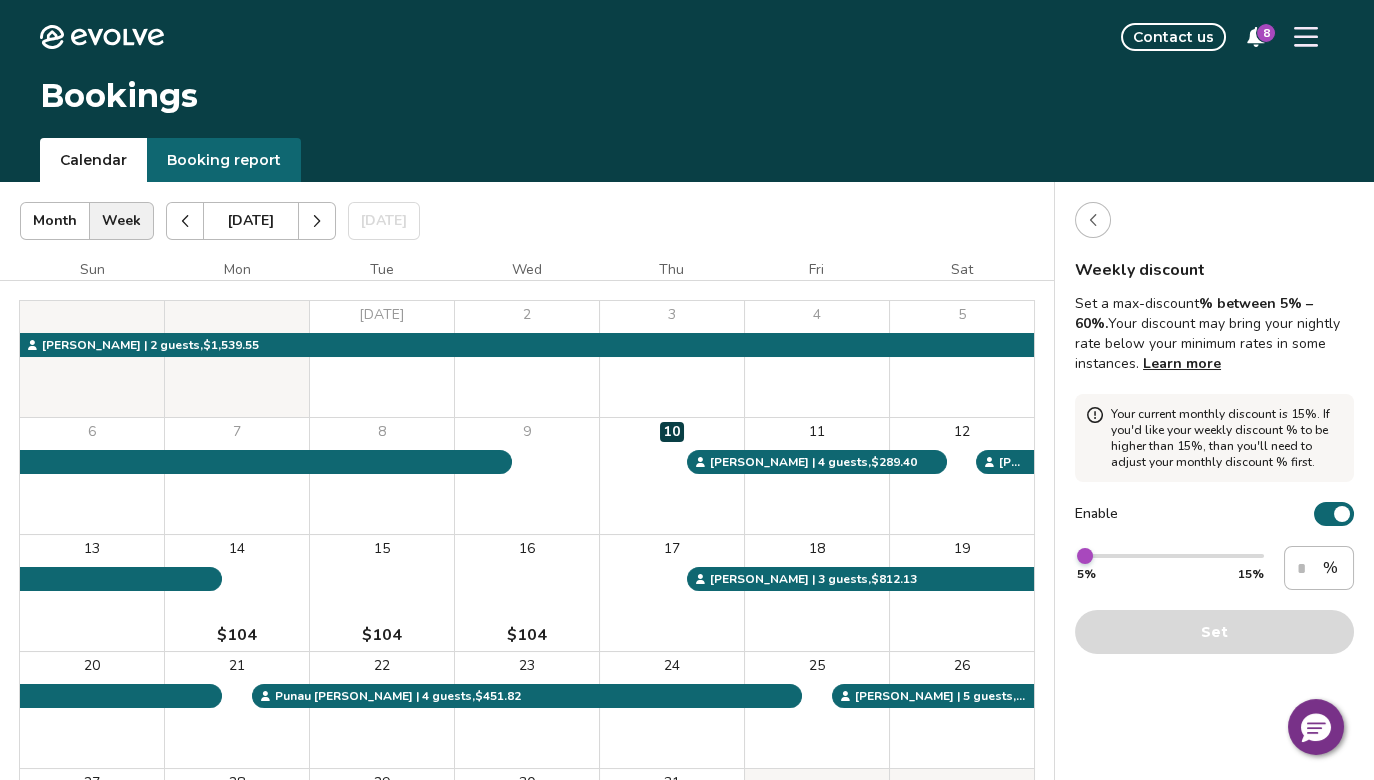 click on "Contact us 8" at bounding box center (761, 37) 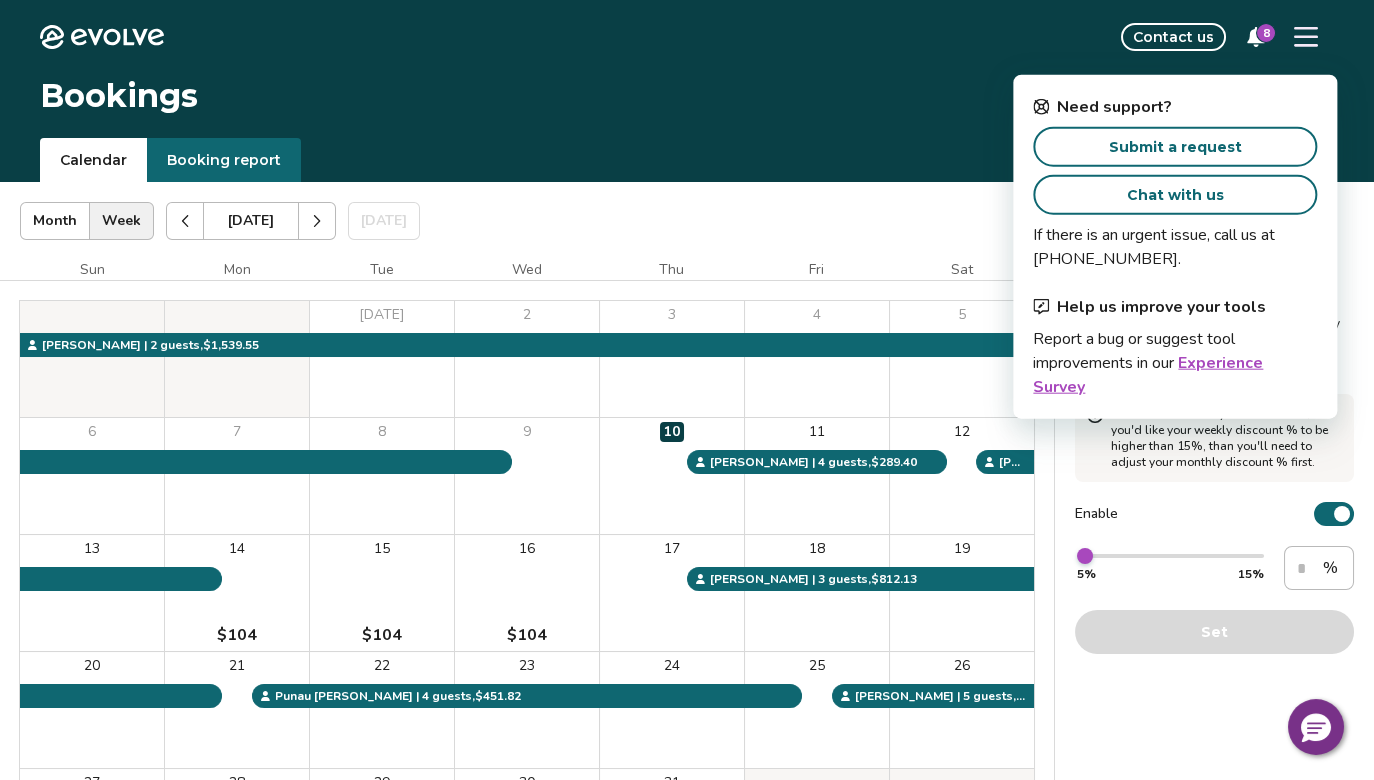 click on "Bookings" at bounding box center [687, 96] 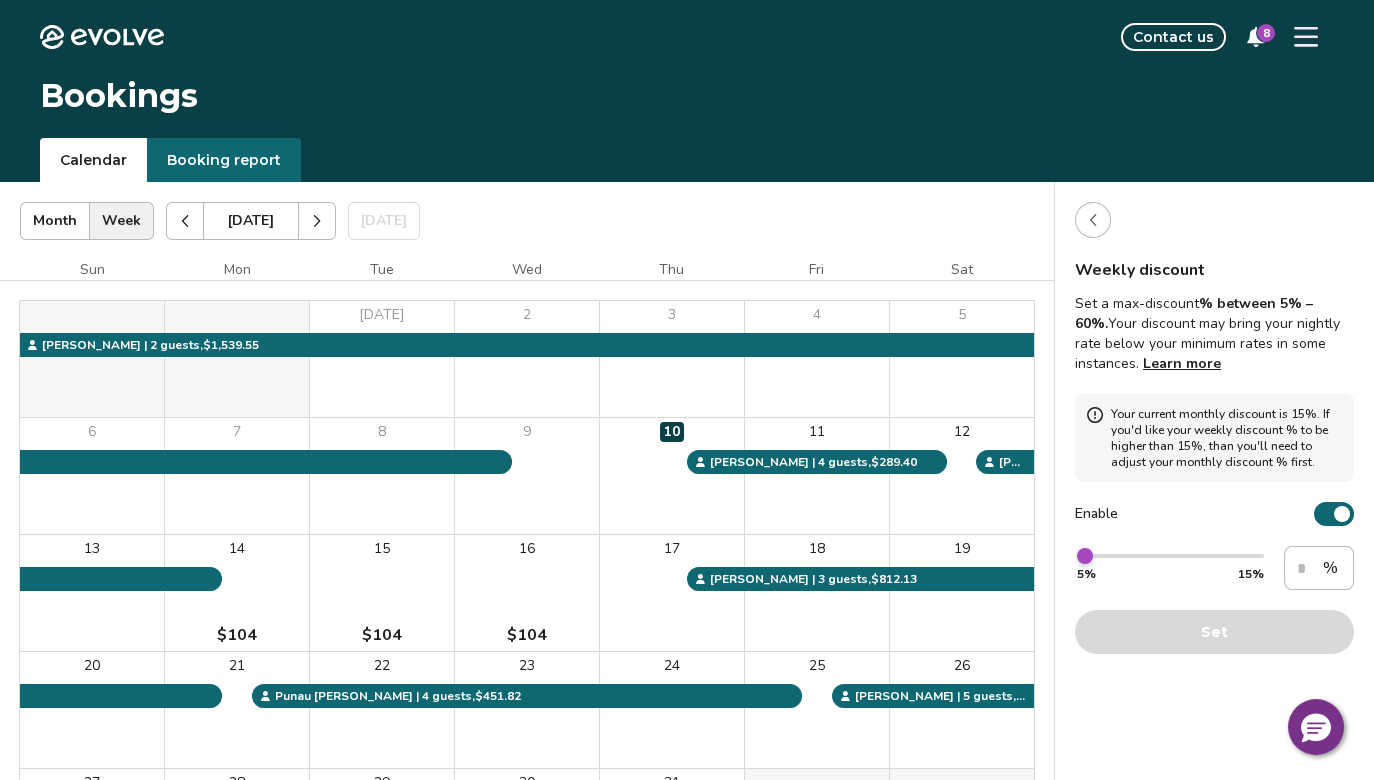 click 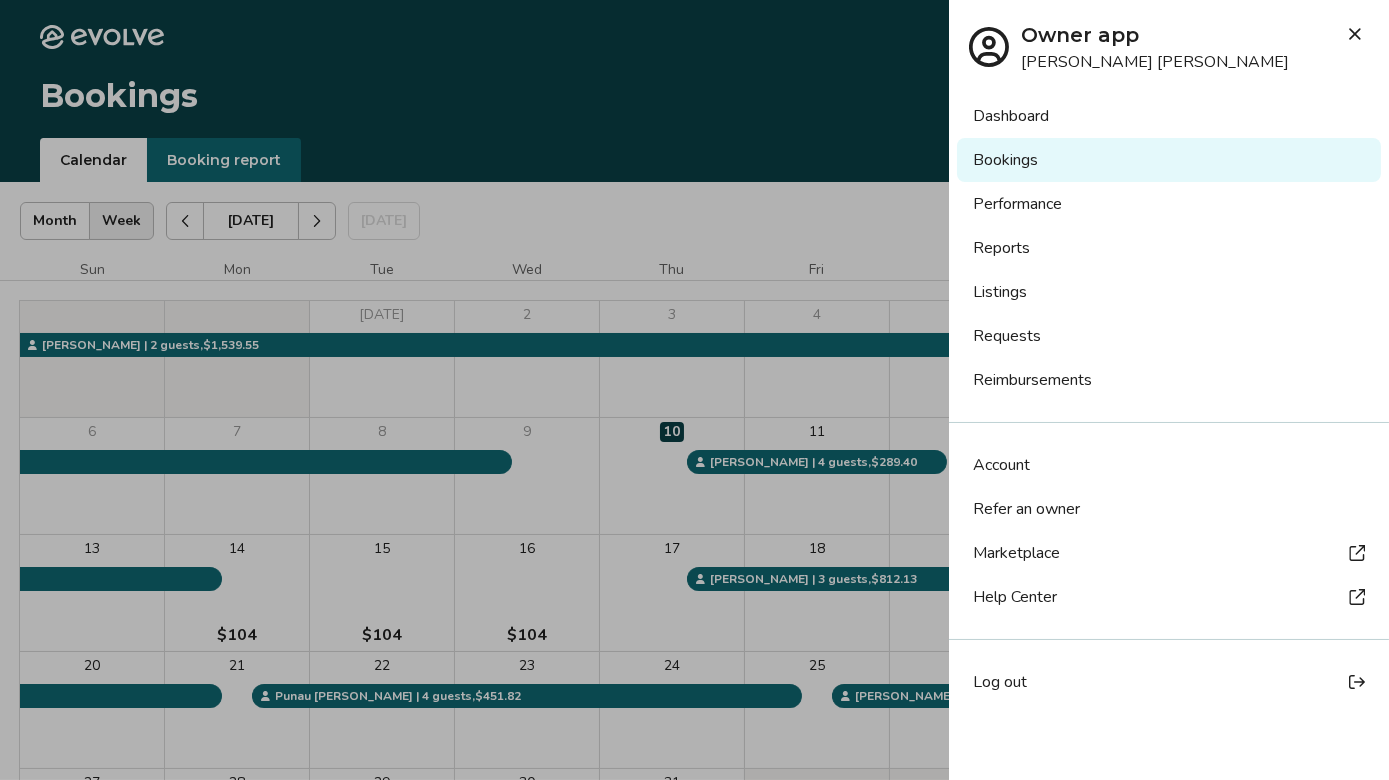 click on "Reimbursements" at bounding box center [1169, 380] 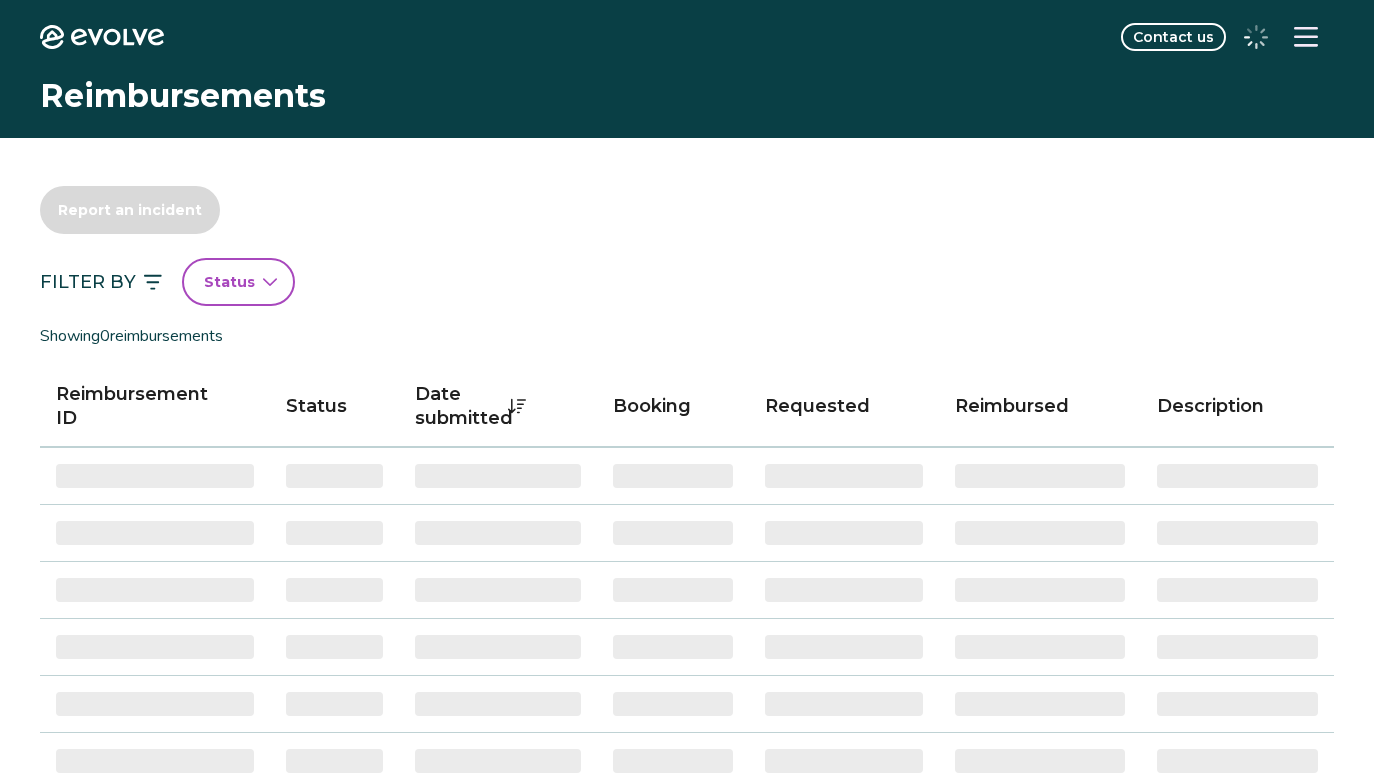 scroll, scrollTop: 0, scrollLeft: 0, axis: both 